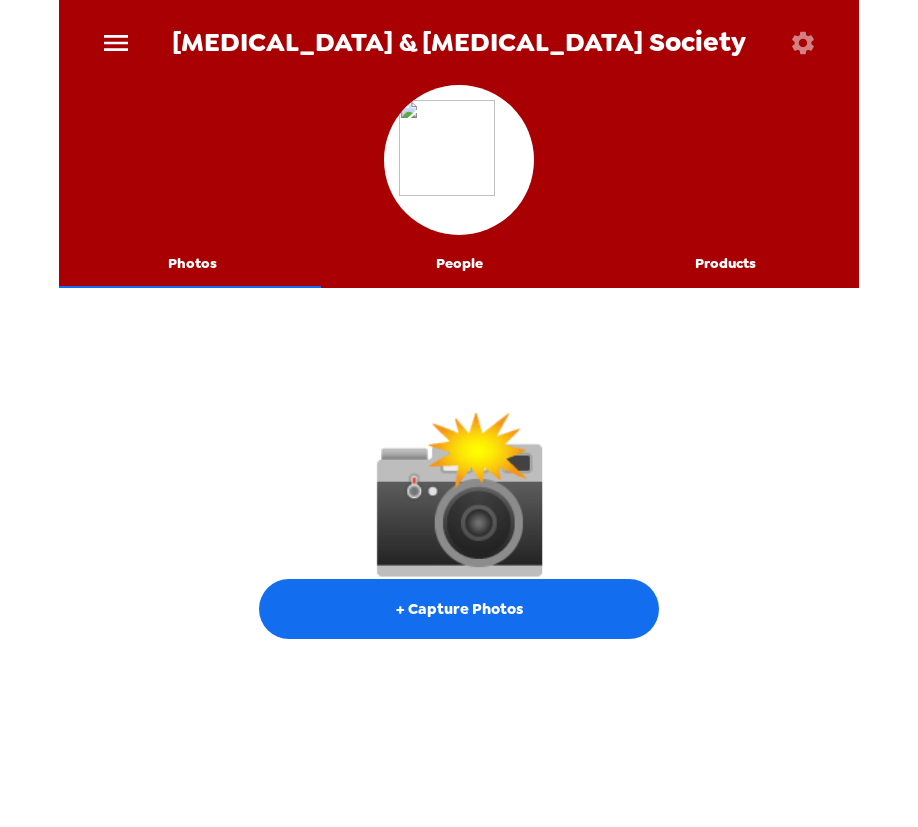 scroll, scrollTop: 0, scrollLeft: 0, axis: both 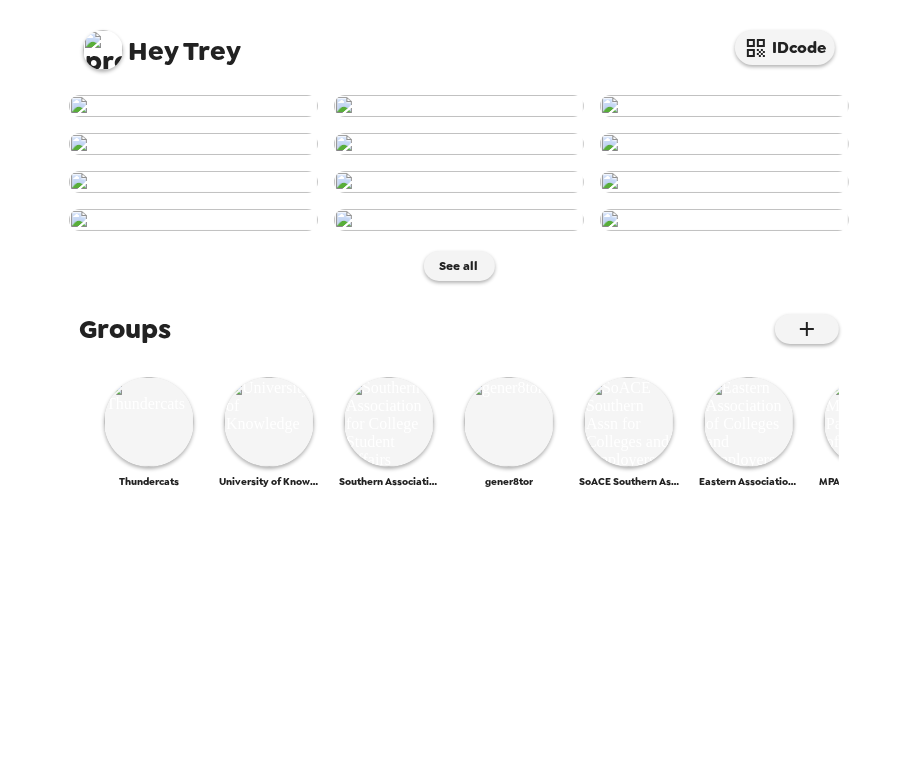 click at bounding box center (193, 106) 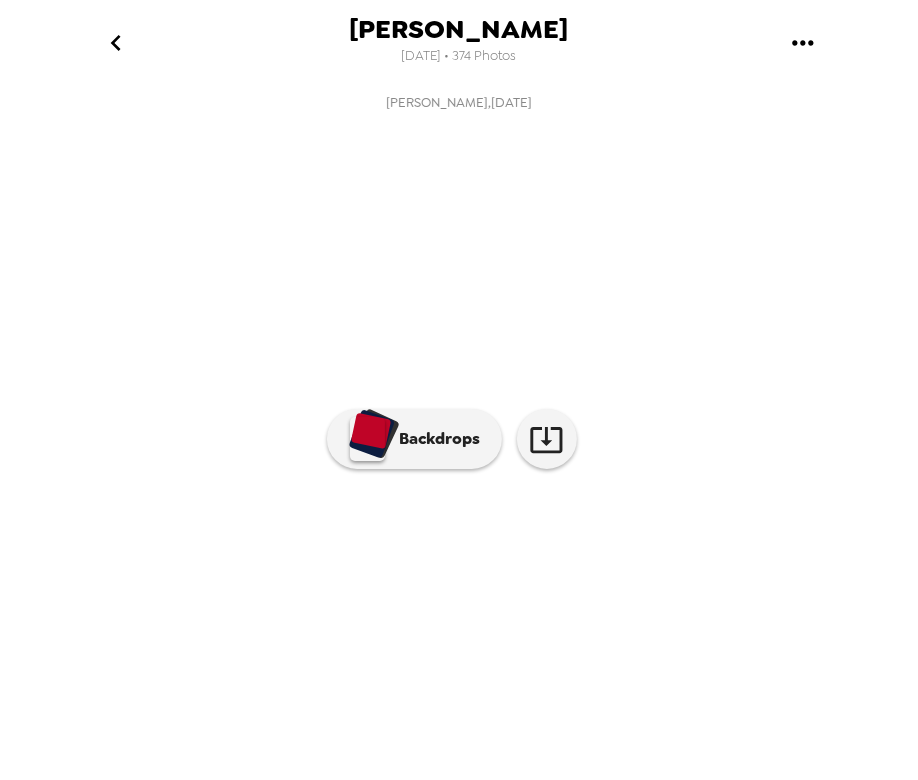 scroll, scrollTop: 84, scrollLeft: 0, axis: vertical 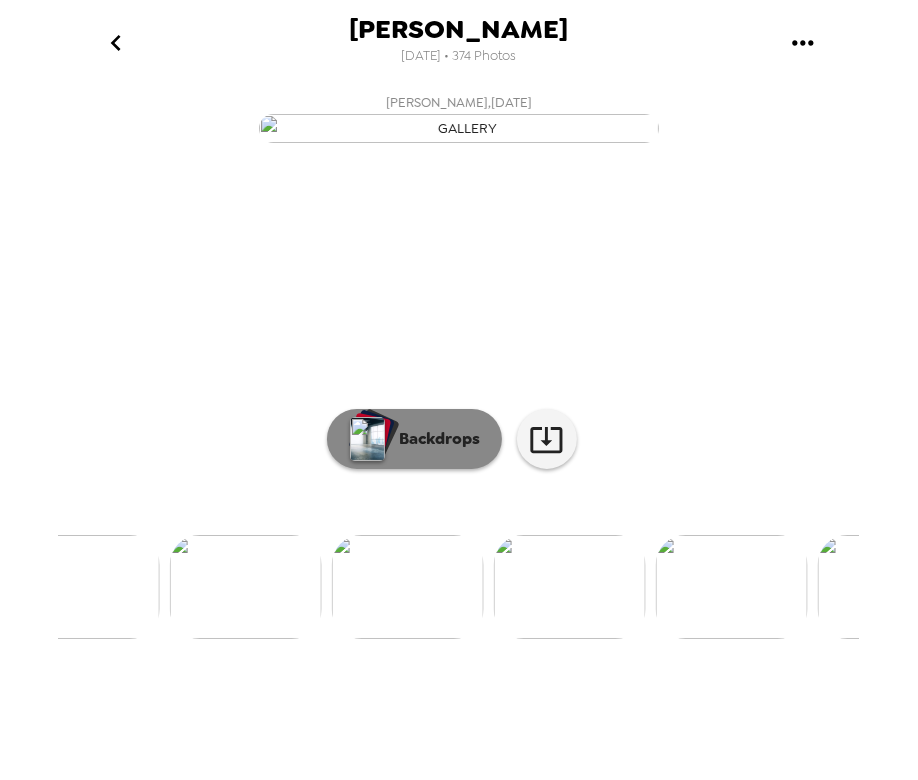 click on "Backdrops" at bounding box center [435, 439] 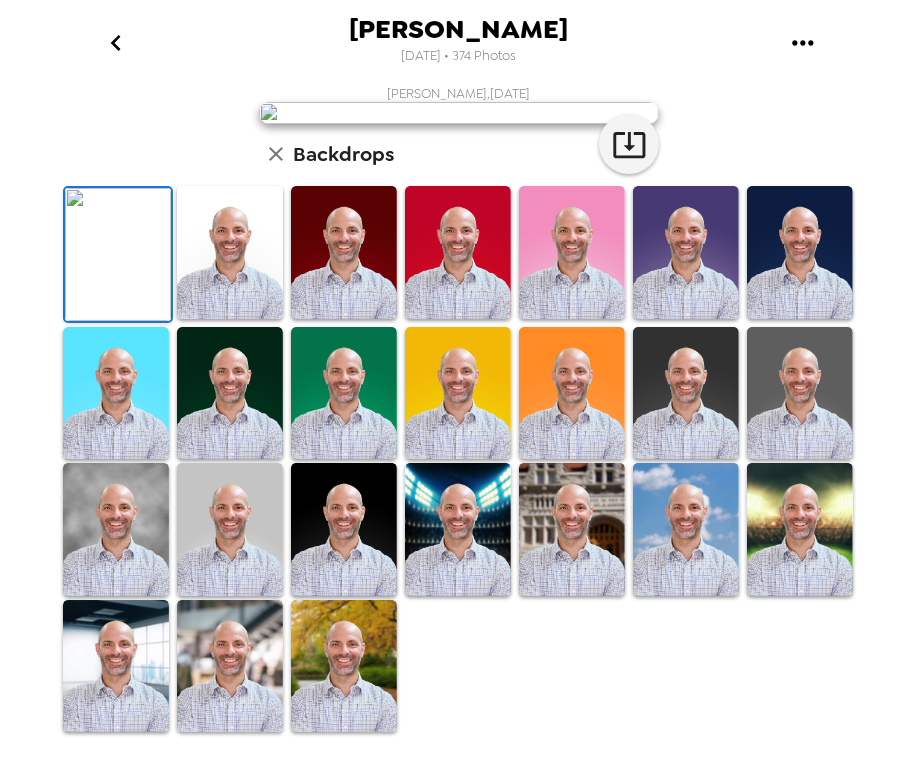 scroll, scrollTop: 0, scrollLeft: 0, axis: both 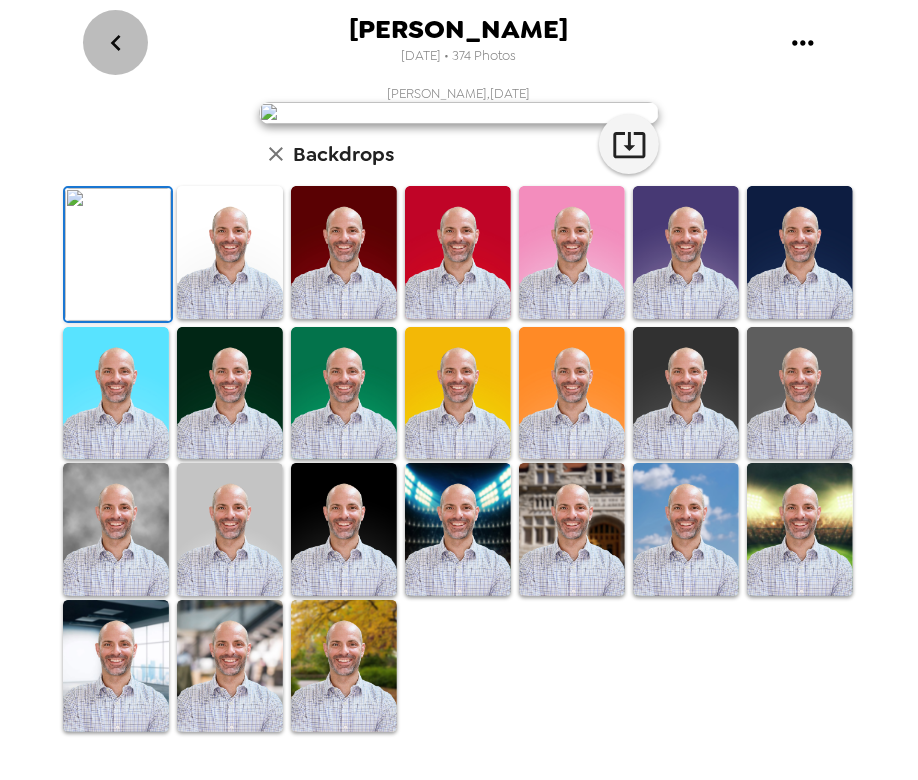 click 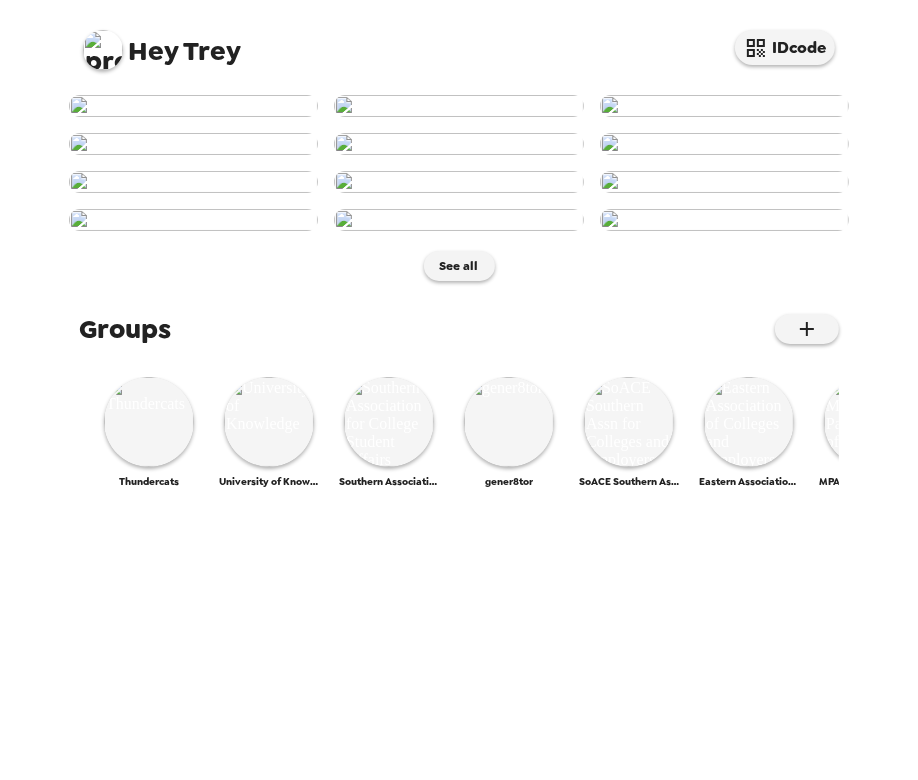 scroll, scrollTop: 893, scrollLeft: 0, axis: vertical 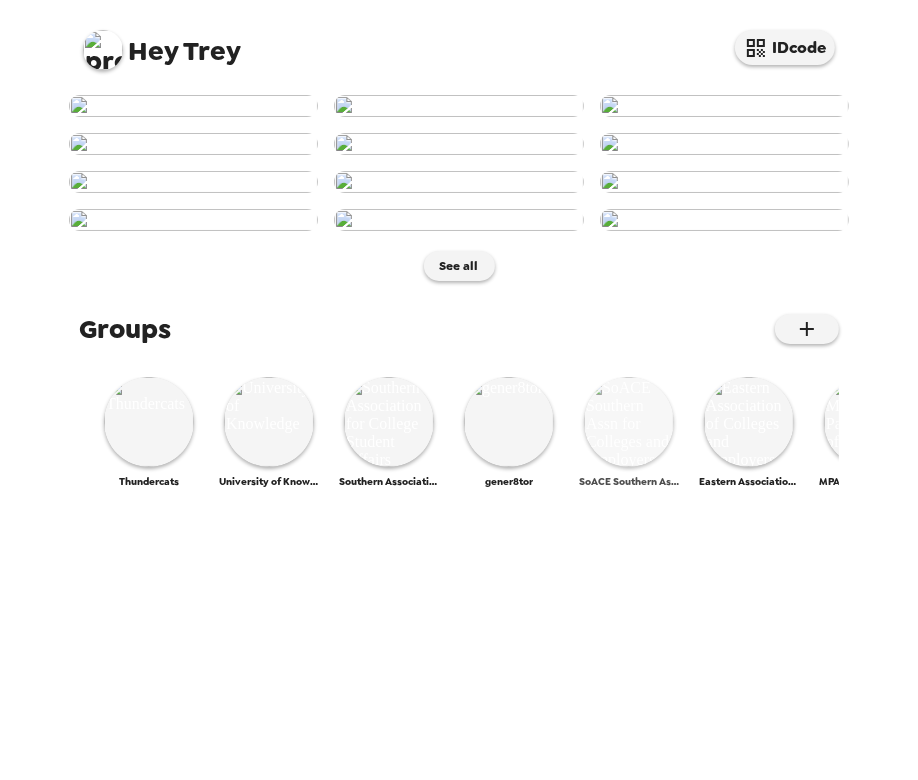 click at bounding box center (629, 422) 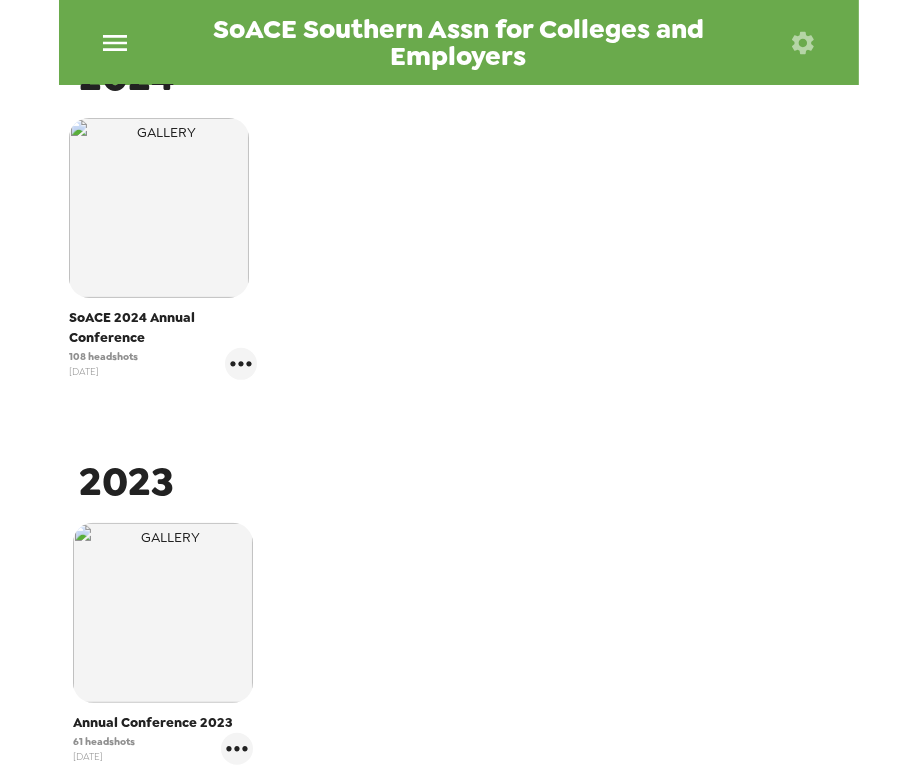 scroll, scrollTop: 454, scrollLeft: 0, axis: vertical 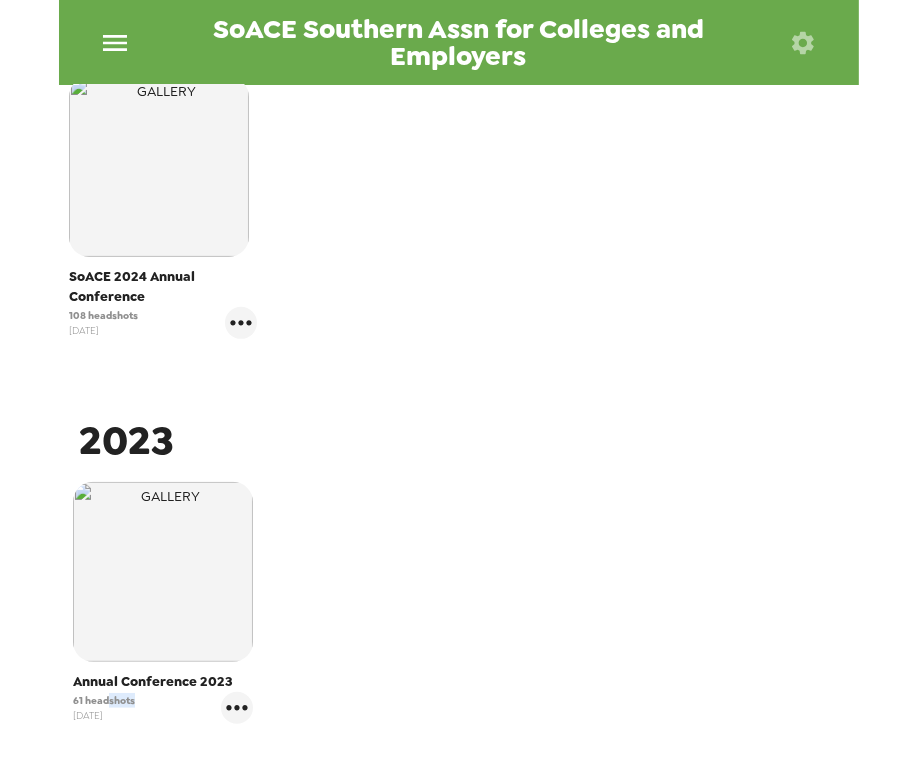 drag, startPoint x: 97, startPoint y: 705, endPoint x: 35, endPoint y: 719, distance: 63.560993 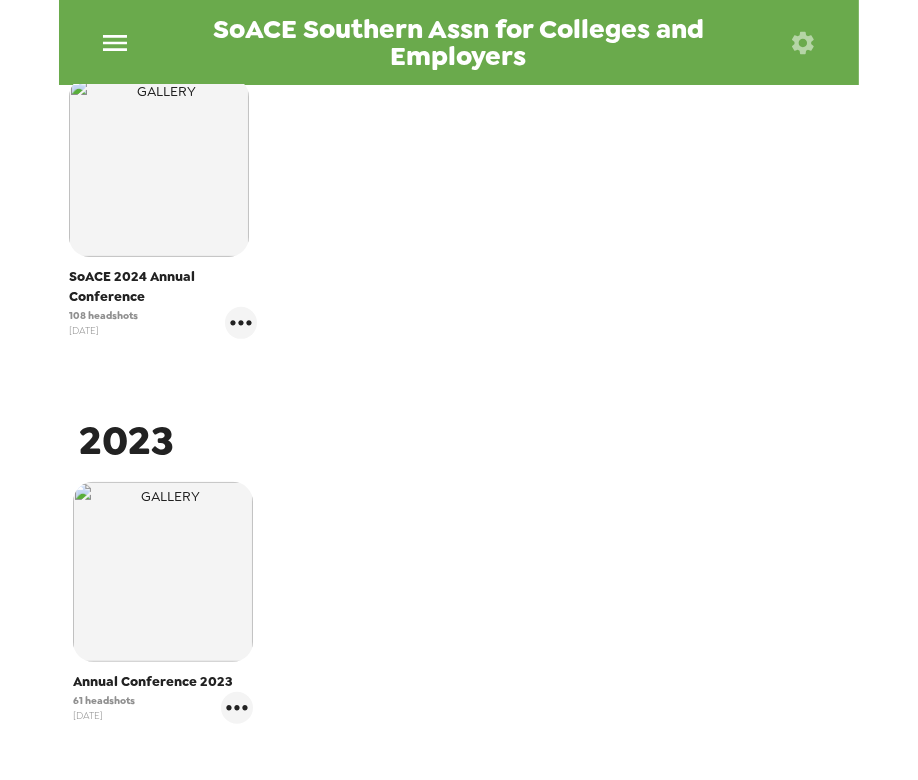 click on "61 headshots" at bounding box center (104, 700) 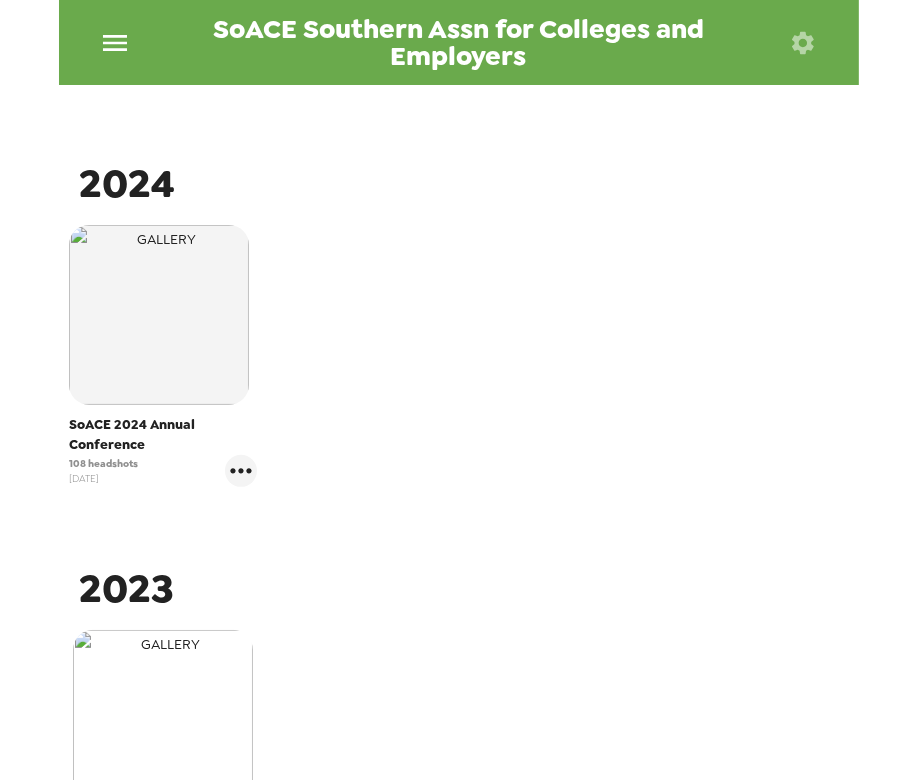 scroll, scrollTop: 272, scrollLeft: 0, axis: vertical 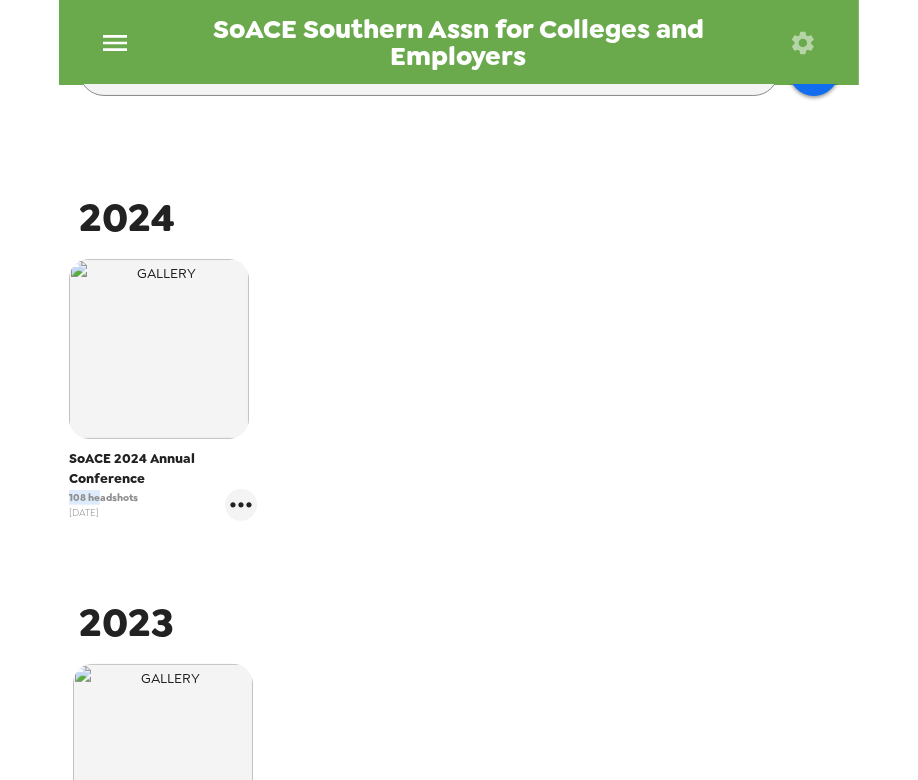 drag, startPoint x: 80, startPoint y: 494, endPoint x: 55, endPoint y: 502, distance: 26.24881 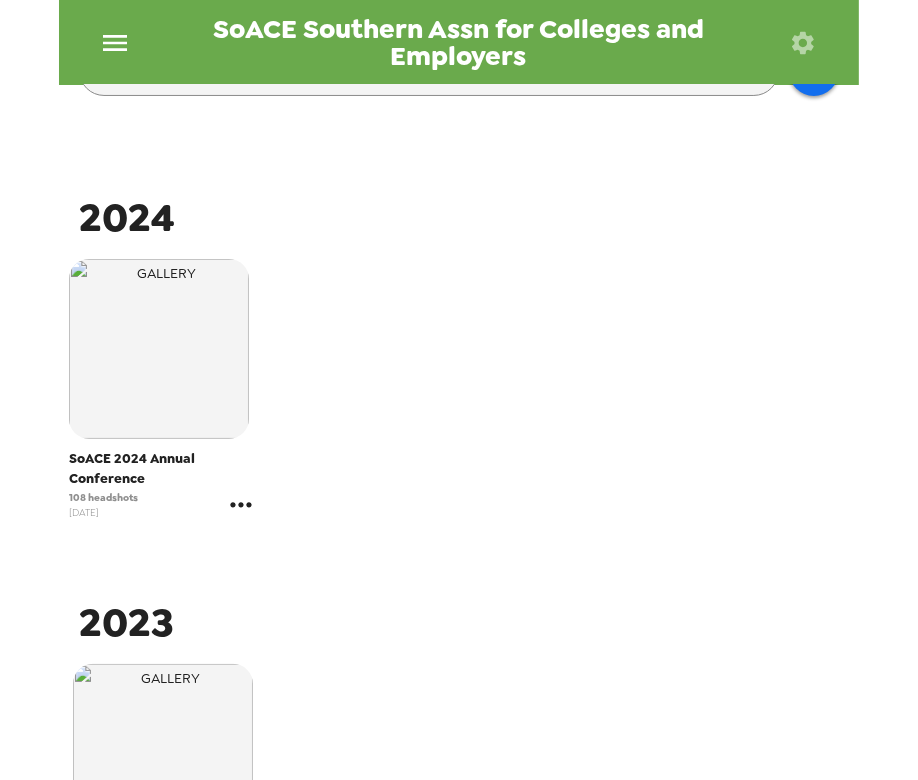 click 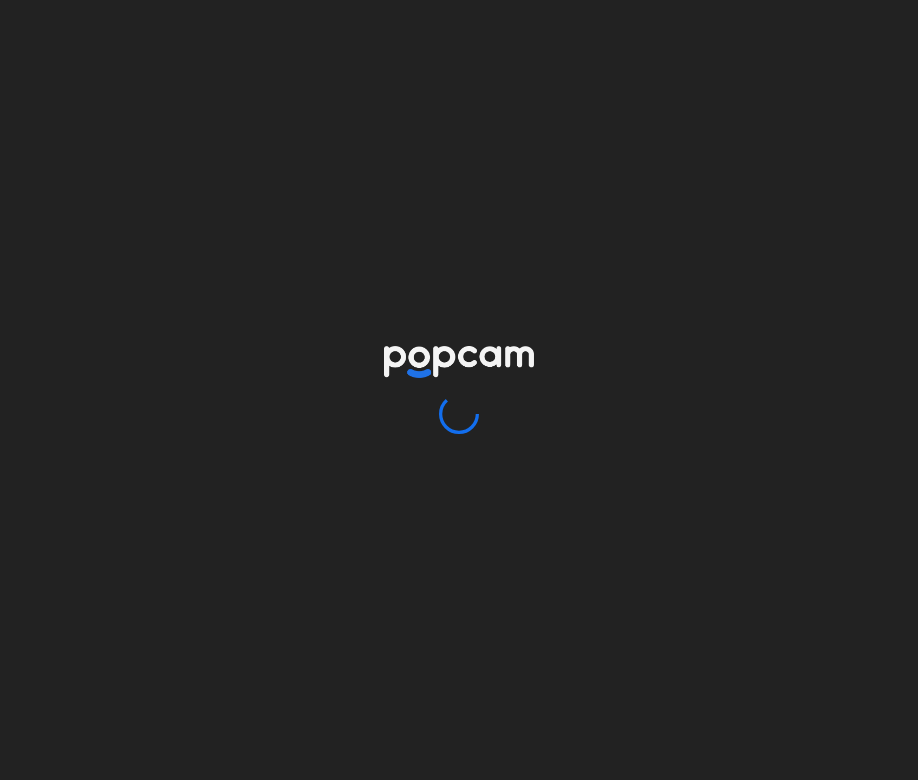 scroll, scrollTop: 0, scrollLeft: 0, axis: both 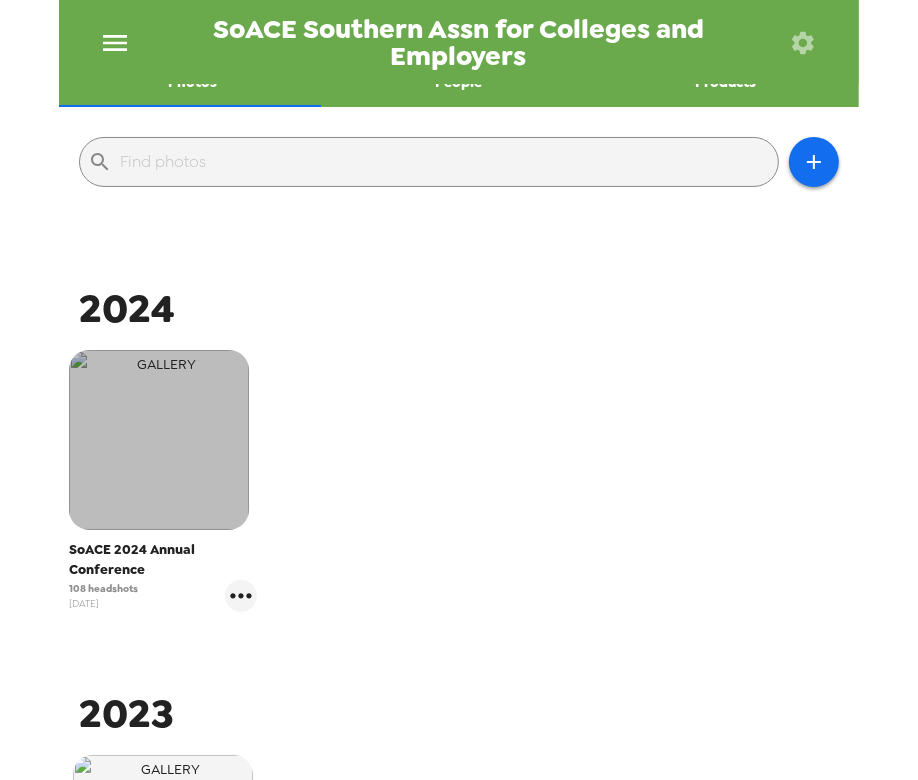 click at bounding box center [159, 440] 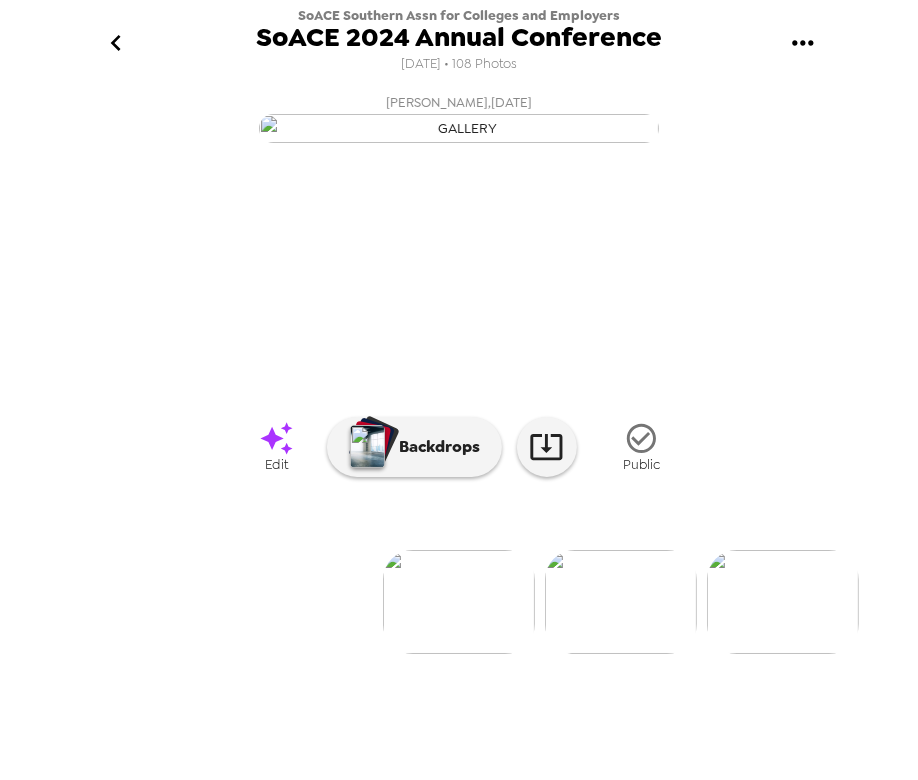 scroll, scrollTop: 99, scrollLeft: 0, axis: vertical 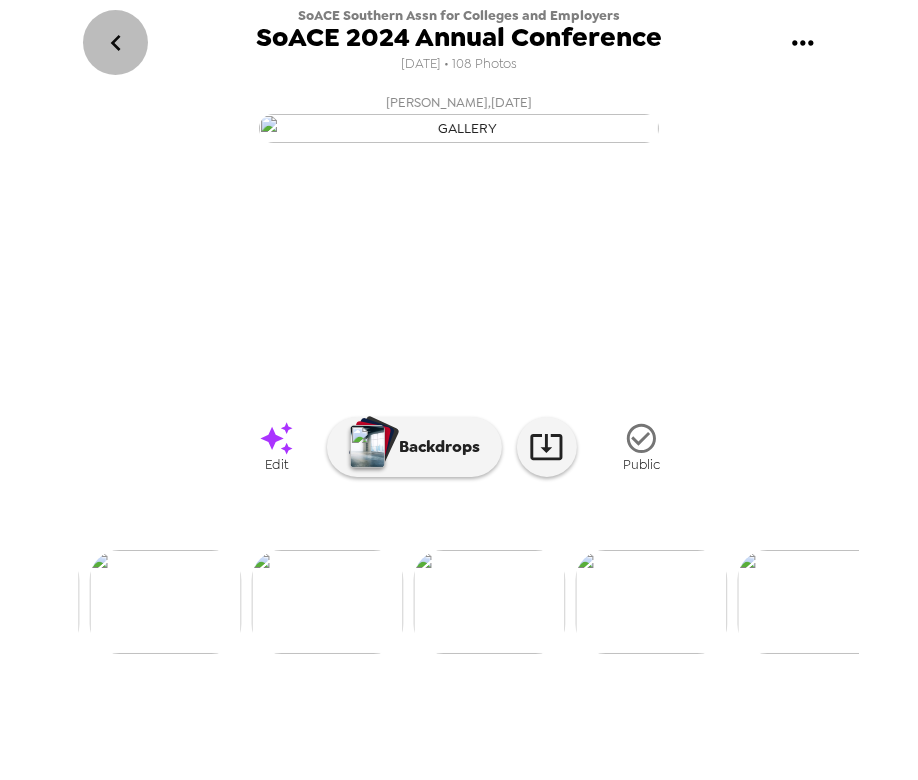 click 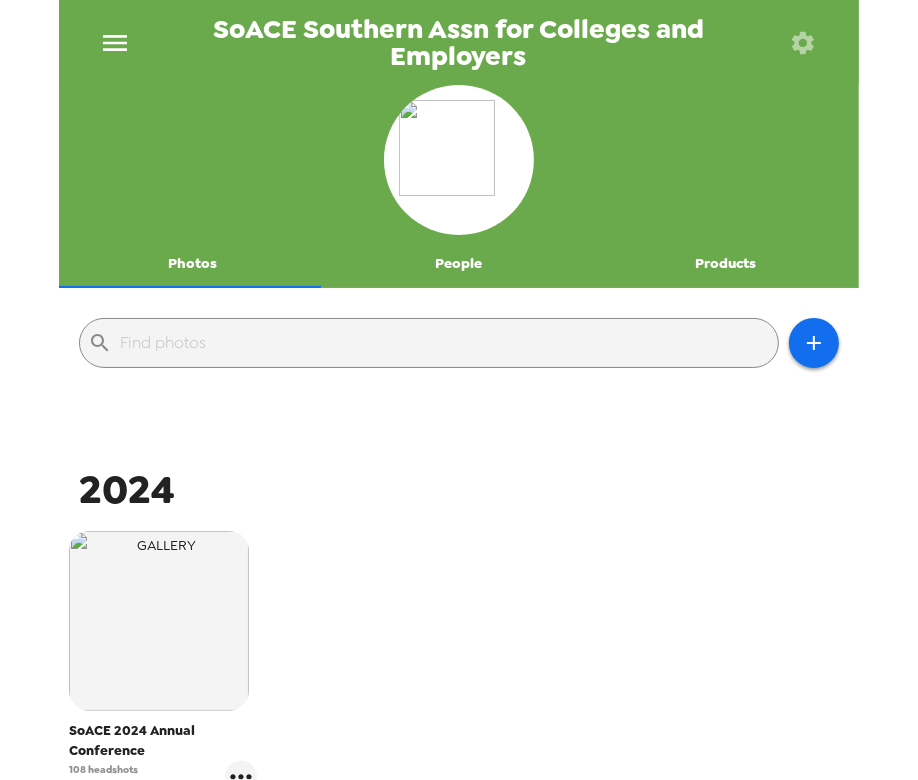 click 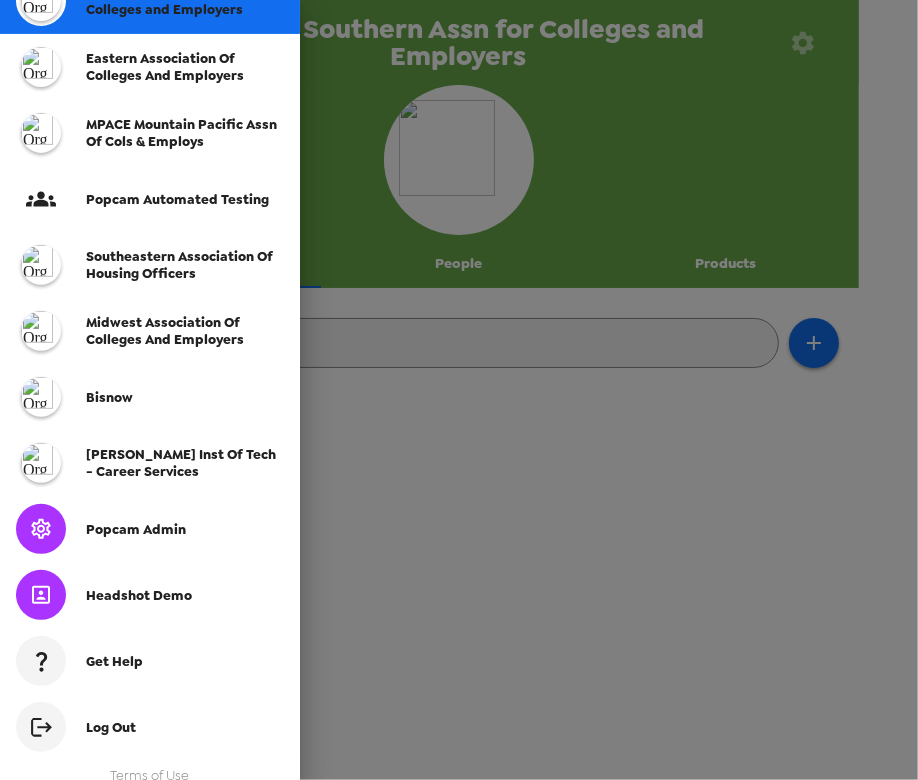 scroll, scrollTop: 430, scrollLeft: 0, axis: vertical 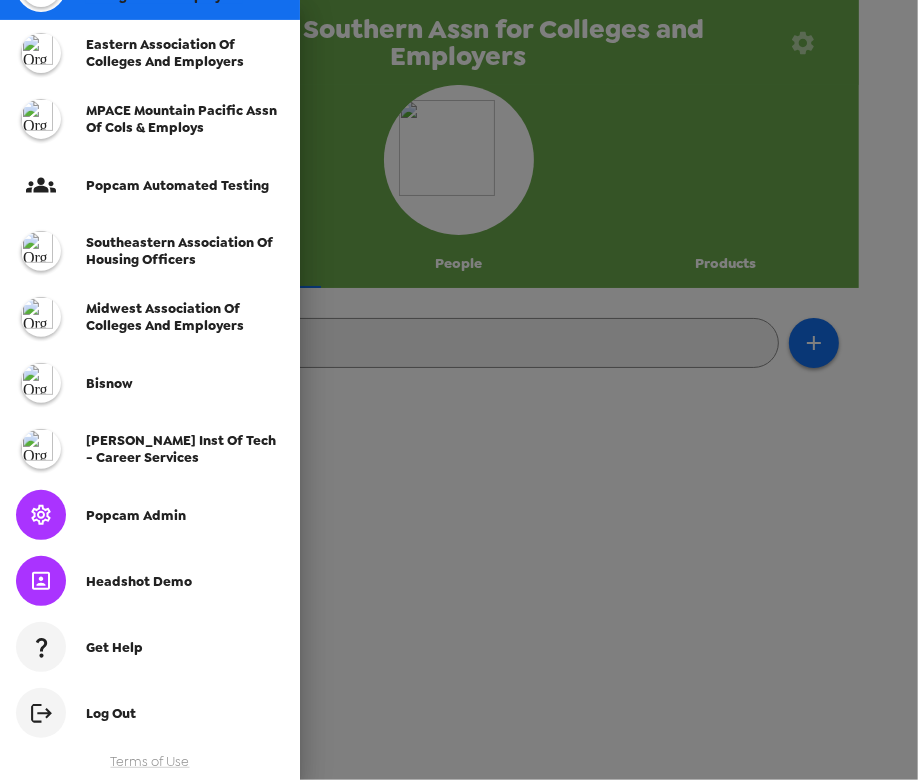 click on "Popcam Admin" at bounding box center (136, 515) 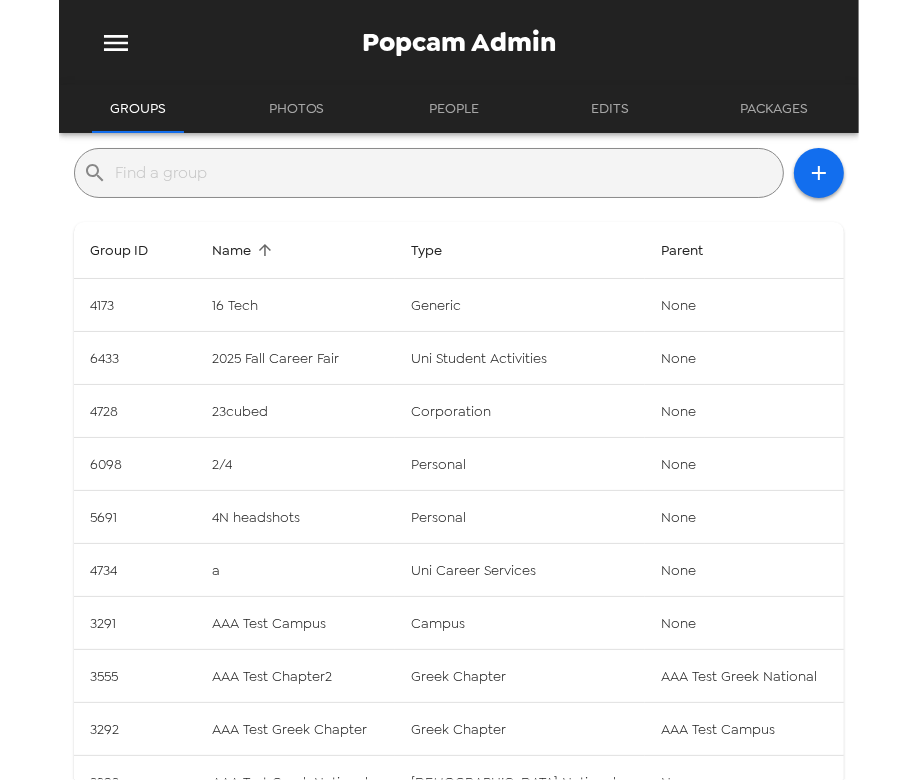 click at bounding box center [445, 173] 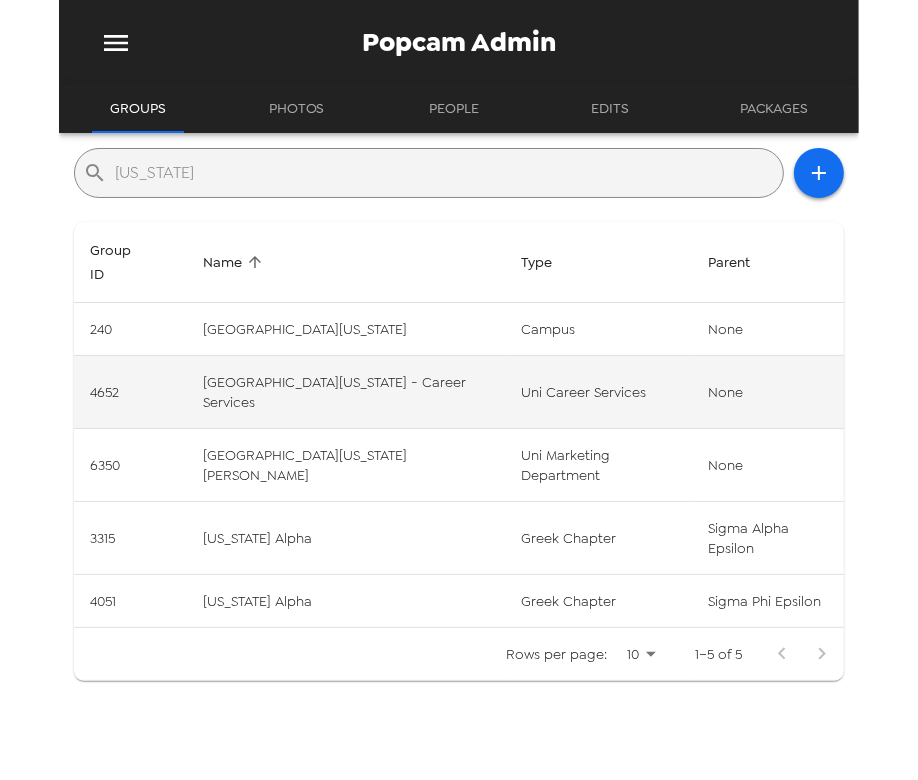 type on "wyoming" 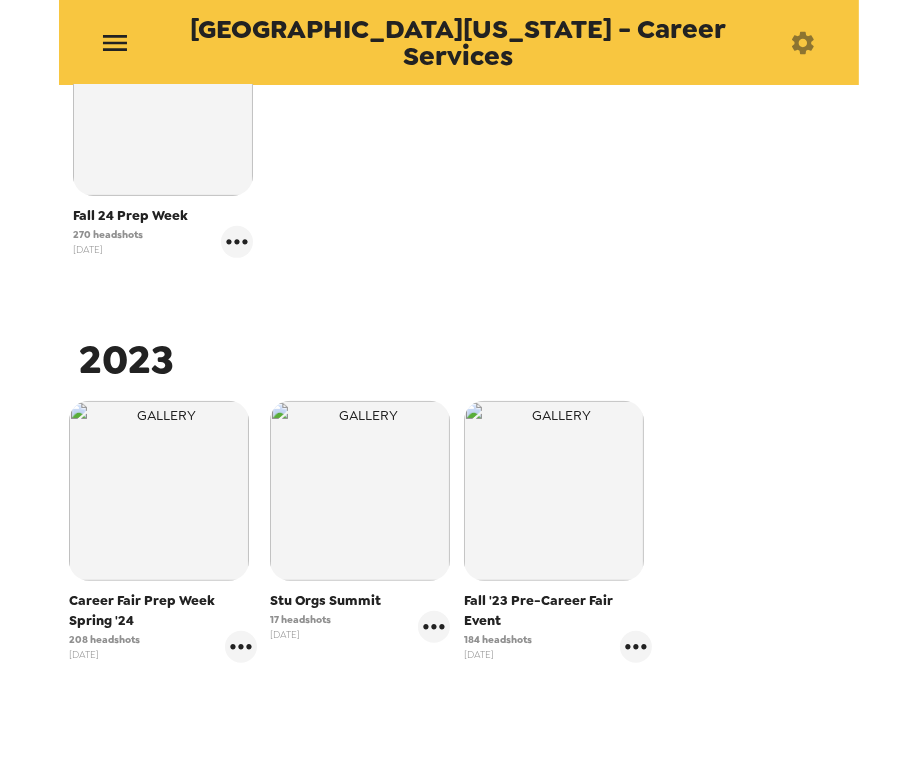 scroll, scrollTop: 518, scrollLeft: 0, axis: vertical 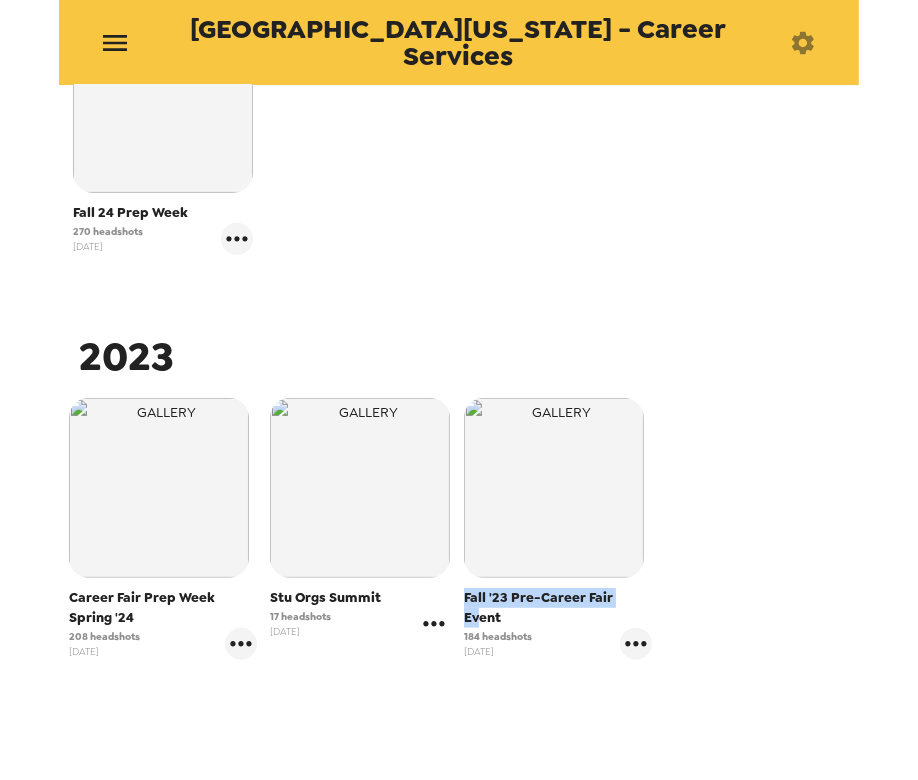 drag, startPoint x: 609, startPoint y: 595, endPoint x: 441, endPoint y: 609, distance: 168.58232 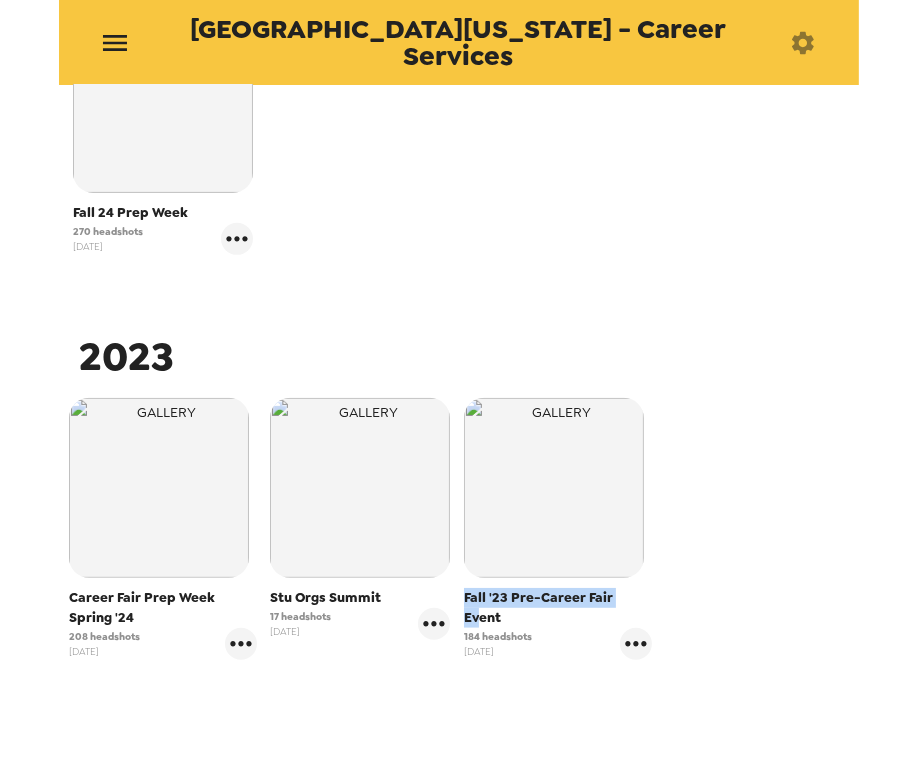 click on "Fall '23 Pre-Career Fair Event" at bounding box center (558, 608) 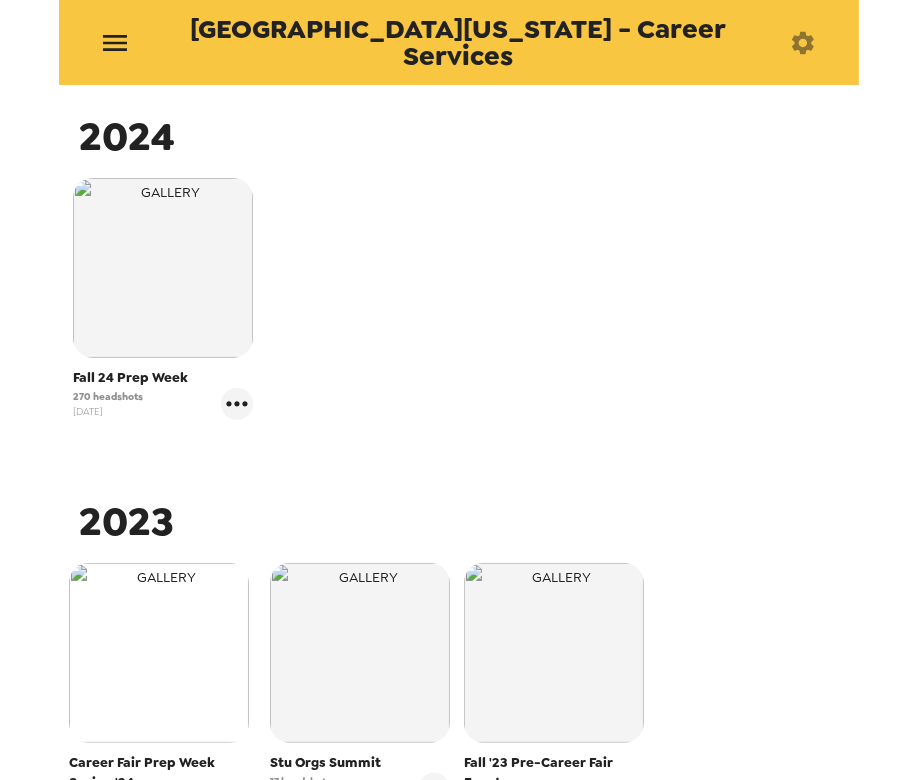 scroll, scrollTop: 363, scrollLeft: 0, axis: vertical 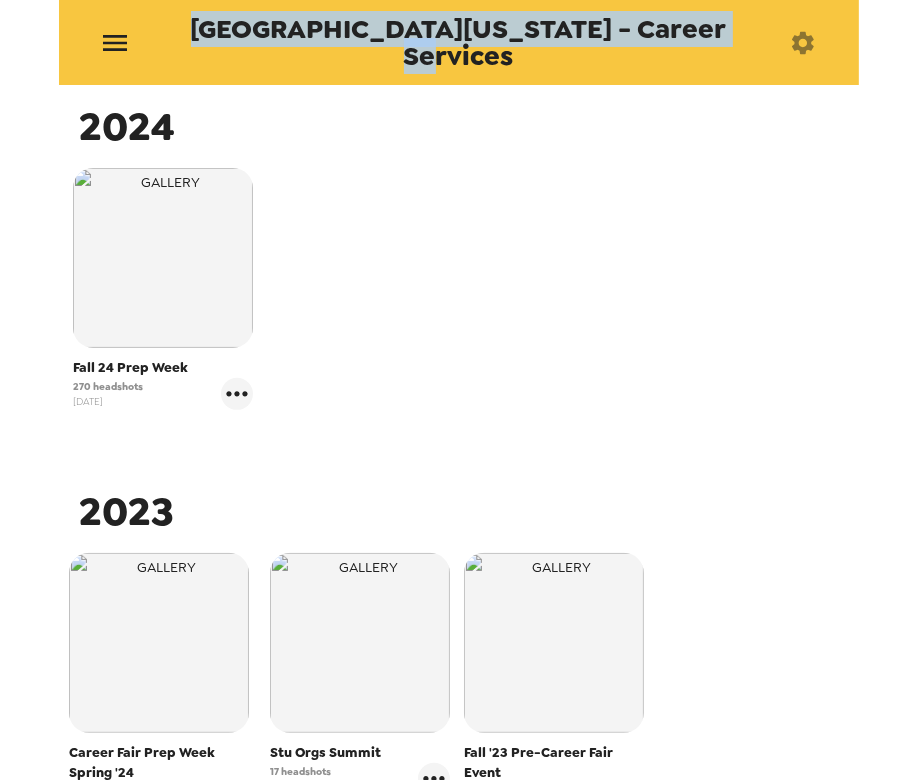 drag, startPoint x: 197, startPoint y: 39, endPoint x: 734, endPoint y: 59, distance: 537.3723 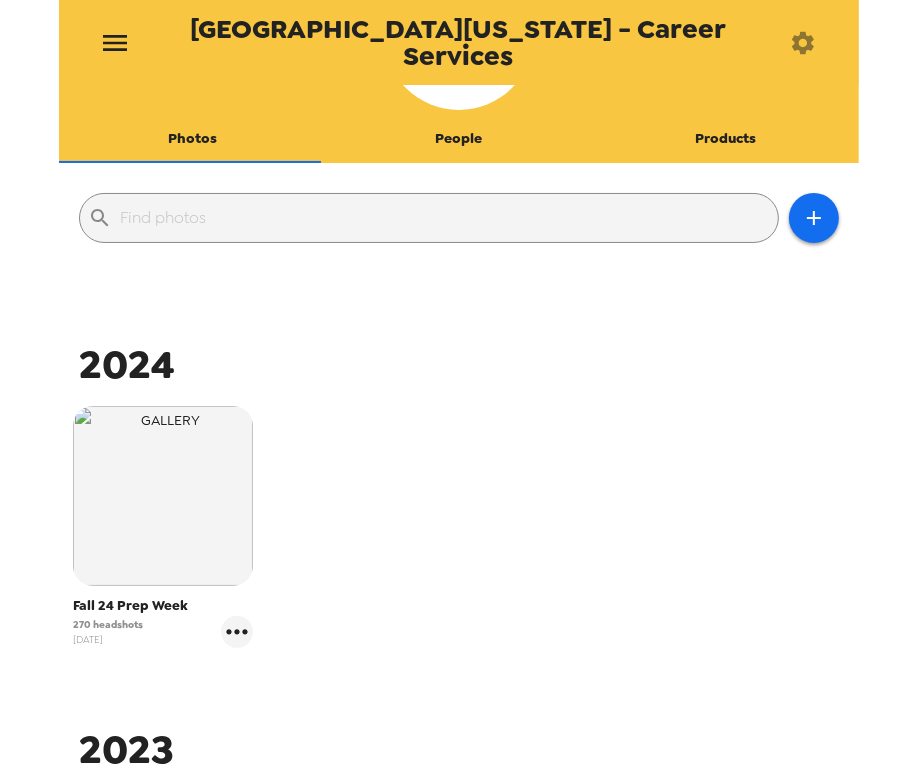 scroll, scrollTop: 90, scrollLeft: 0, axis: vertical 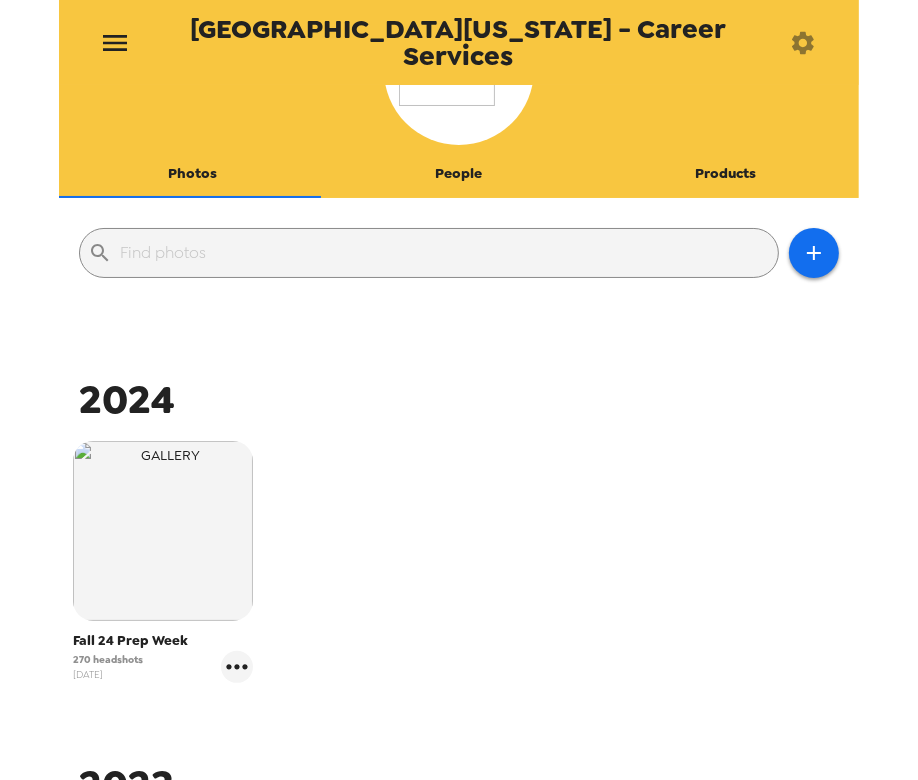 click on "People" at bounding box center [459, 174] 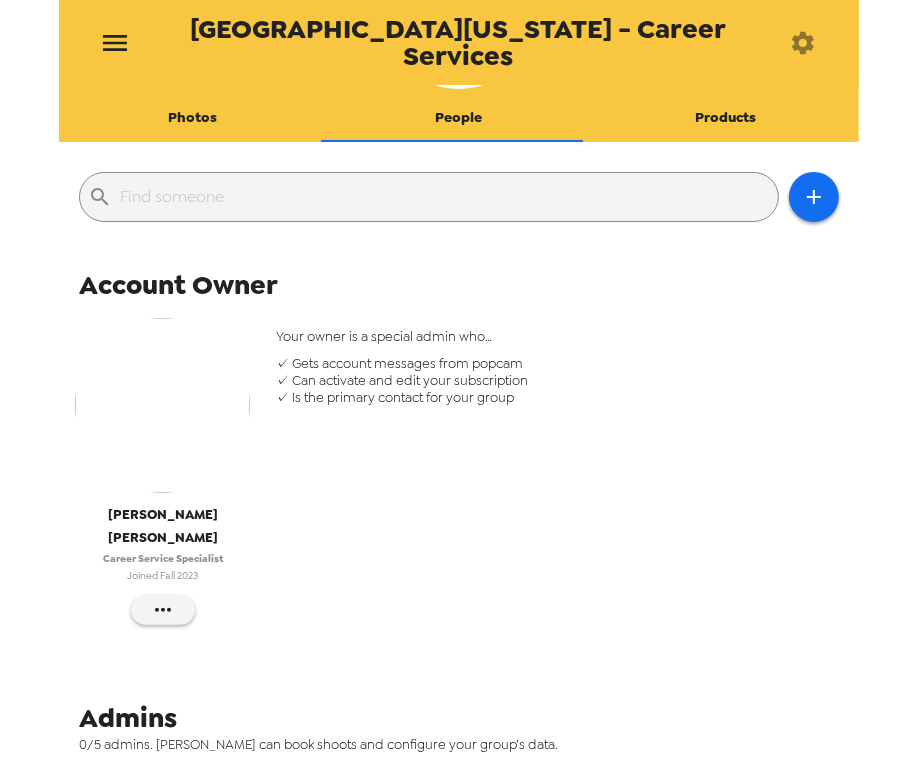 scroll, scrollTop: 0, scrollLeft: 0, axis: both 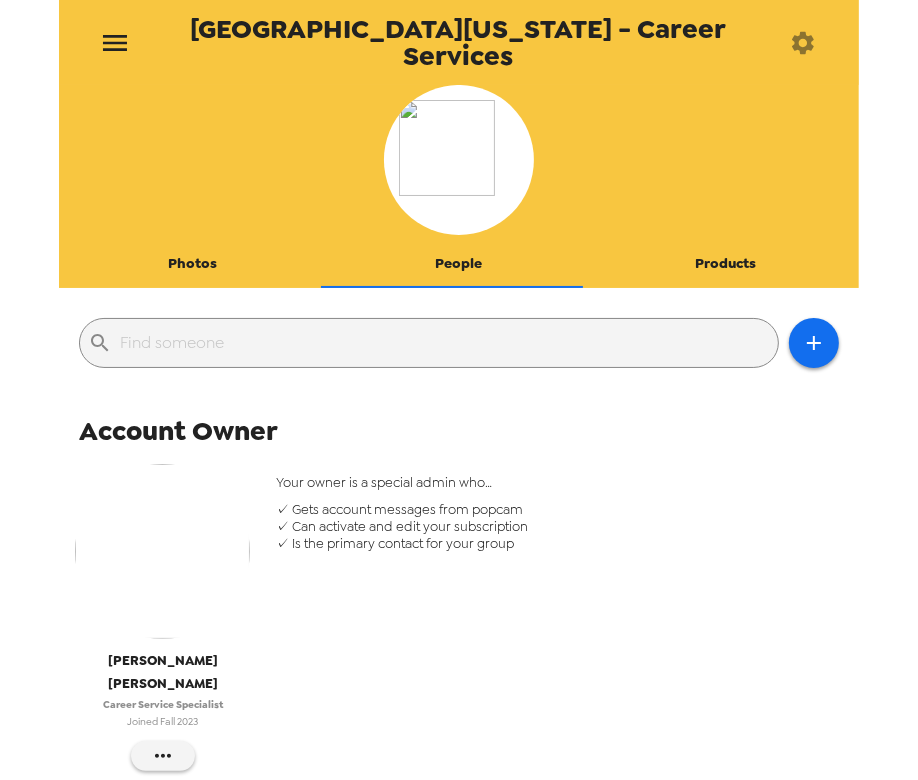 click on "Photos" at bounding box center [192, 264] 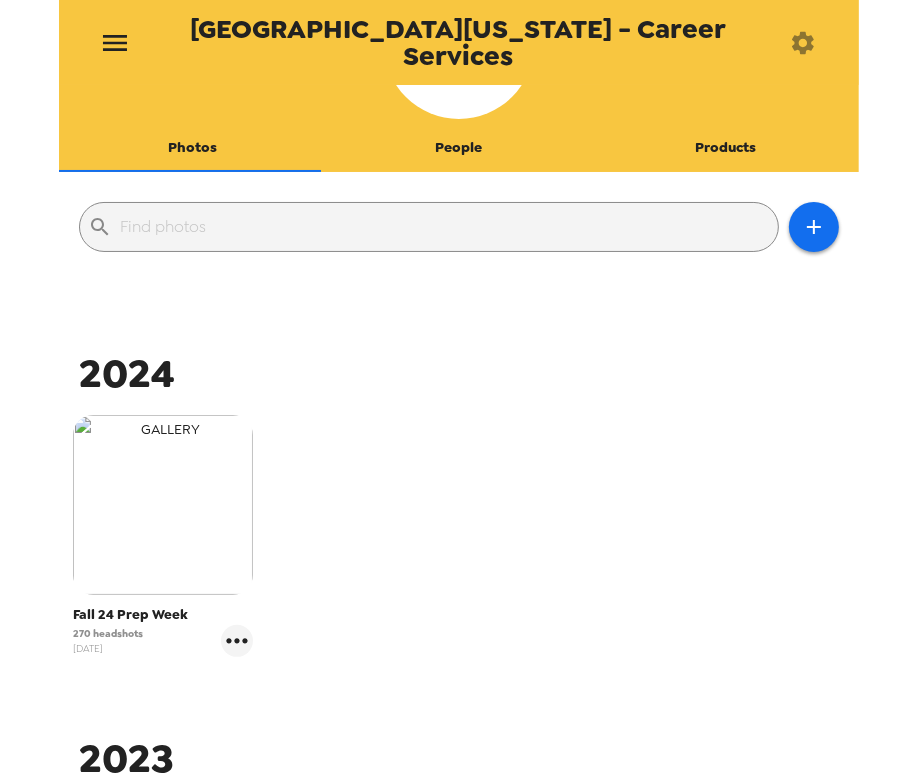 scroll, scrollTop: 181, scrollLeft: 0, axis: vertical 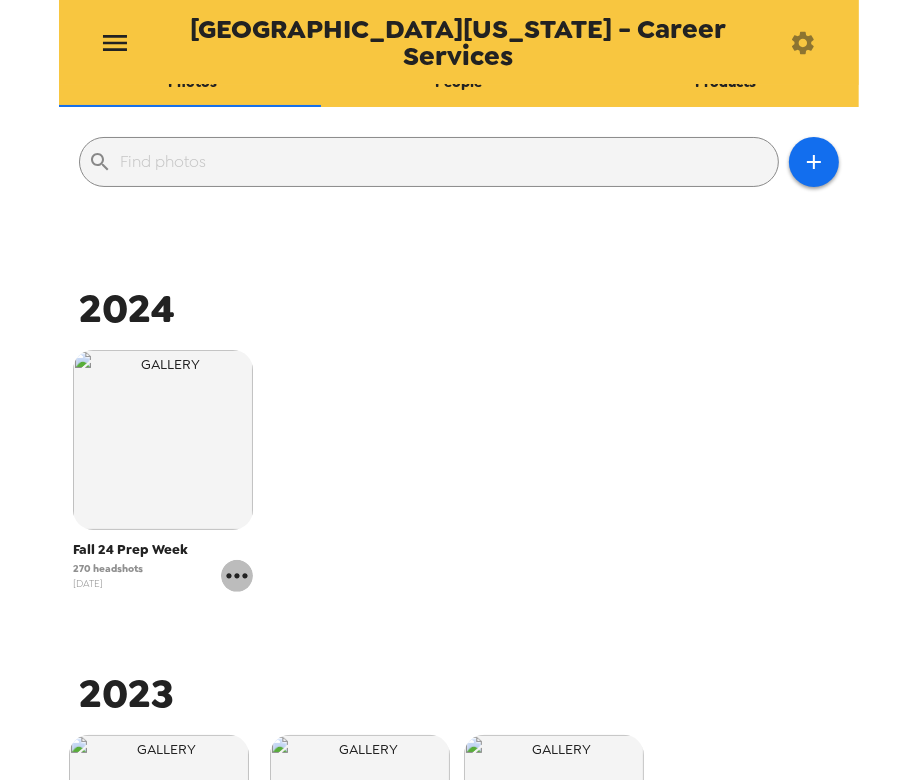 click 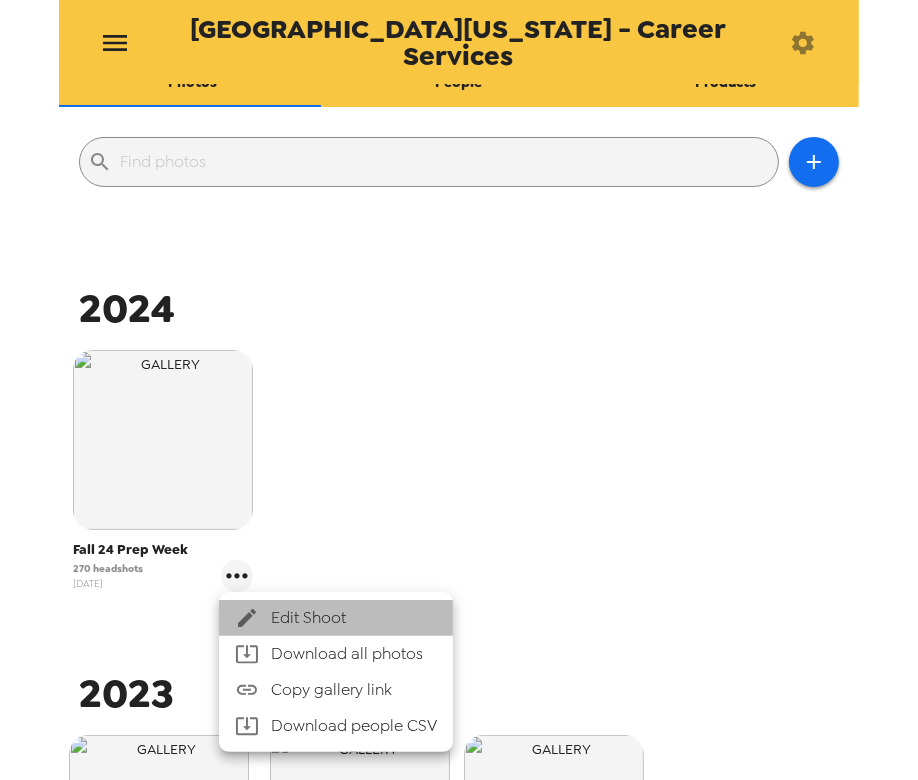 click on "Edit Shoot" at bounding box center (354, 618) 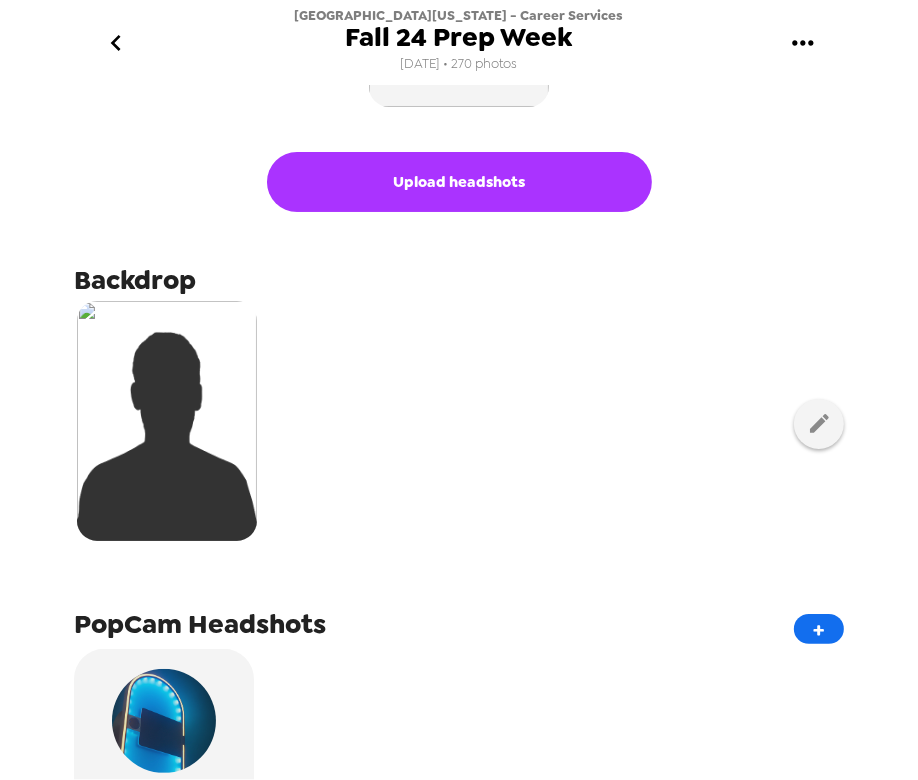 scroll, scrollTop: 272, scrollLeft: 0, axis: vertical 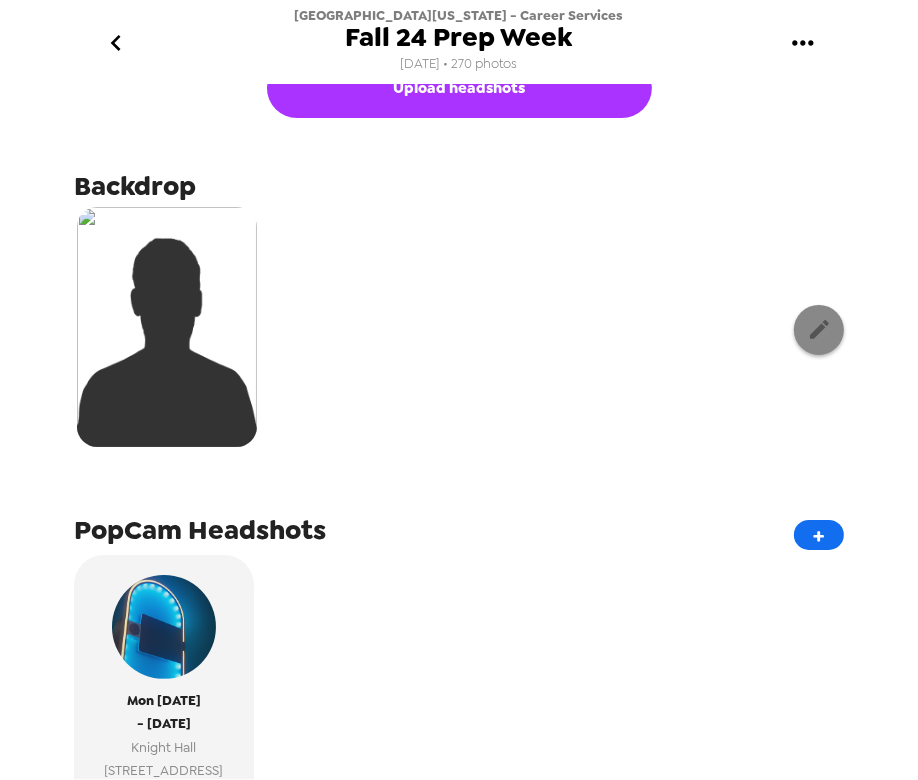click at bounding box center (819, 330) 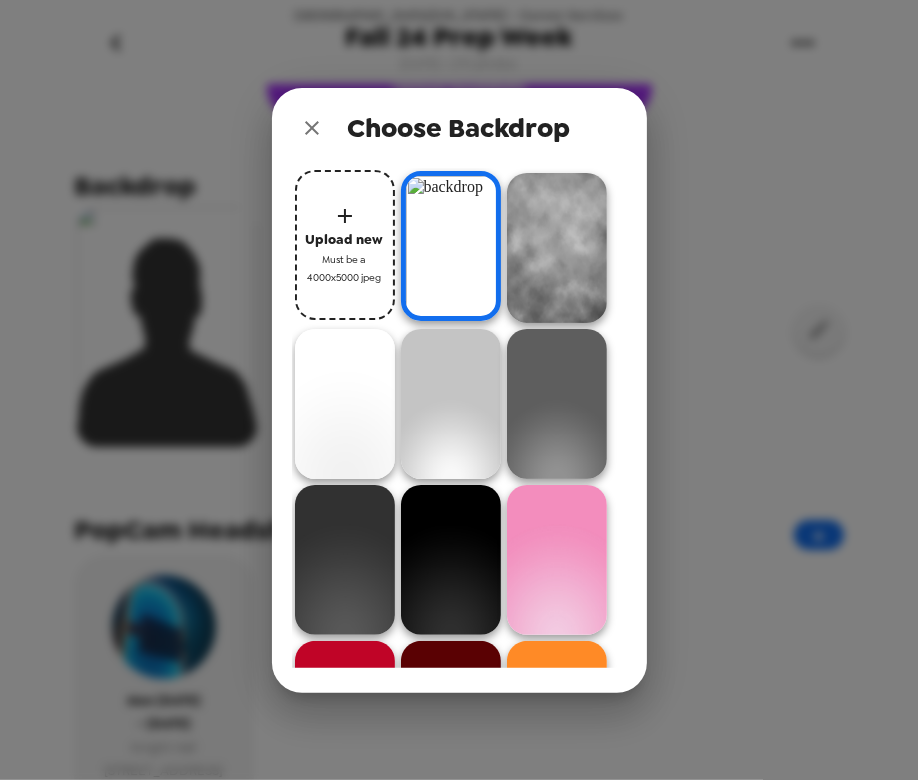 click at bounding box center [451, 246] 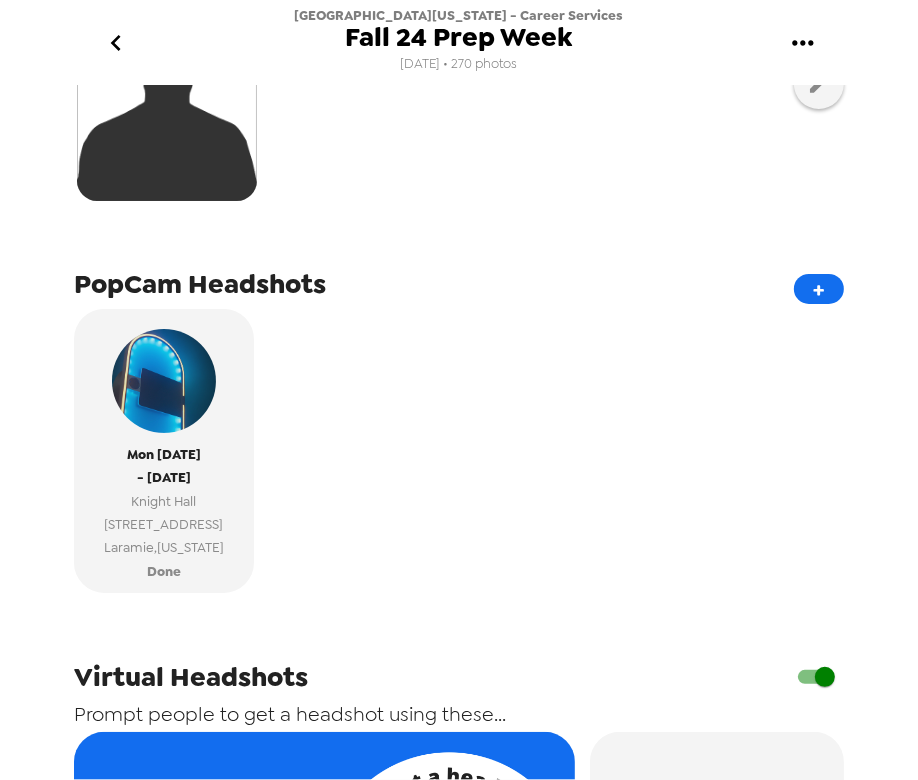 scroll, scrollTop: 545, scrollLeft: 0, axis: vertical 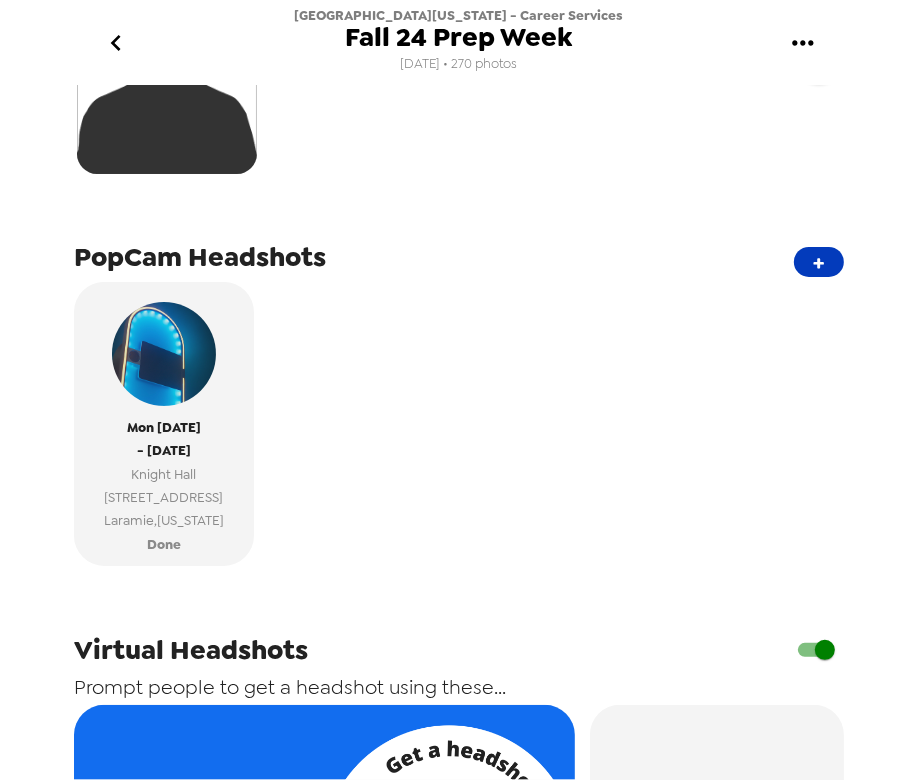 click on "+" at bounding box center (819, 262) 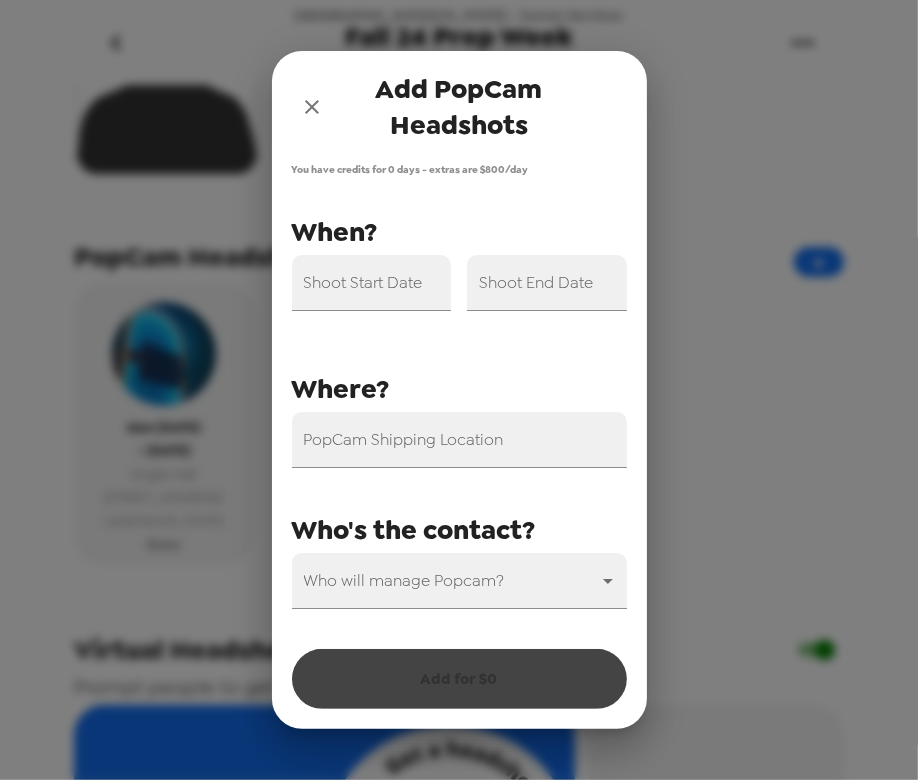 click 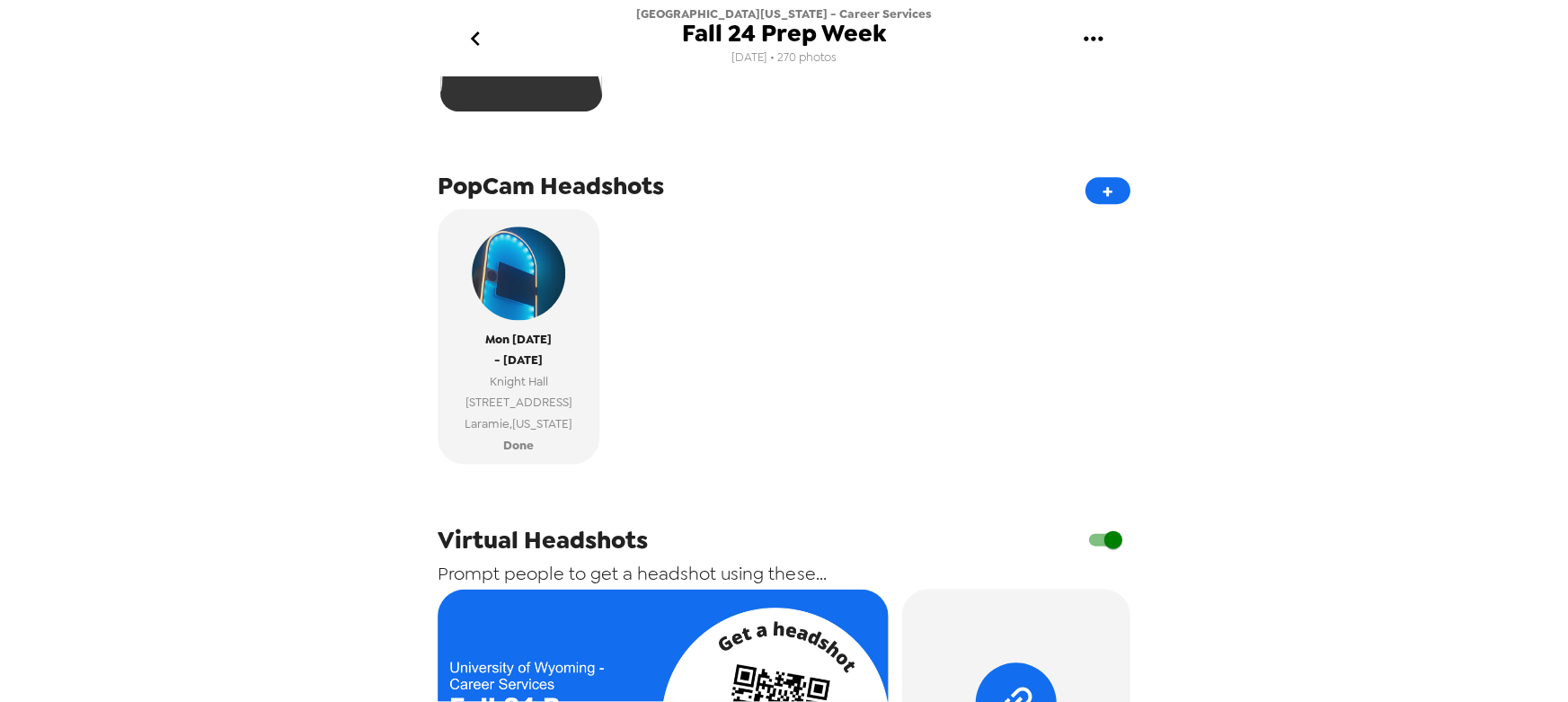 scroll, scrollTop: 572, scrollLeft: 0, axis: vertical 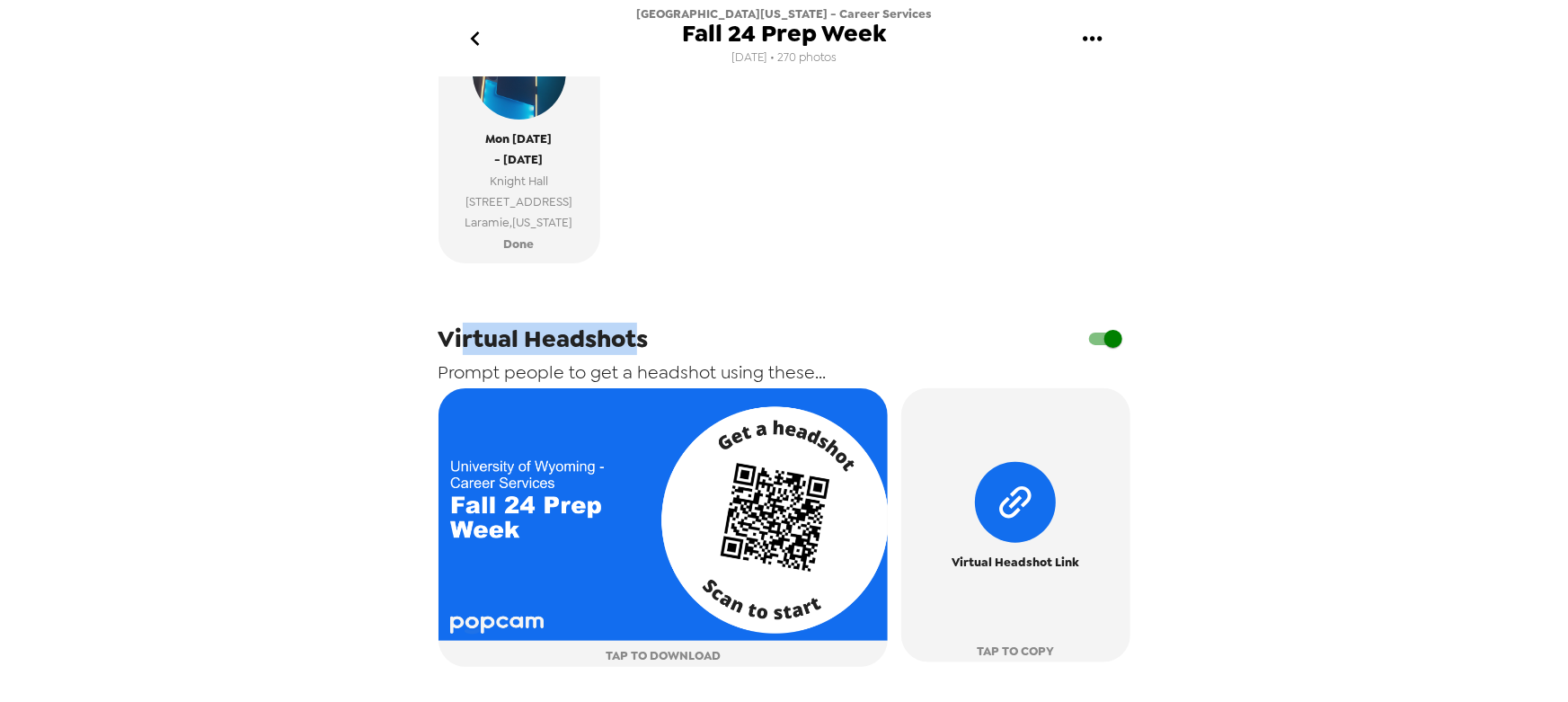drag, startPoint x: 614, startPoint y: 351, endPoint x: 632, endPoint y: 352, distance: 18.02776 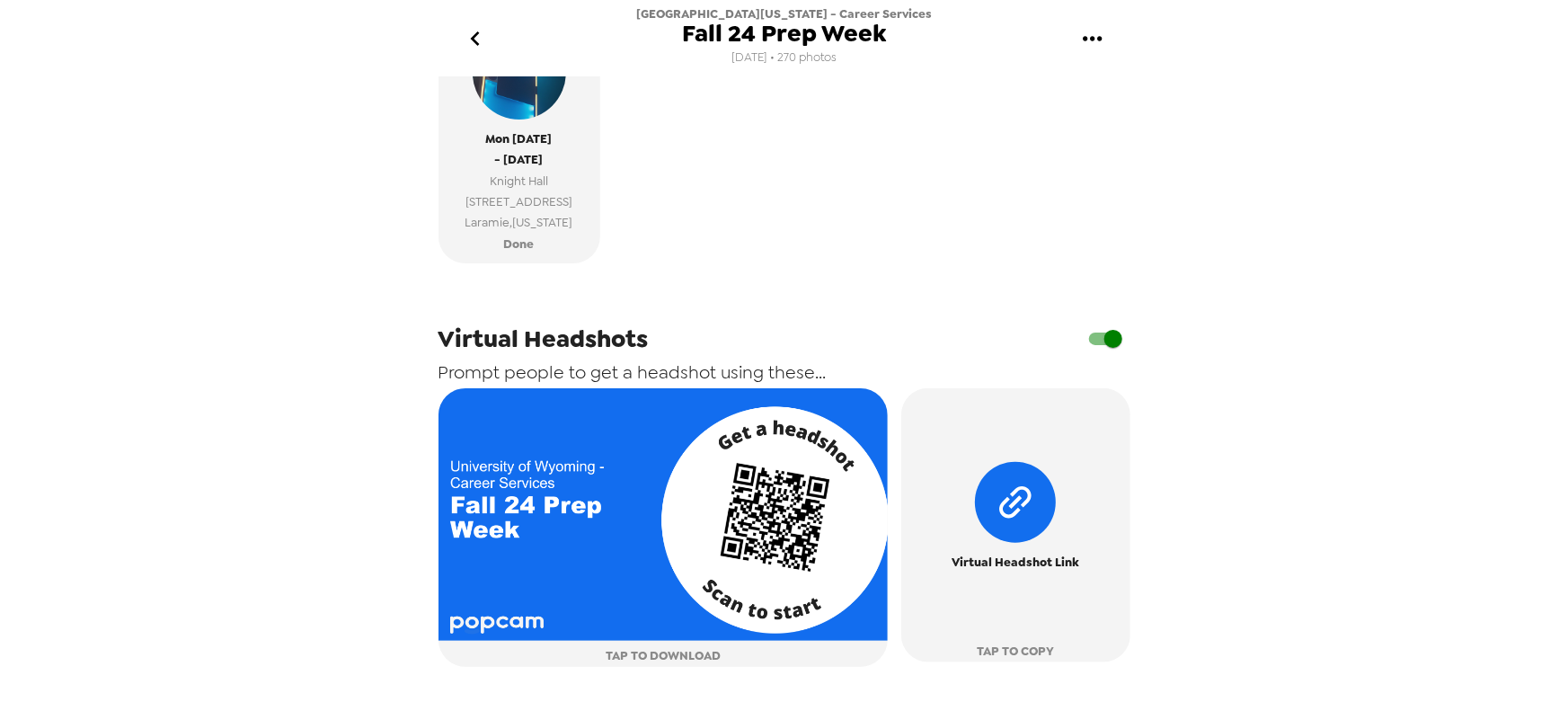 click 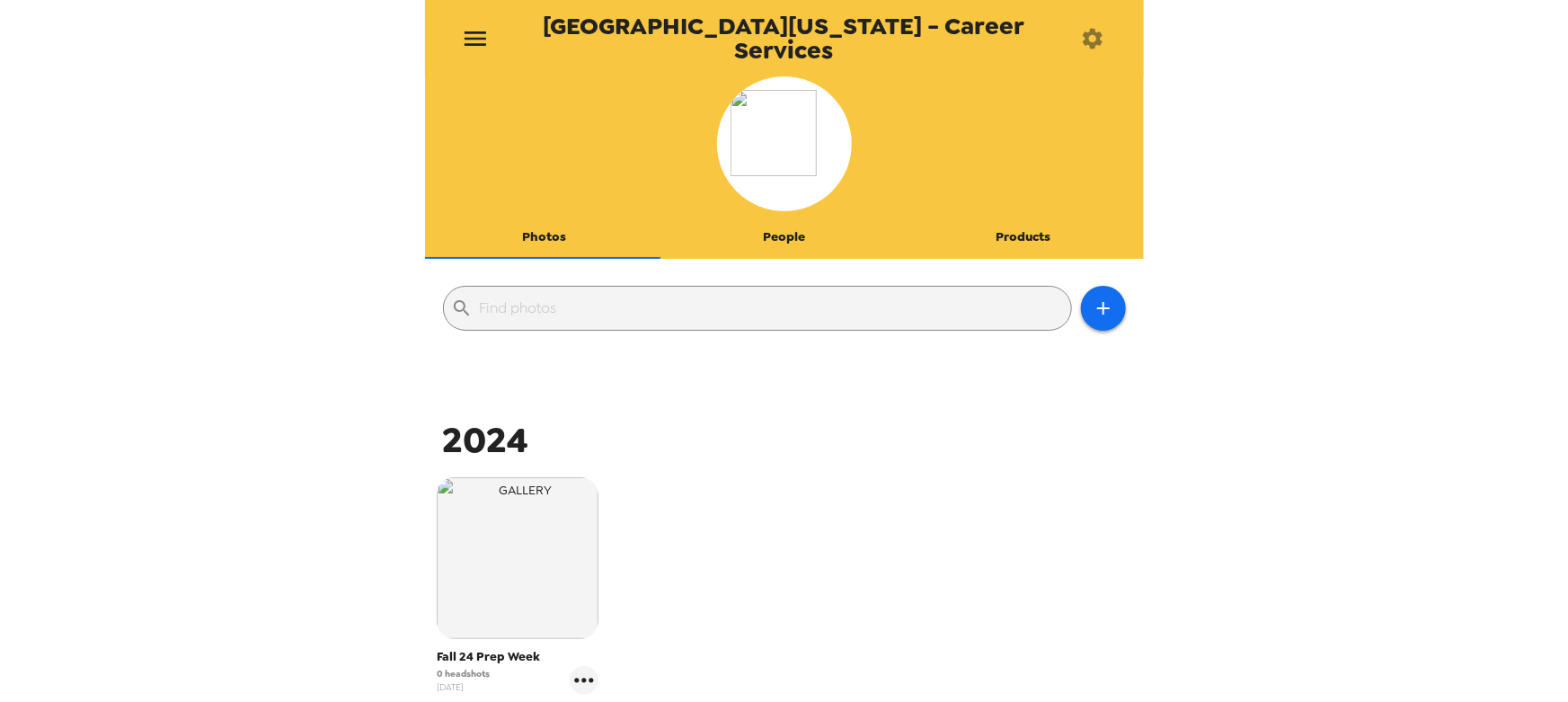 click at bounding box center (475, 38) 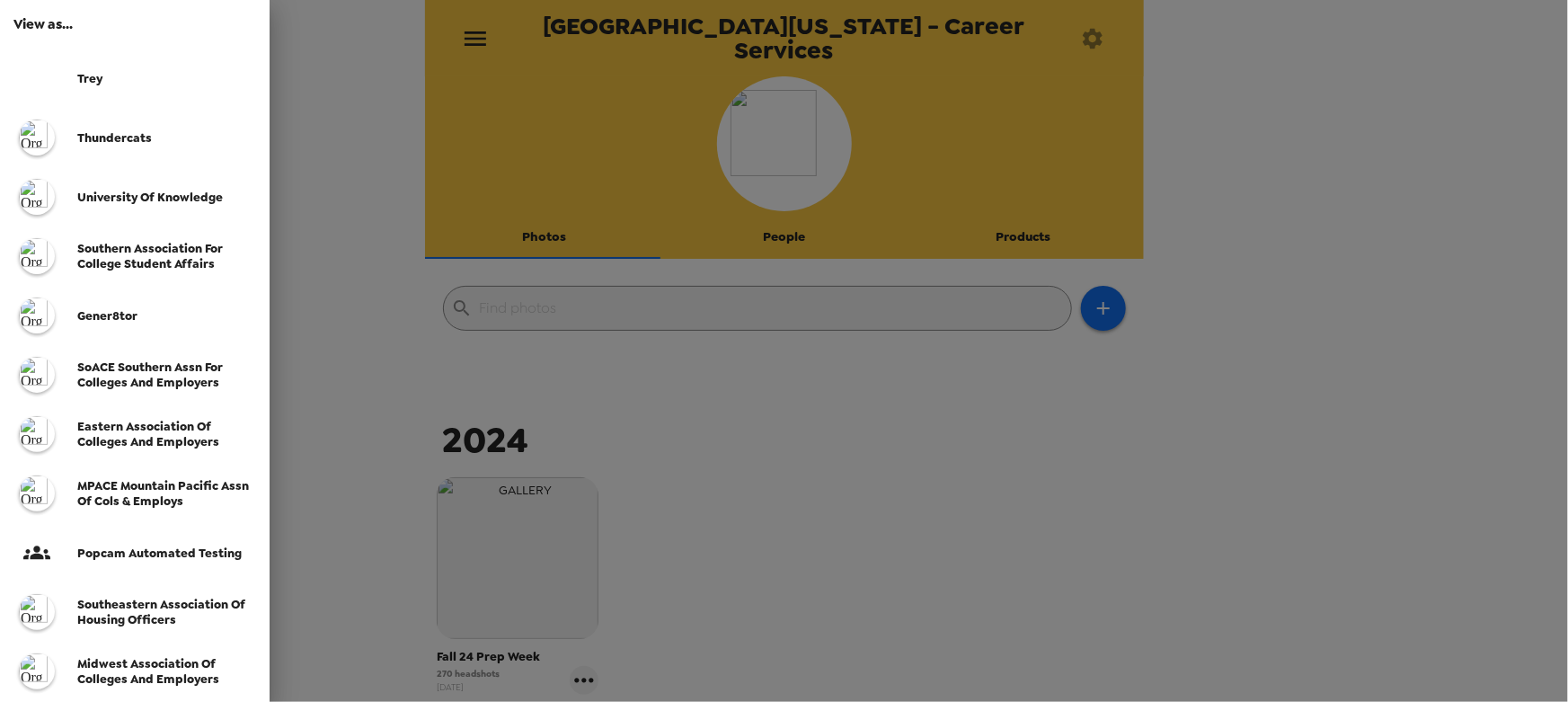 click on "SoACE Southern Assn for Colleges and Employers" at bounding box center (150, 375) 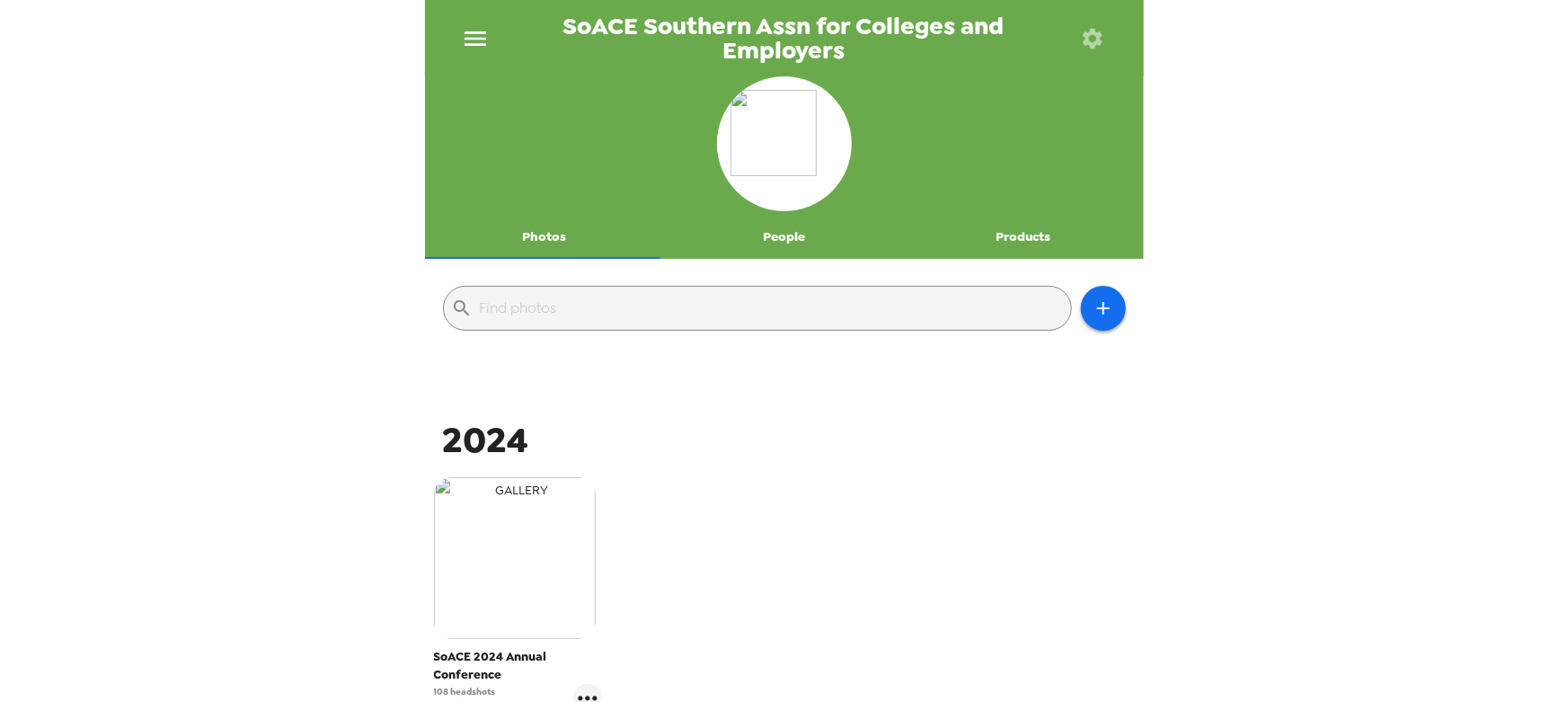 click at bounding box center (515, 558) 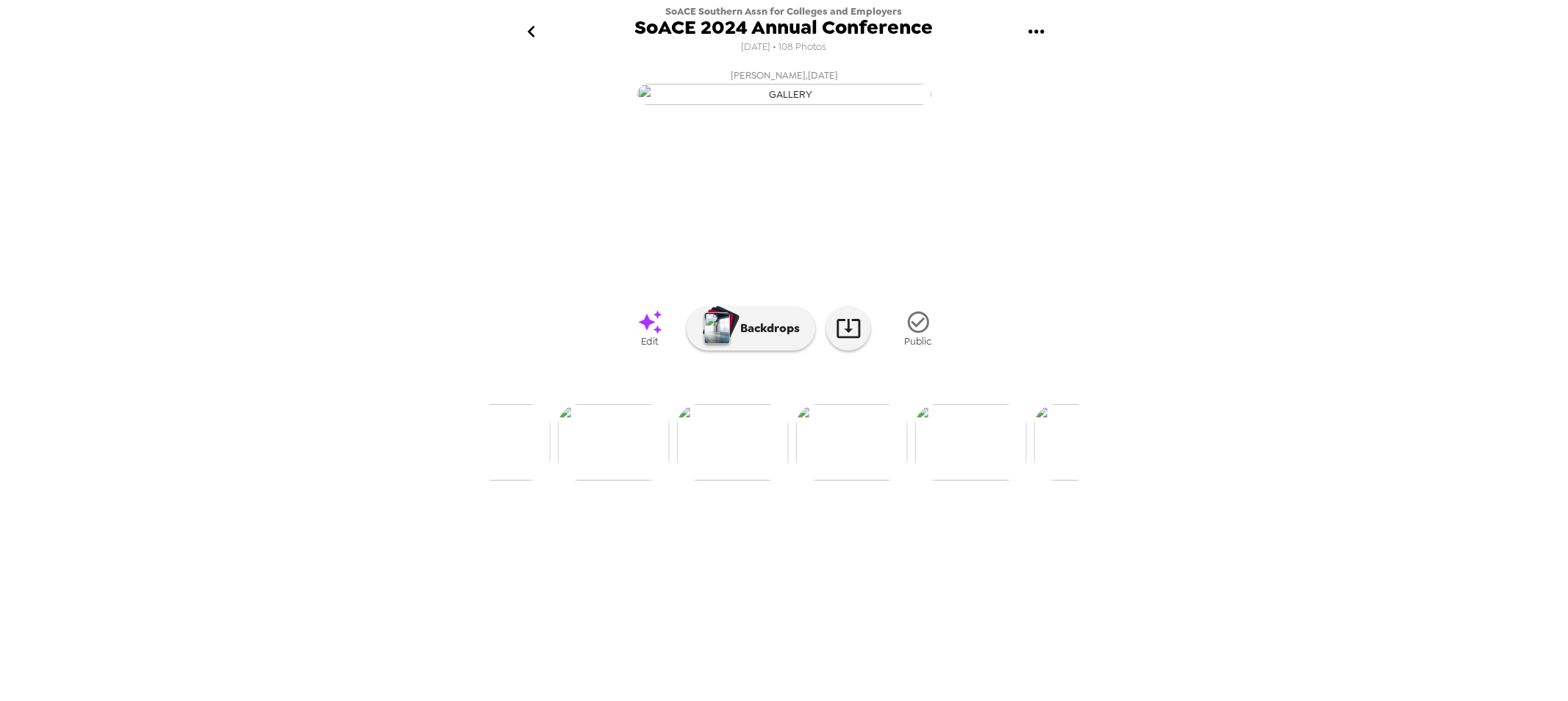 scroll, scrollTop: 0, scrollLeft: 1773, axis: horizontal 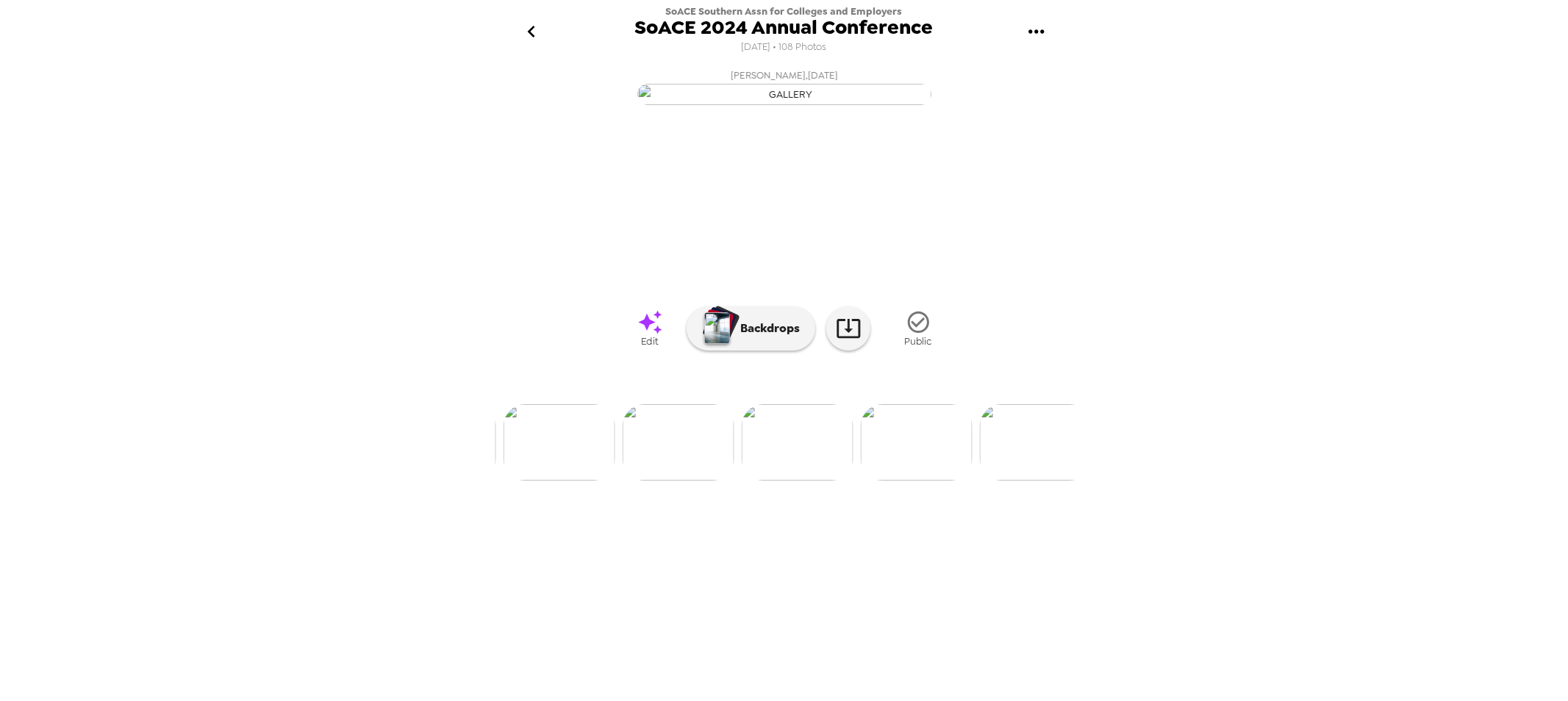click at bounding box center [679, 442] 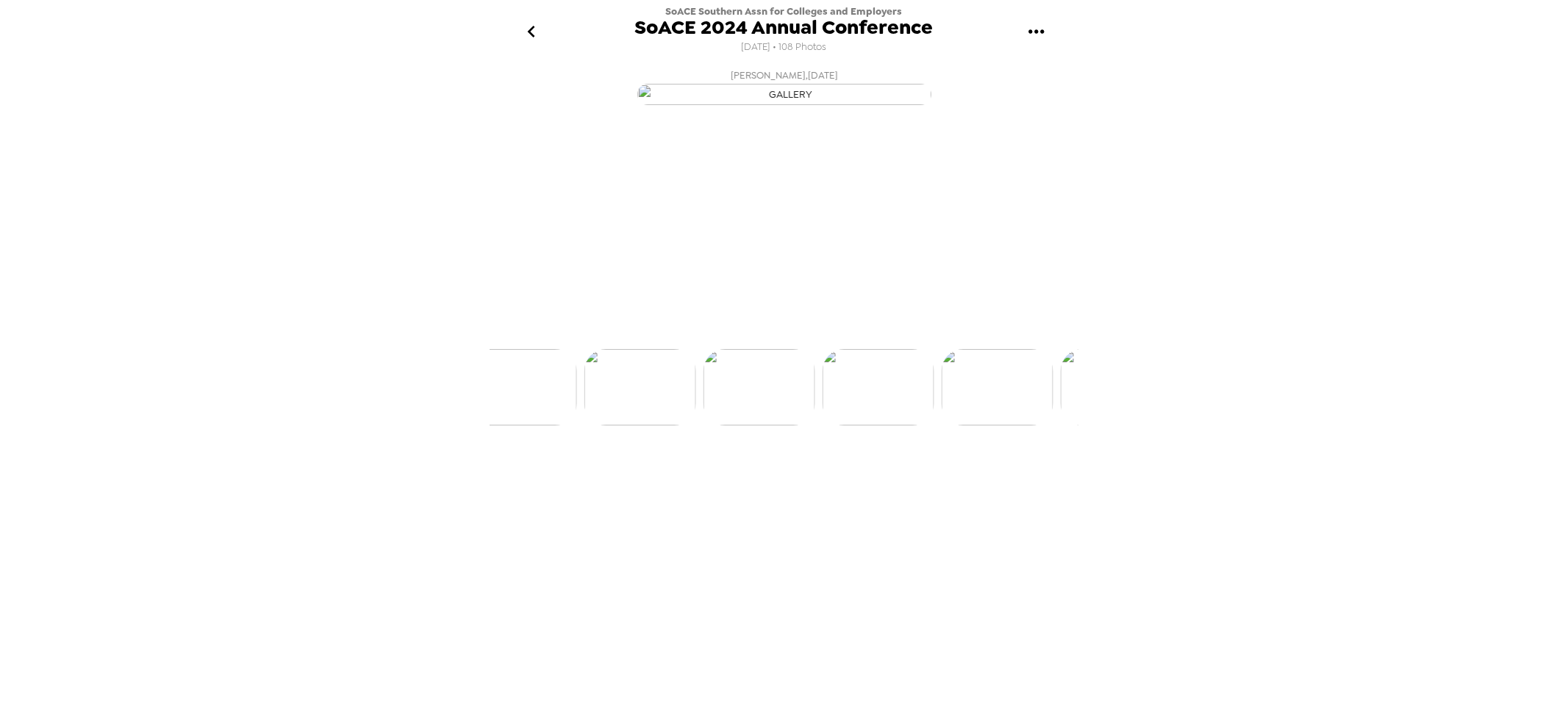 scroll, scrollTop: 0, scrollLeft: 1666, axis: horizontal 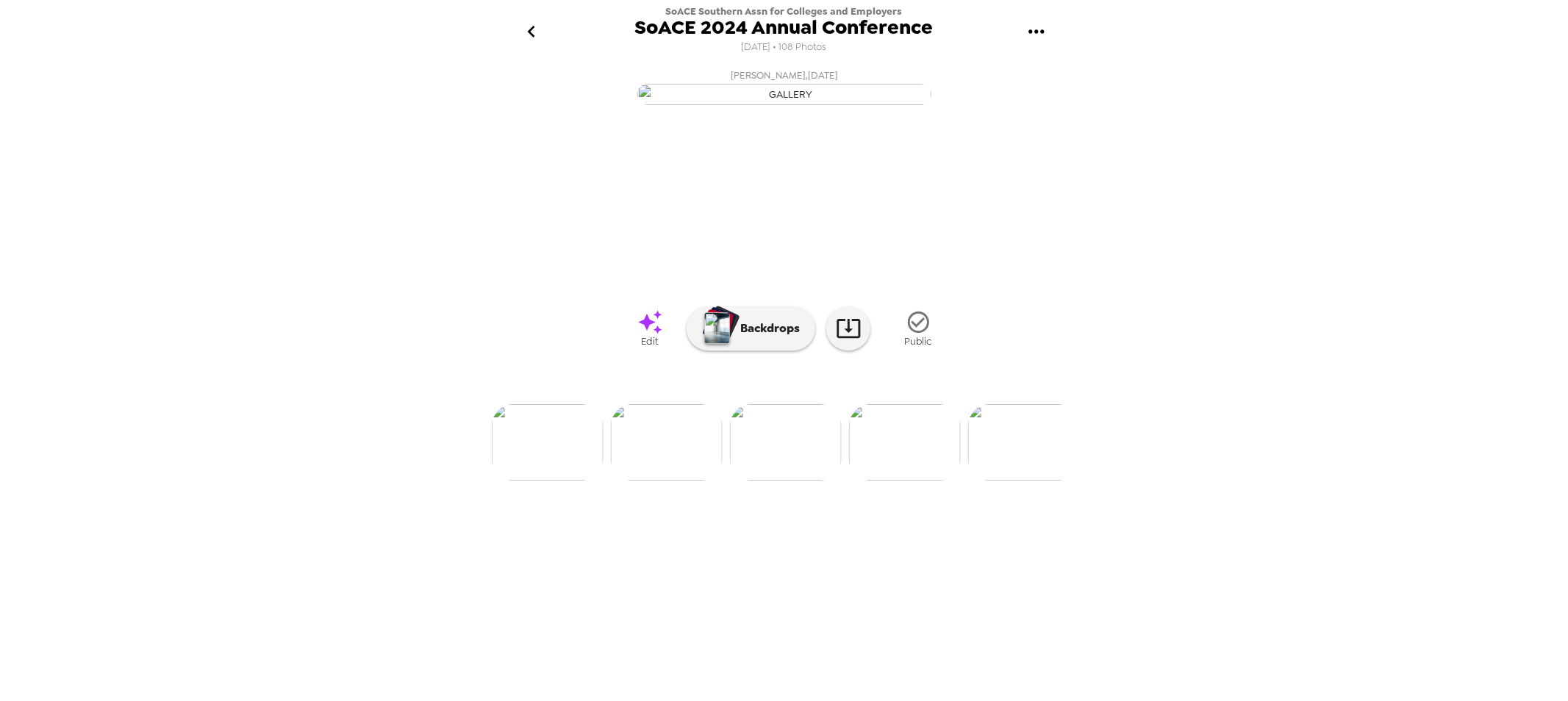 click at bounding box center (905, 442) 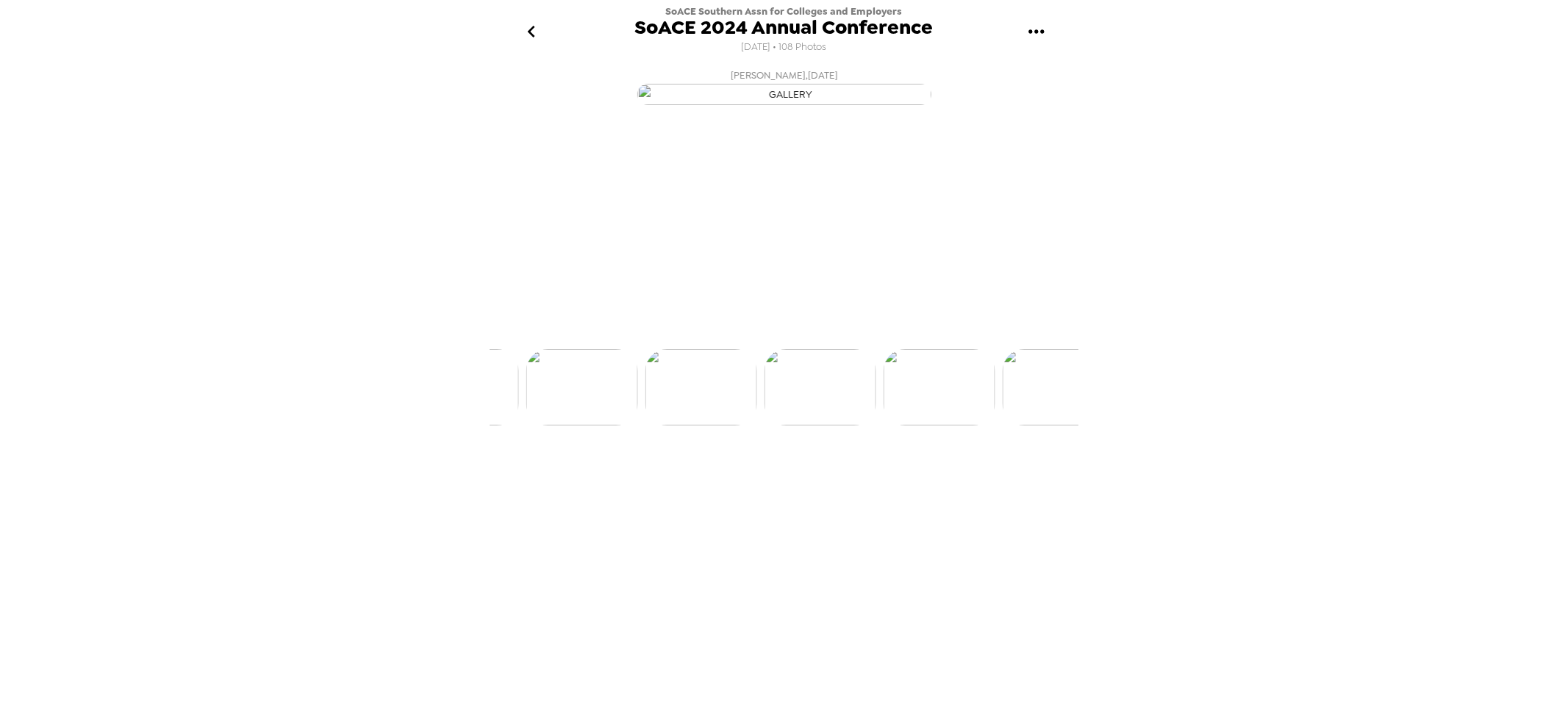 scroll, scrollTop: 0, scrollLeft: 1785, axis: horizontal 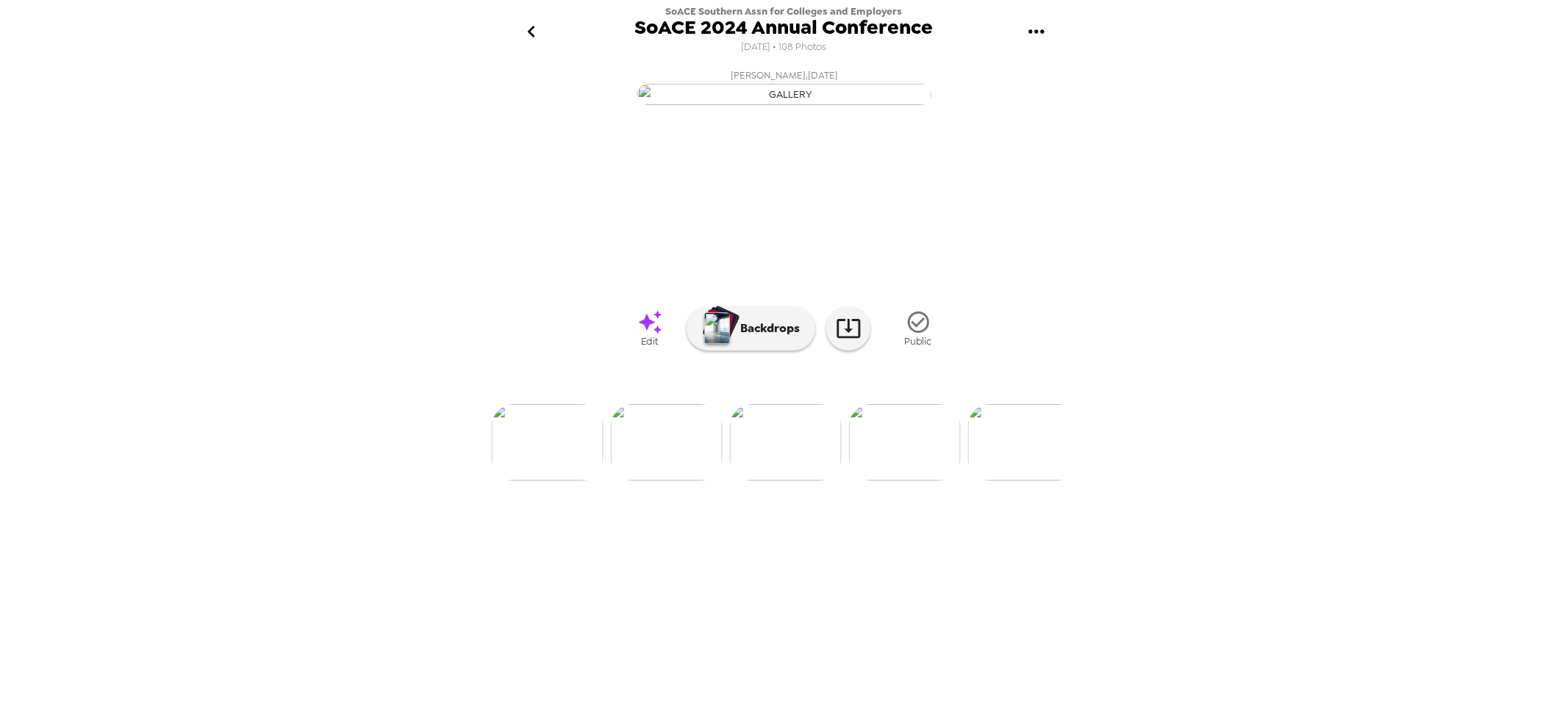 click at bounding box center [667, 442] 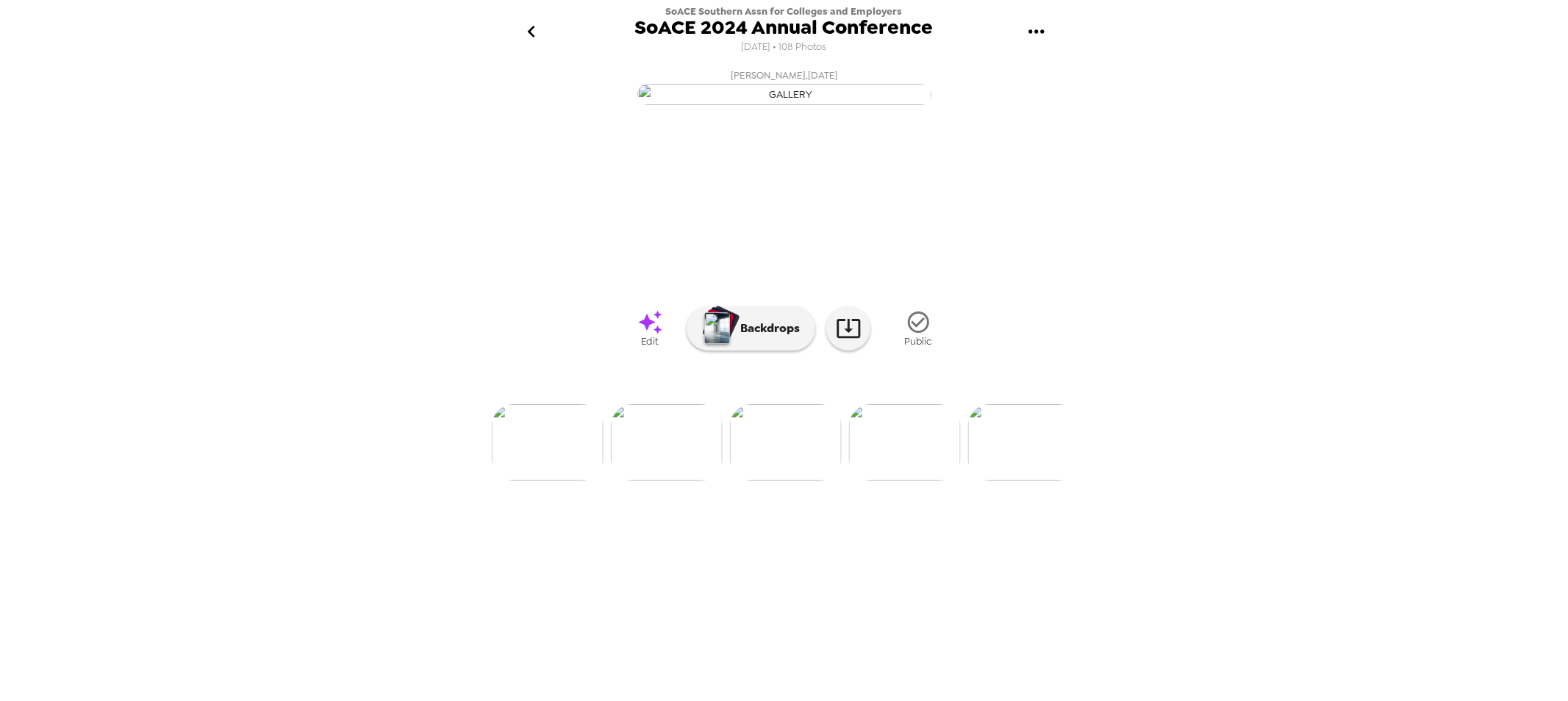 click at bounding box center (905, 442) 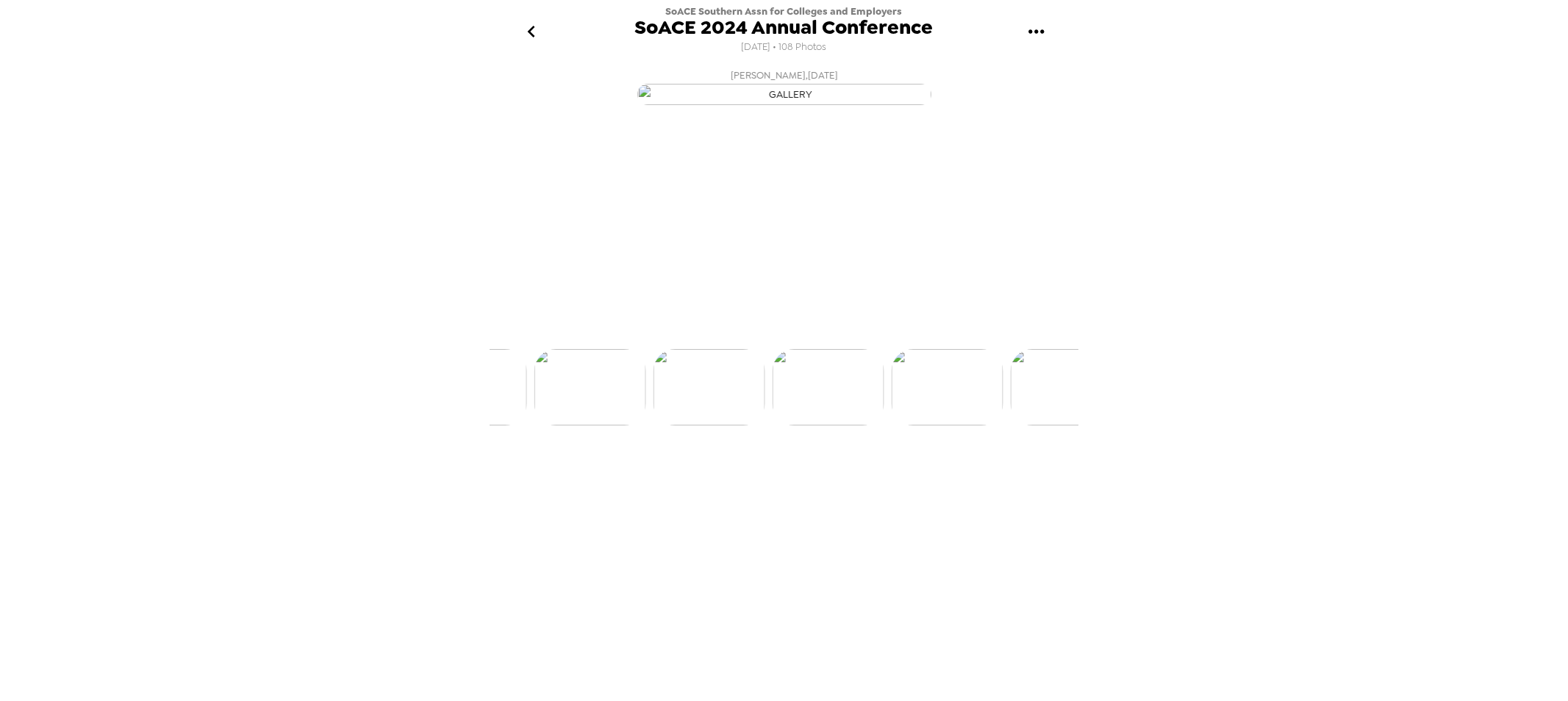 scroll, scrollTop: 0, scrollLeft: 1785, axis: horizontal 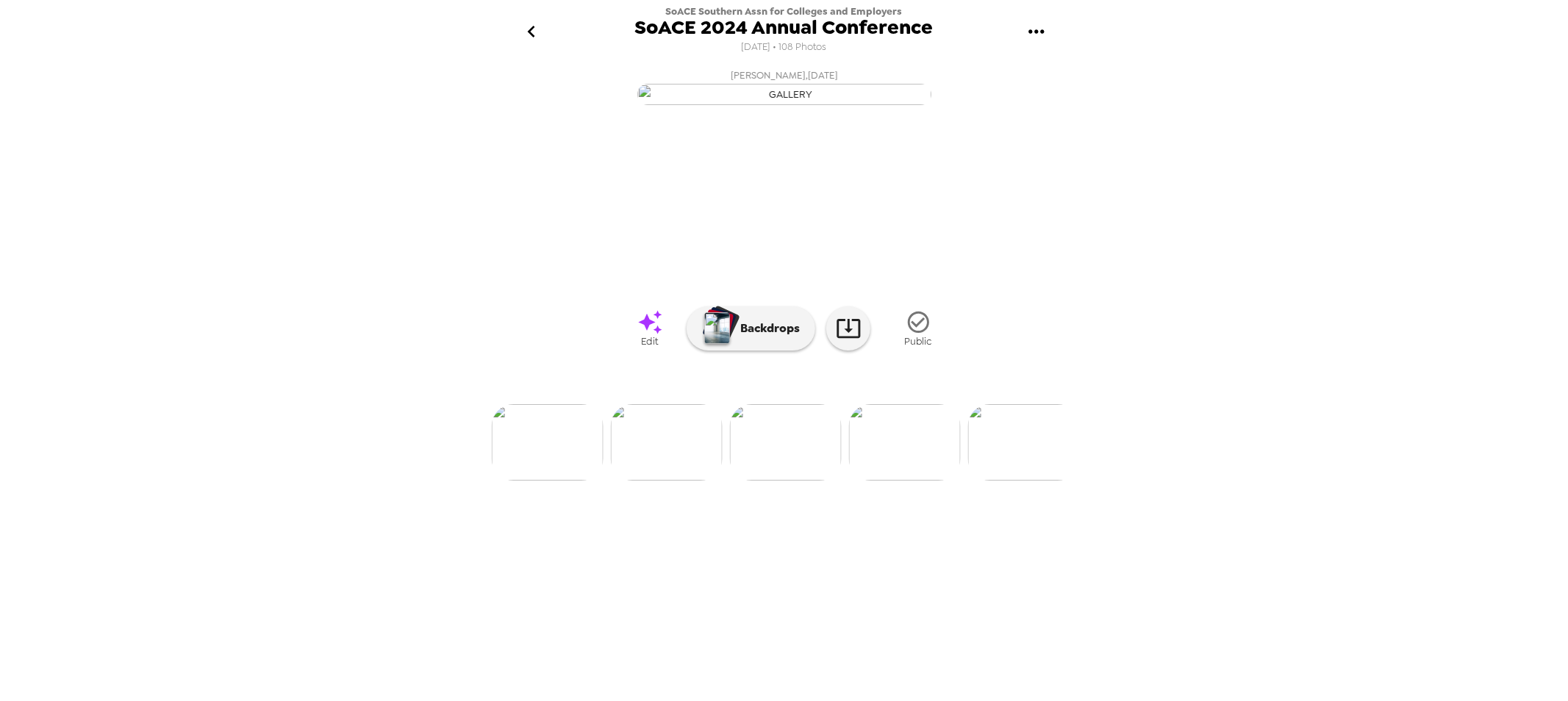 click at bounding box center (667, 442) 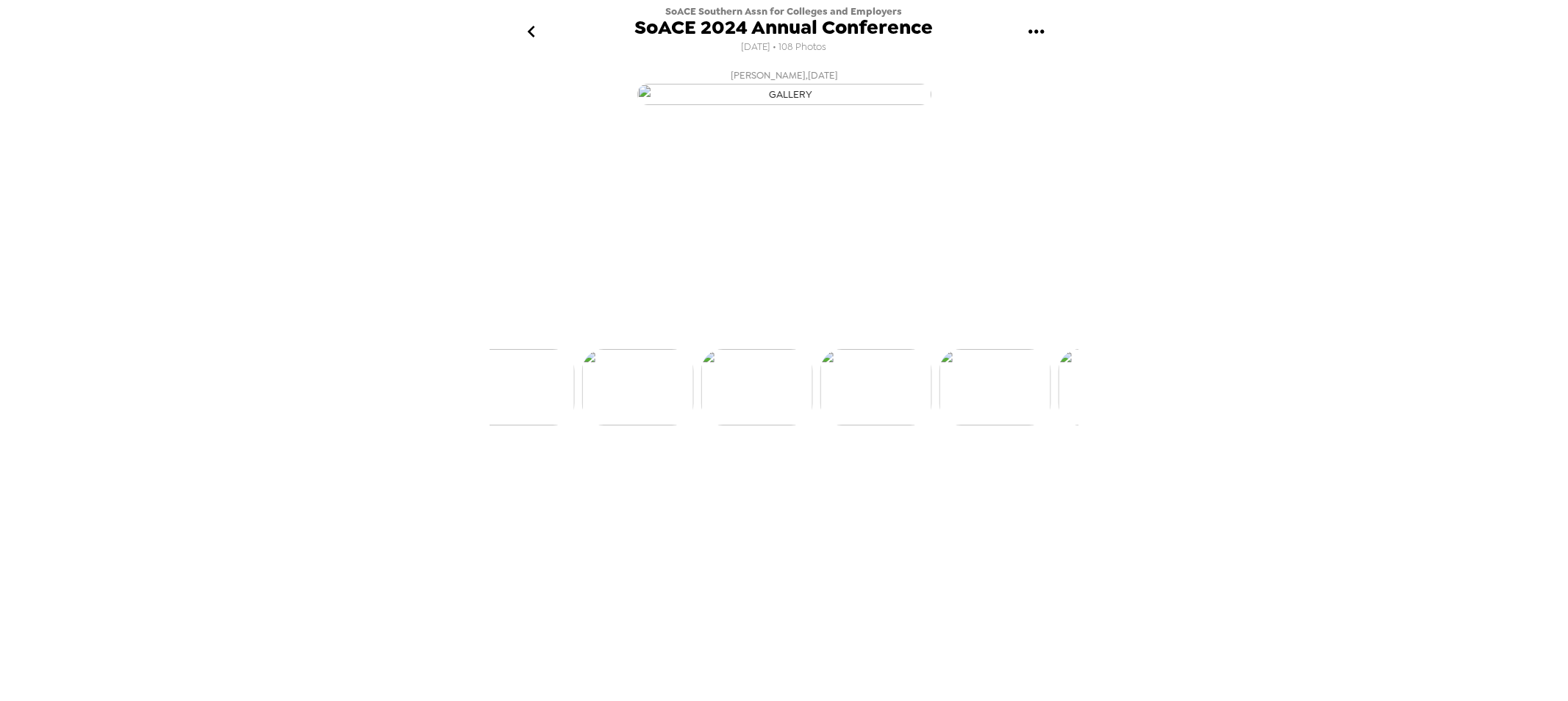 scroll, scrollTop: 0, scrollLeft: 1666, axis: horizontal 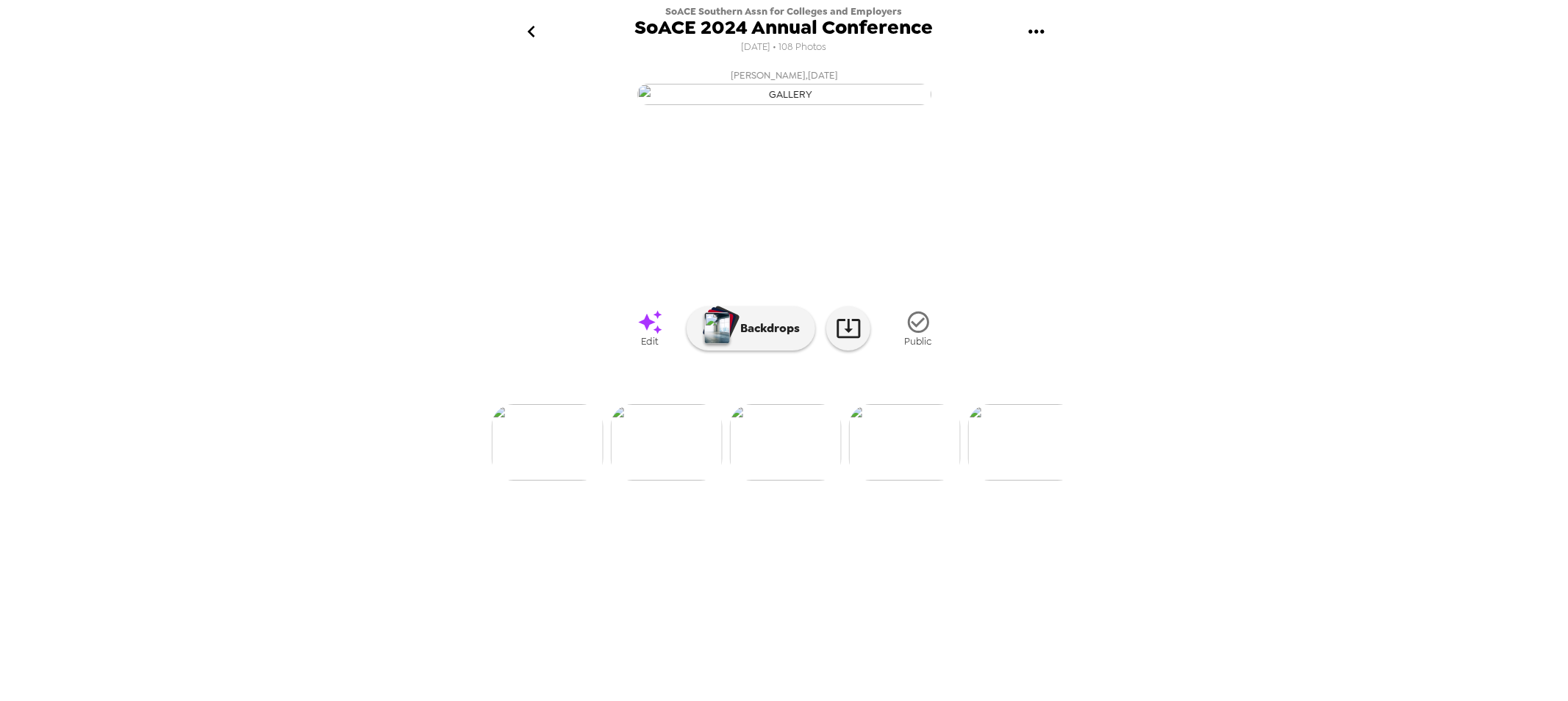 click at bounding box center [905, 442] 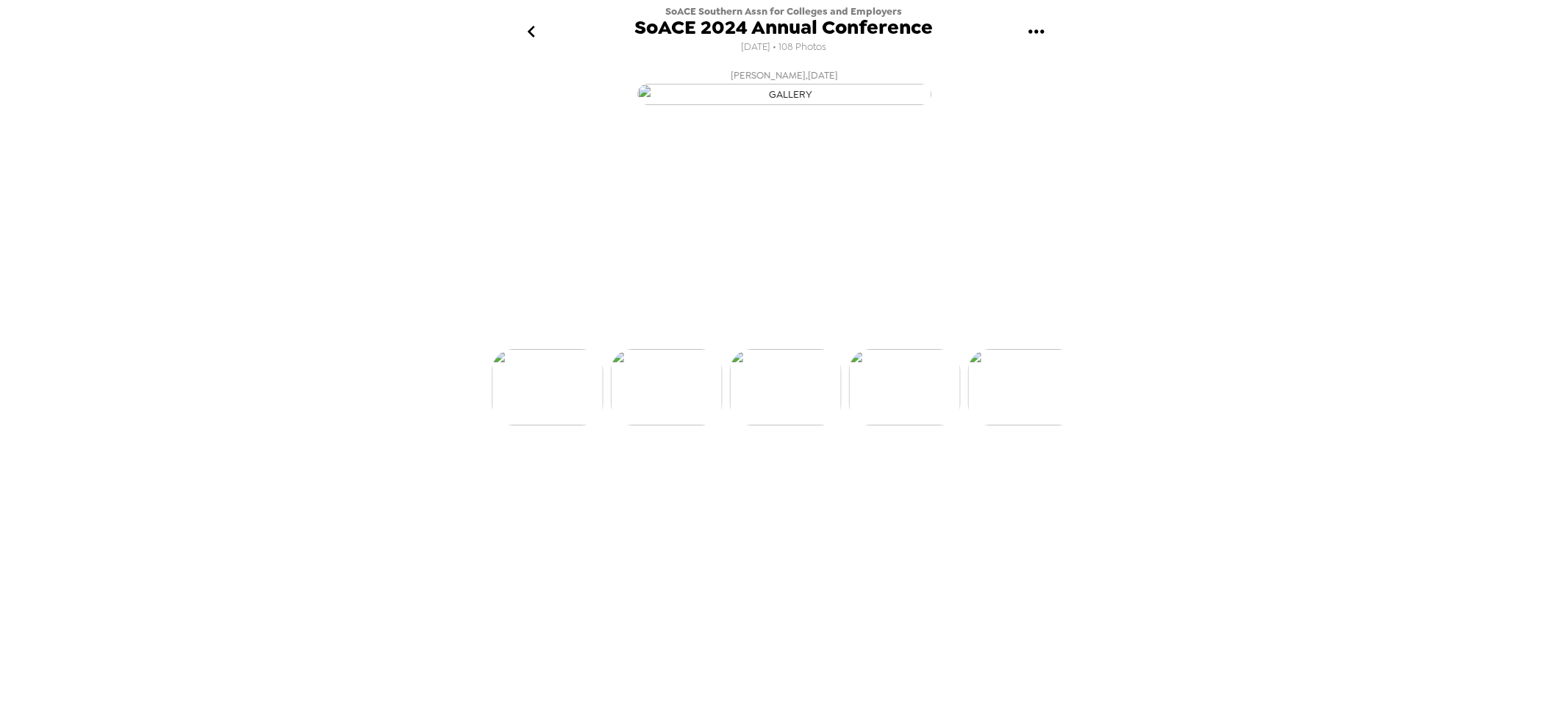 scroll, scrollTop: 0, scrollLeft: 1785, axis: horizontal 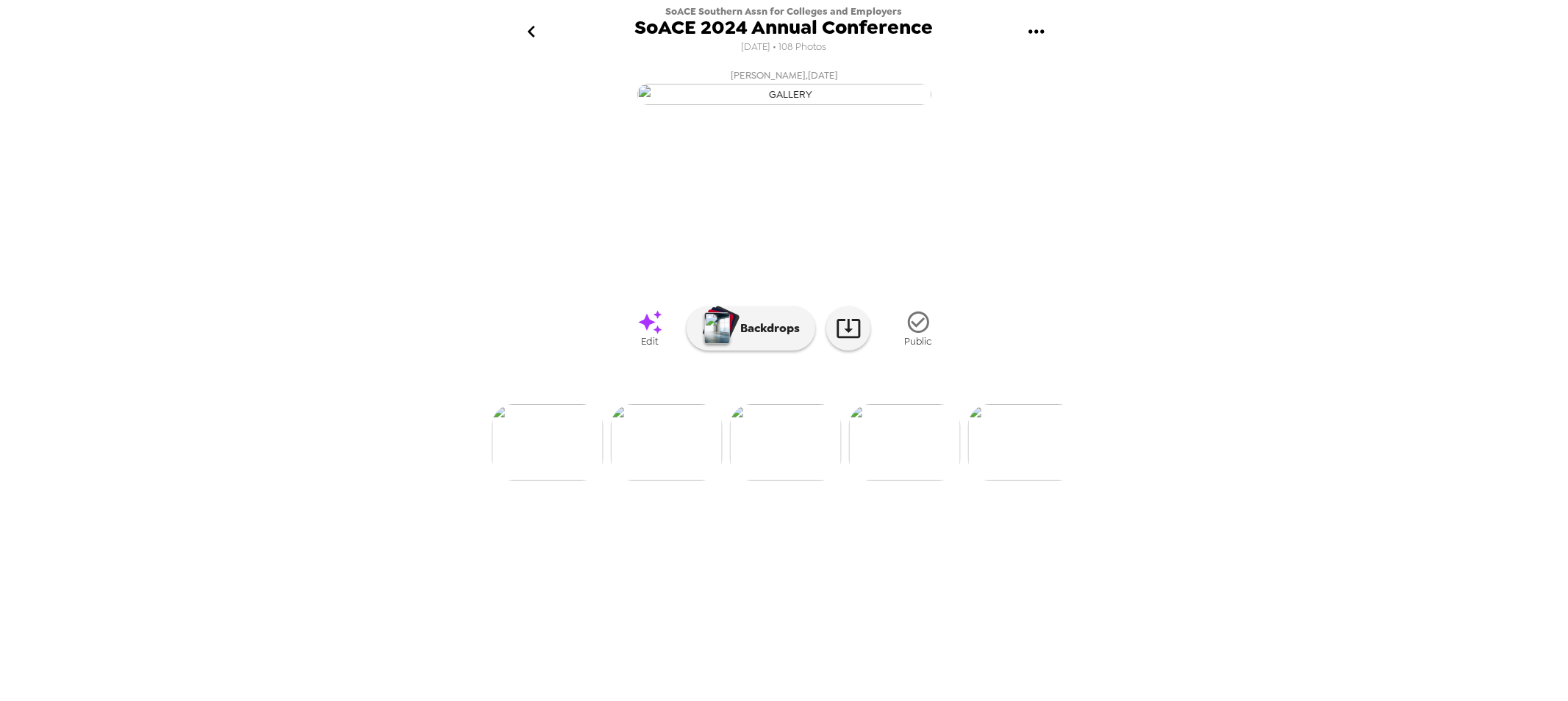 click 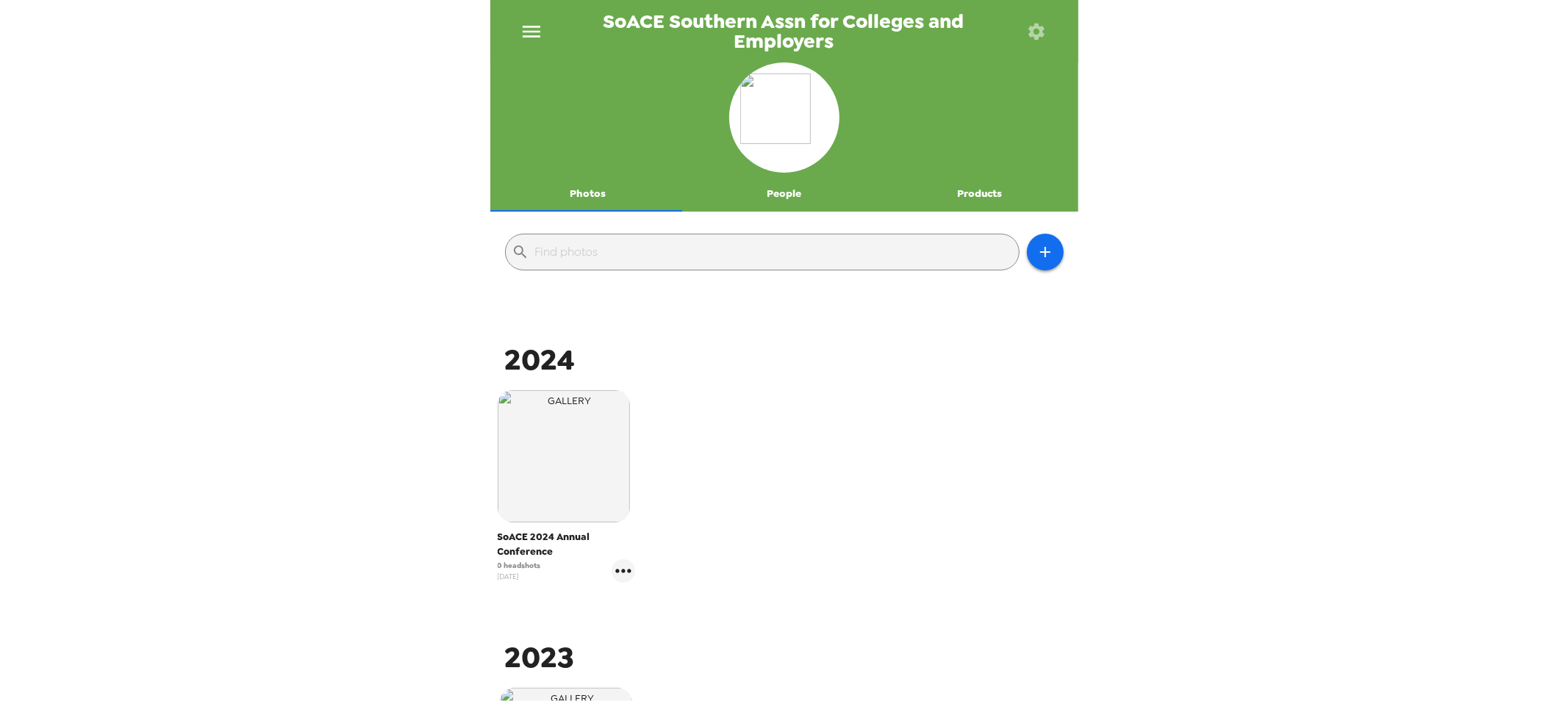 click 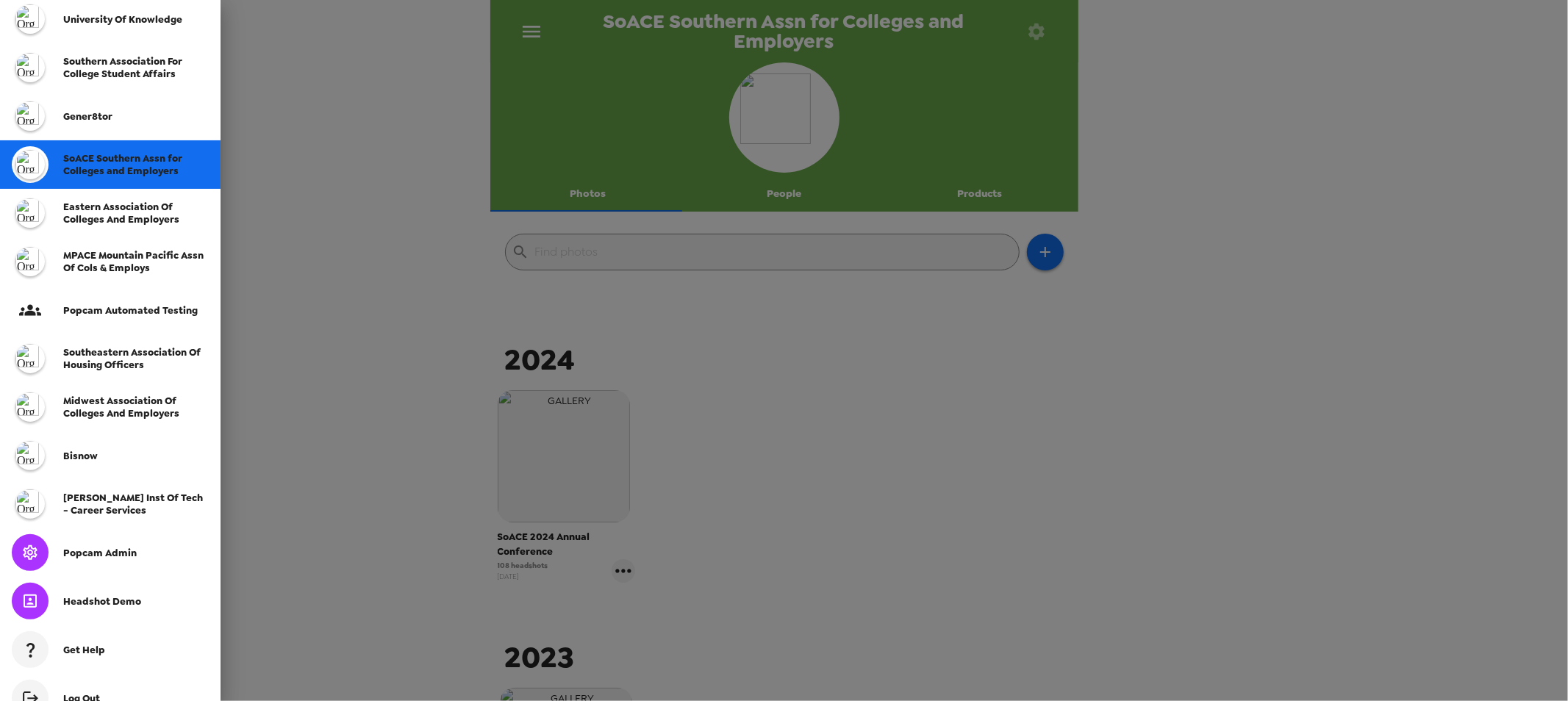 scroll, scrollTop: 163, scrollLeft: 0, axis: vertical 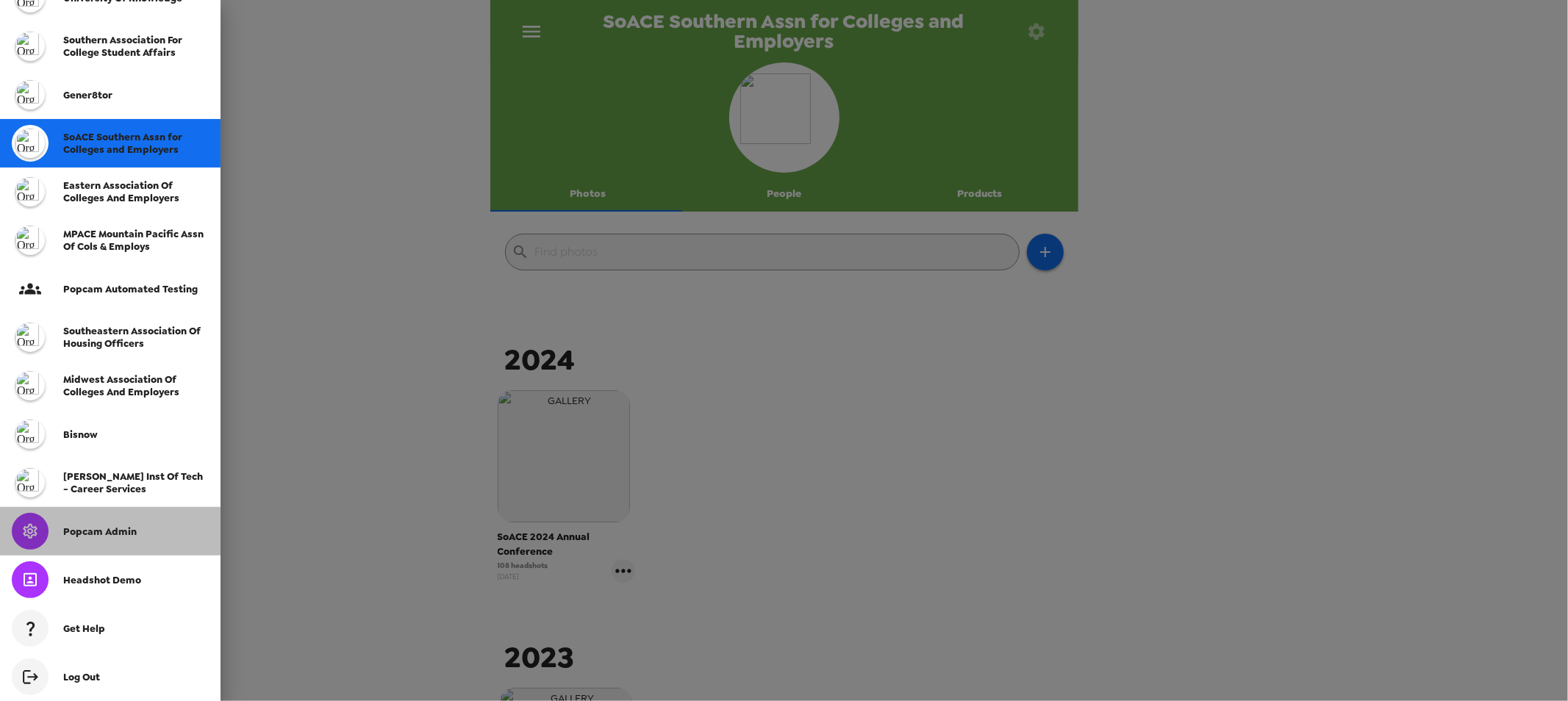 click on "Popcam Admin" at bounding box center [100, 531] 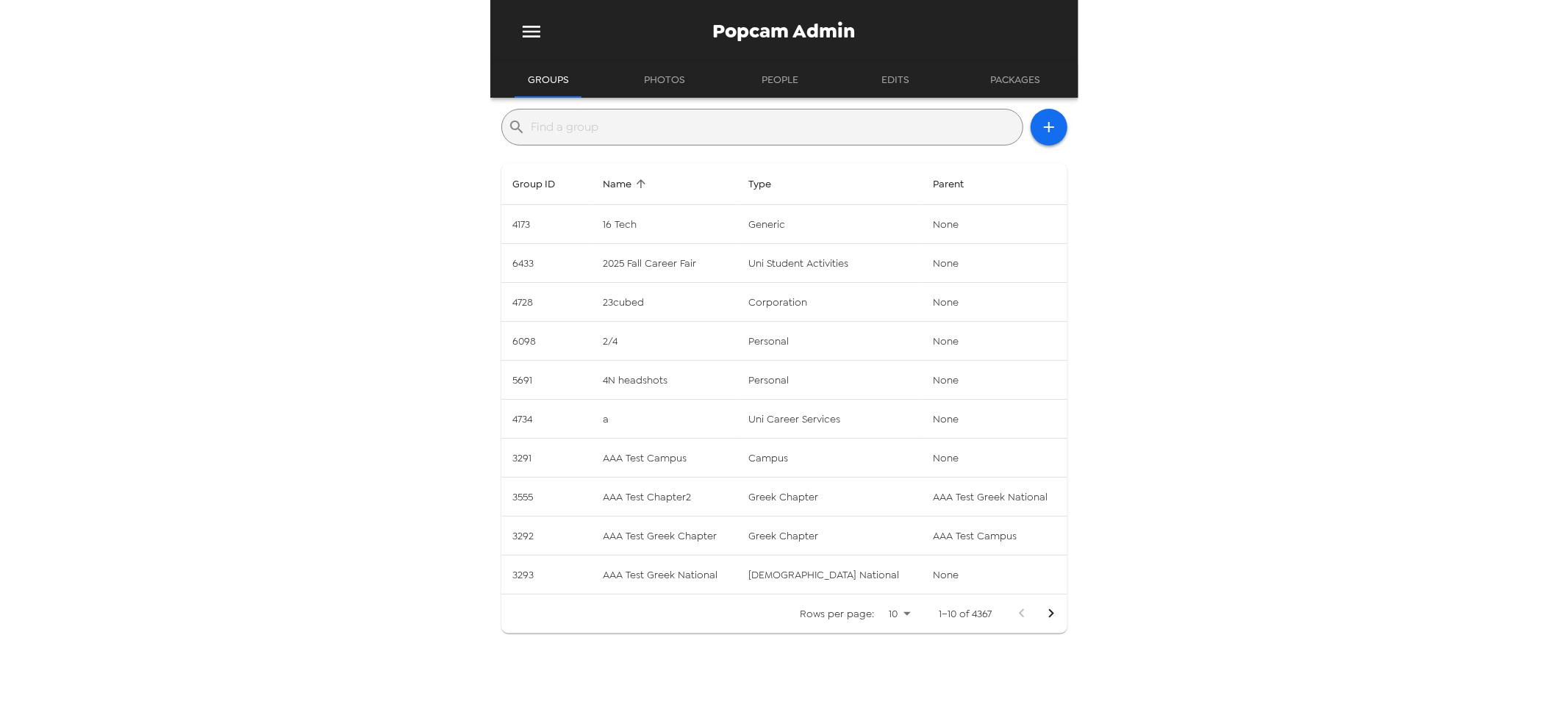 click at bounding box center (774, 127) 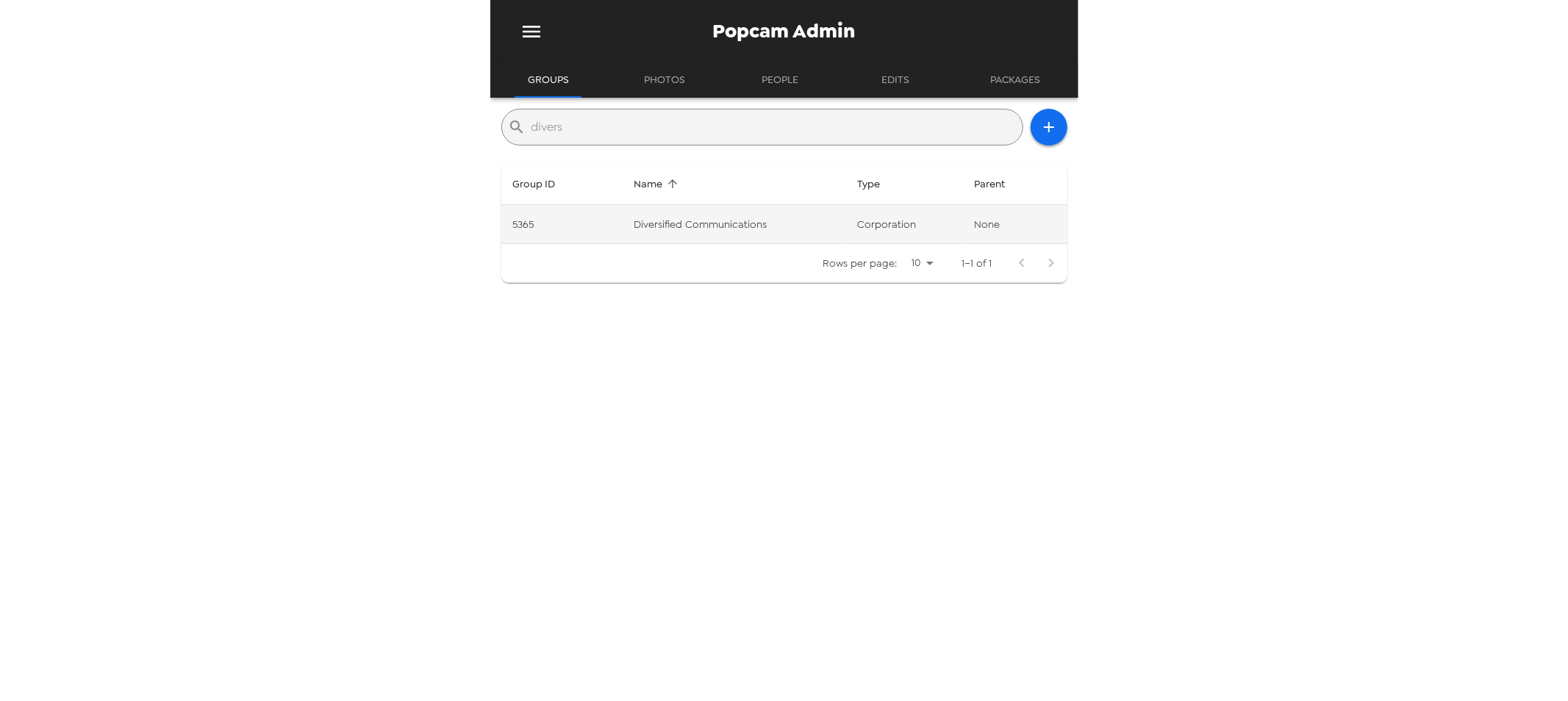 type on "divers" 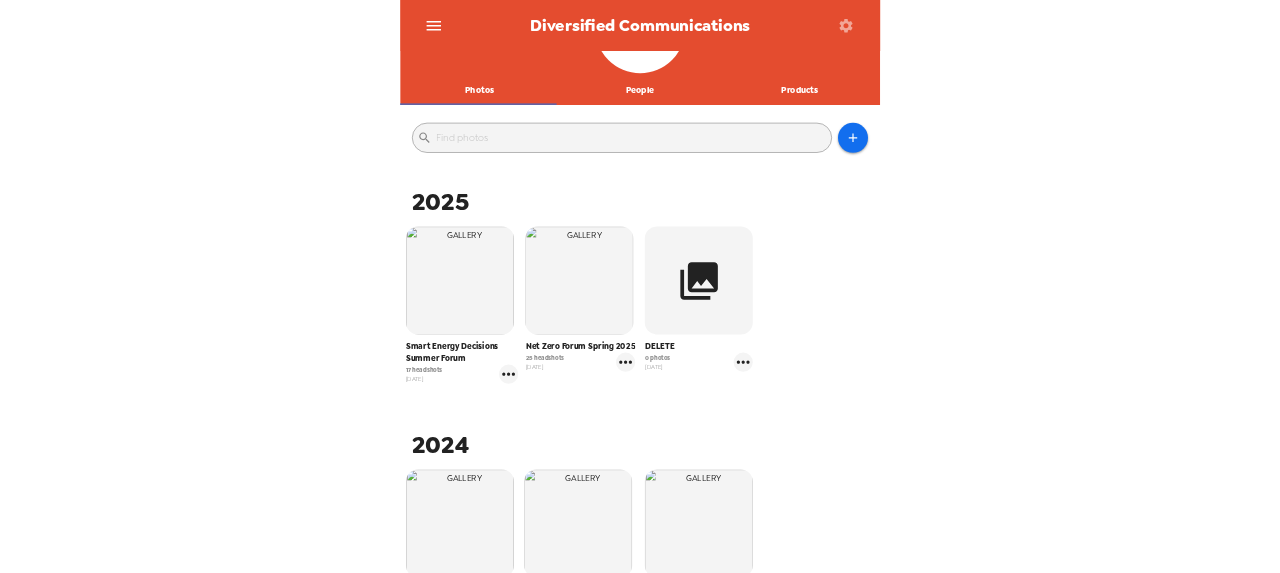 scroll, scrollTop: 222, scrollLeft: 0, axis: vertical 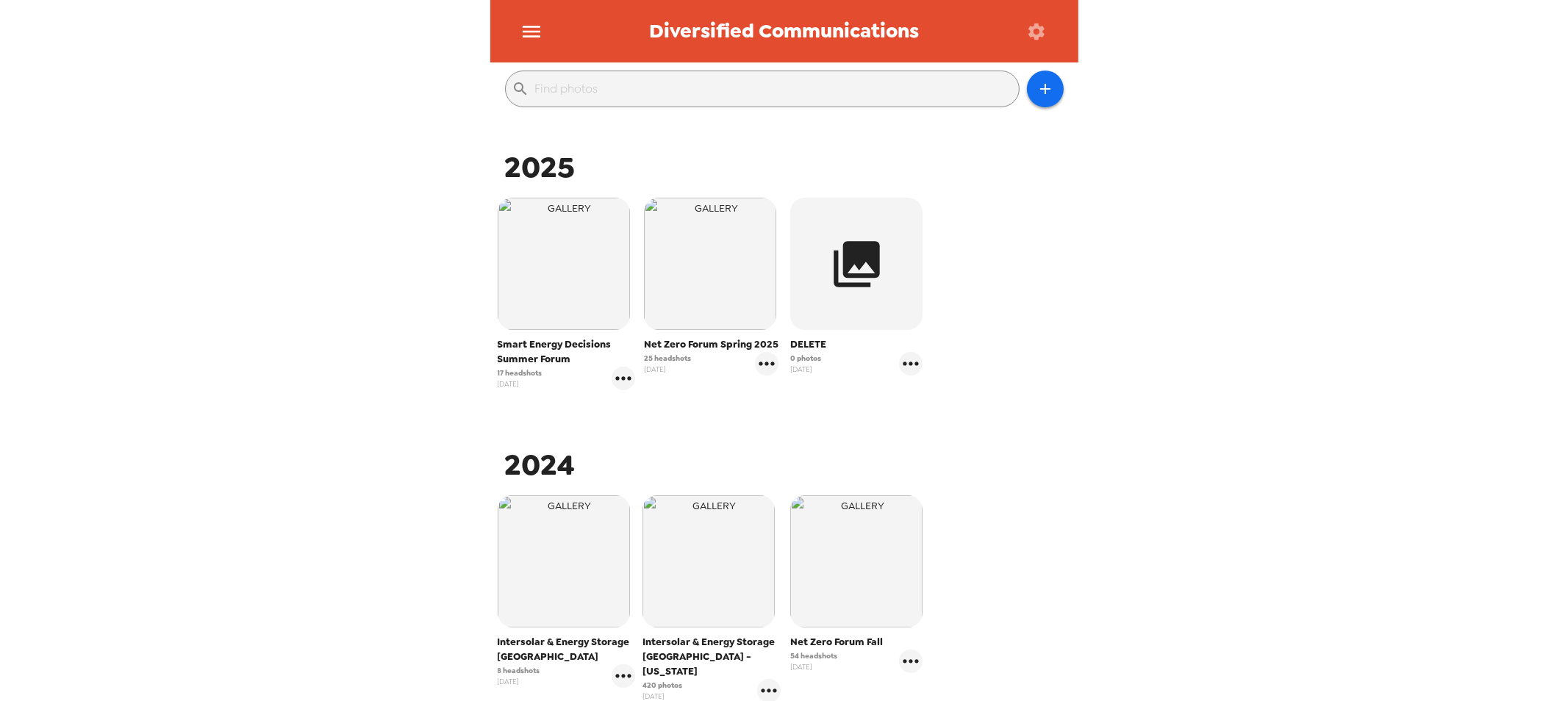click at bounding box center [709, 561] 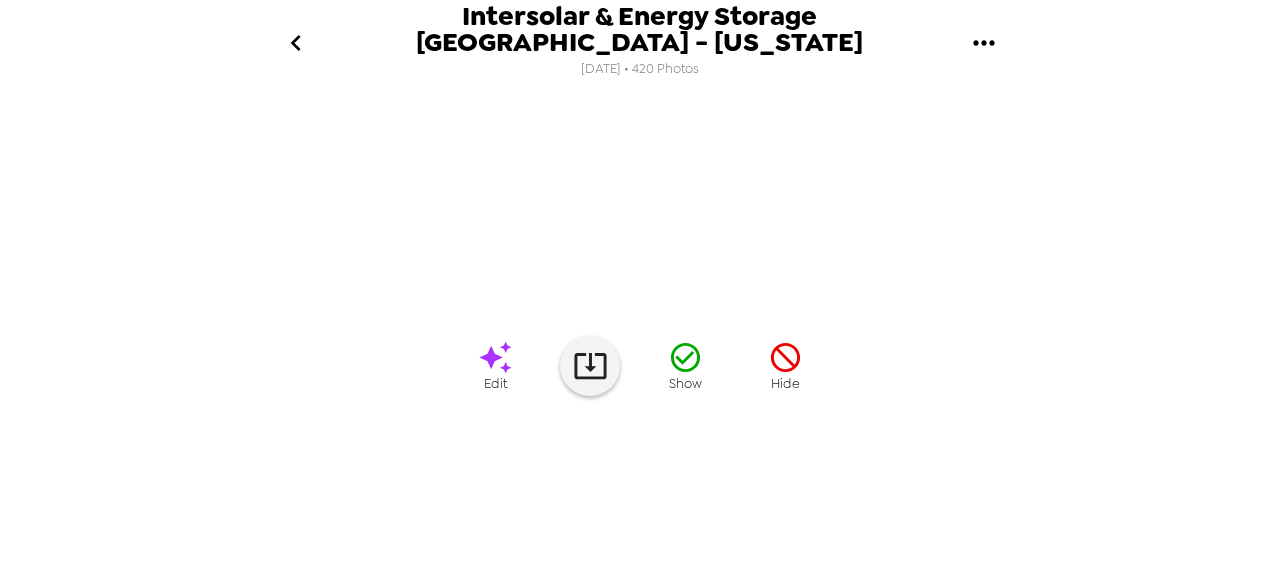 scroll, scrollTop: 279, scrollLeft: 0, axis: vertical 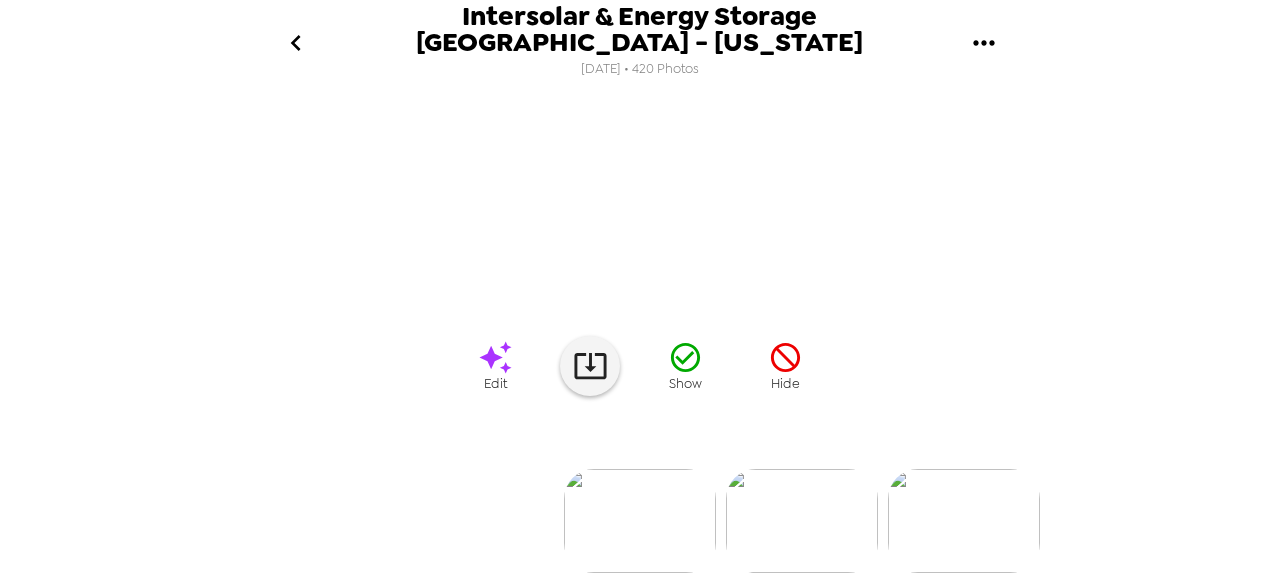 click at bounding box center (964, 521) 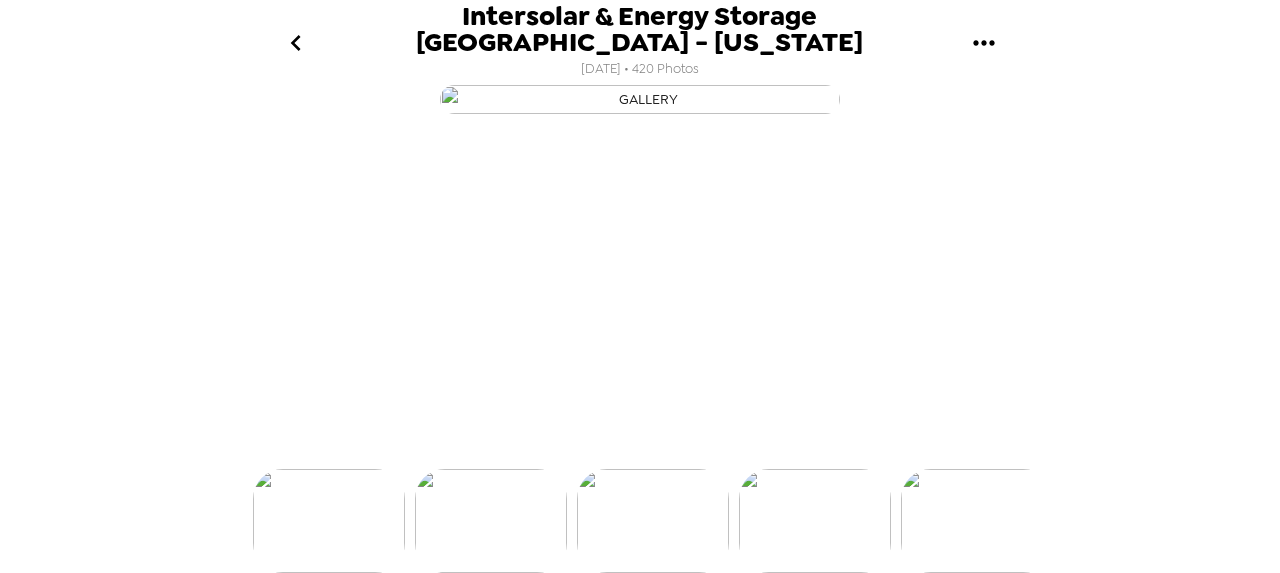 scroll, scrollTop: 0, scrollLeft: 324, axis: horizontal 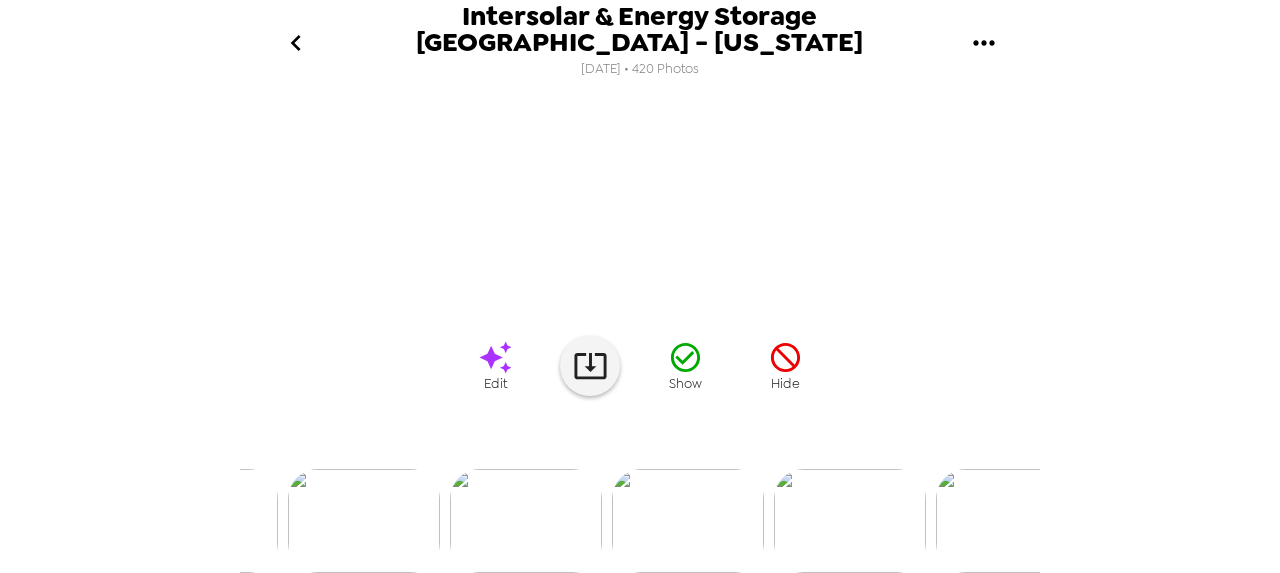 click at bounding box center [850, 521] 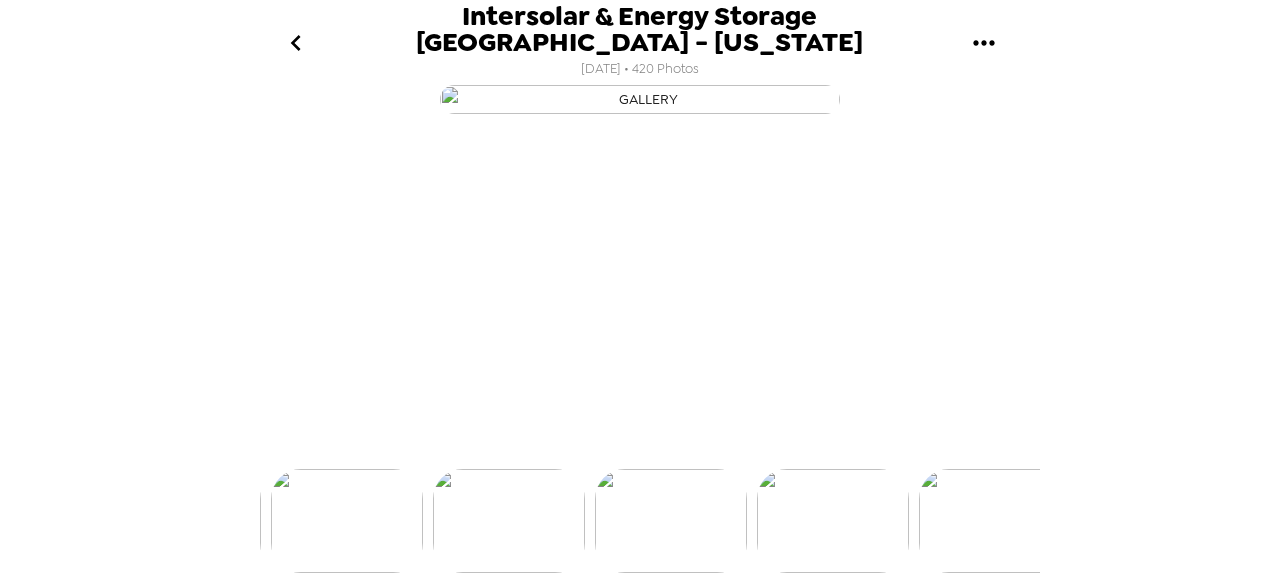 scroll, scrollTop: 0, scrollLeft: 3077, axis: horizontal 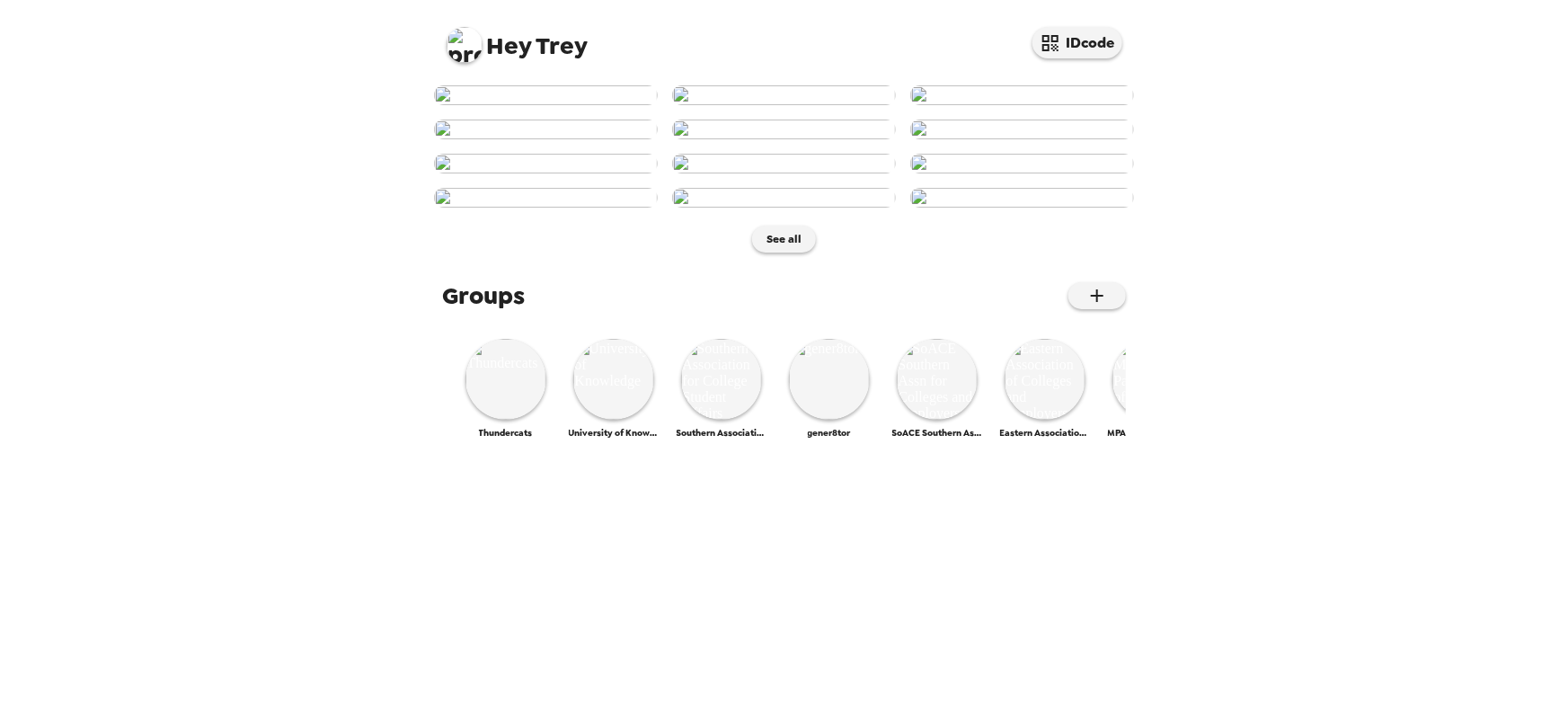 click at bounding box center [465, 45] 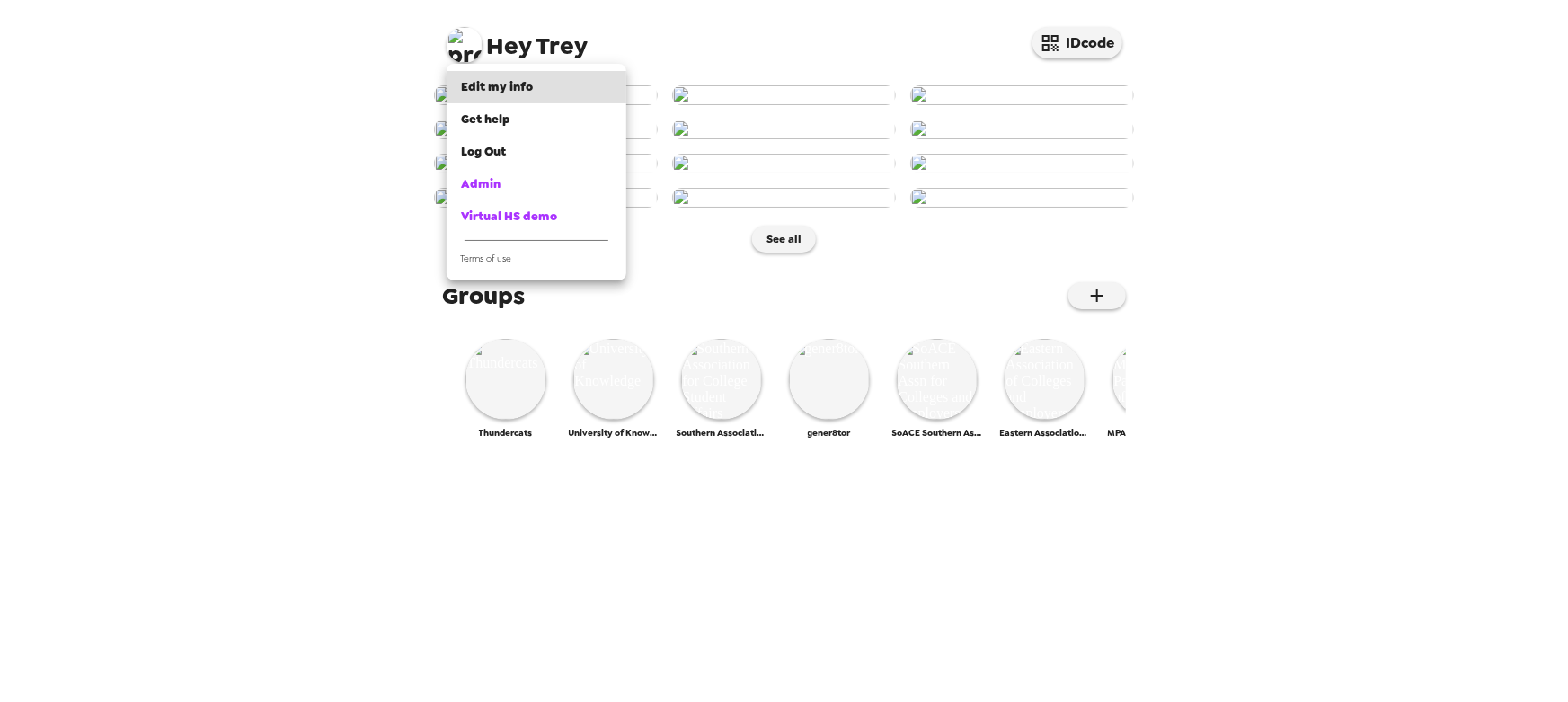 click at bounding box center [784, 351] 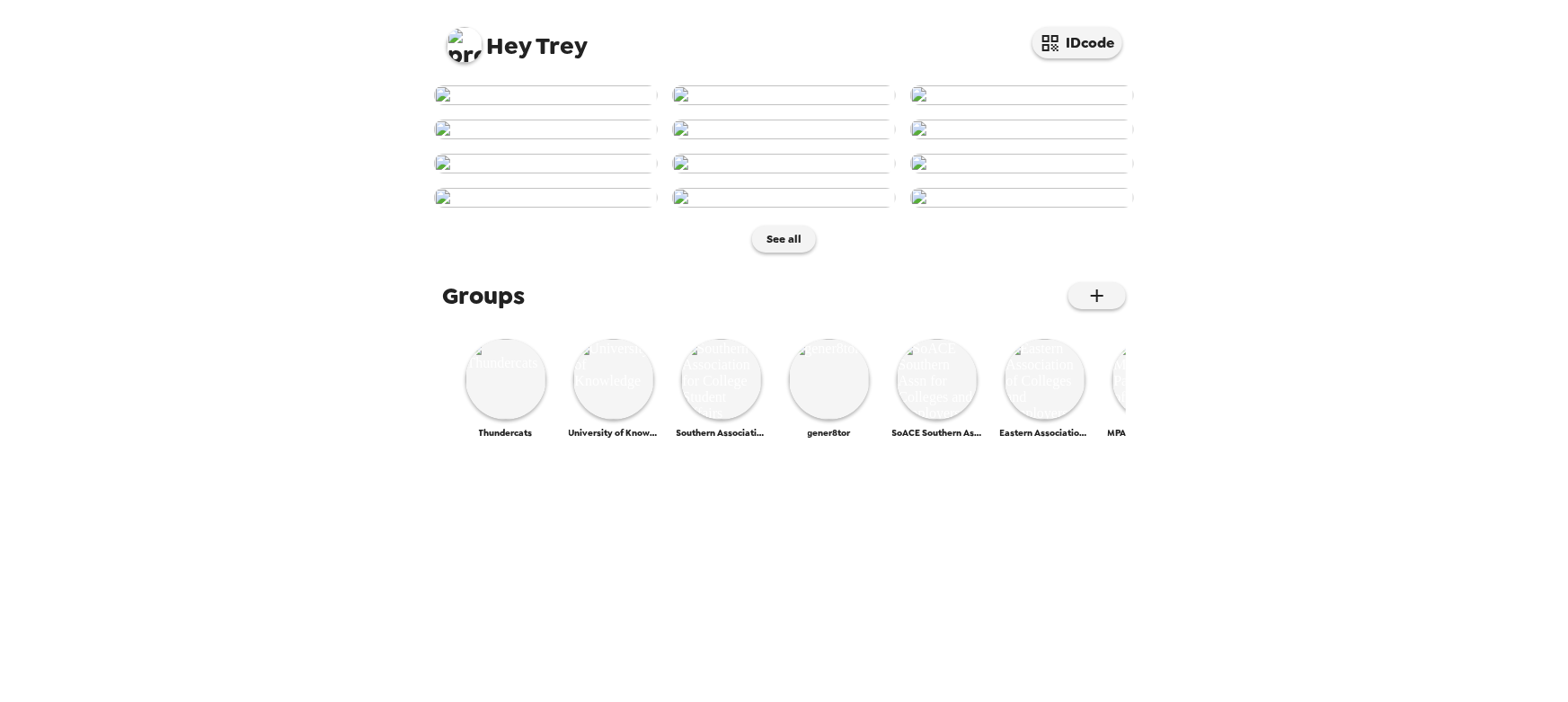 scroll, scrollTop: 803, scrollLeft: 0, axis: vertical 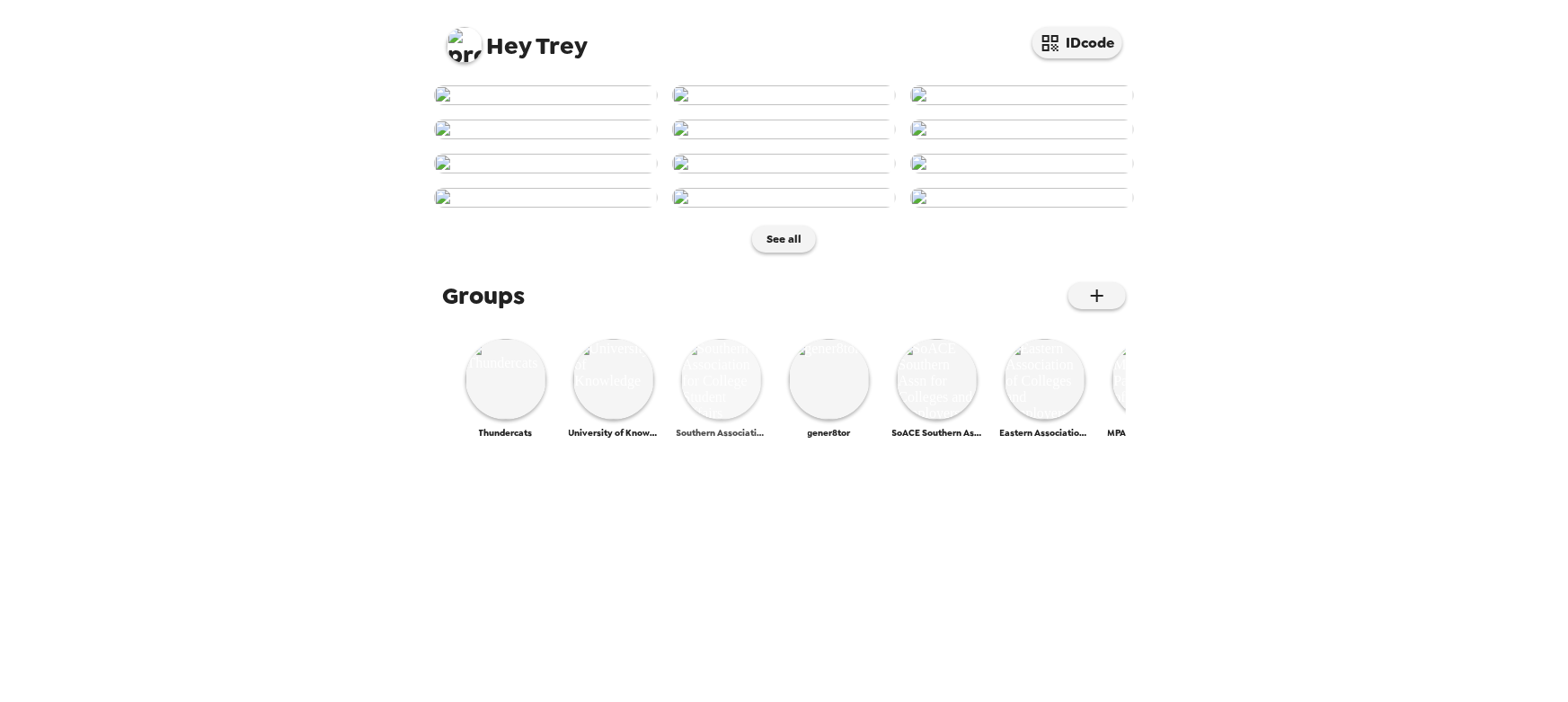 click at bounding box center [722, 379] 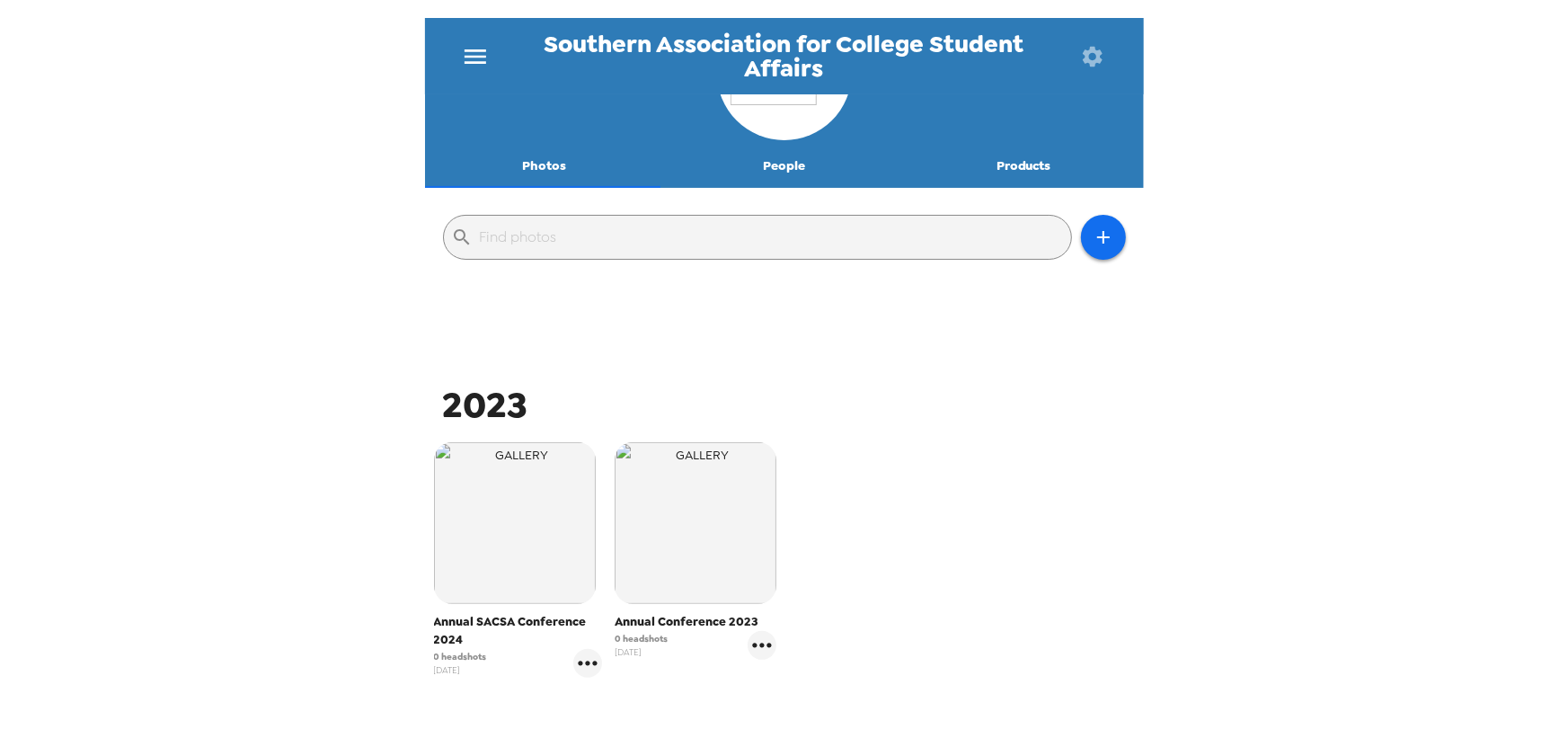 scroll, scrollTop: 153, scrollLeft: 0, axis: vertical 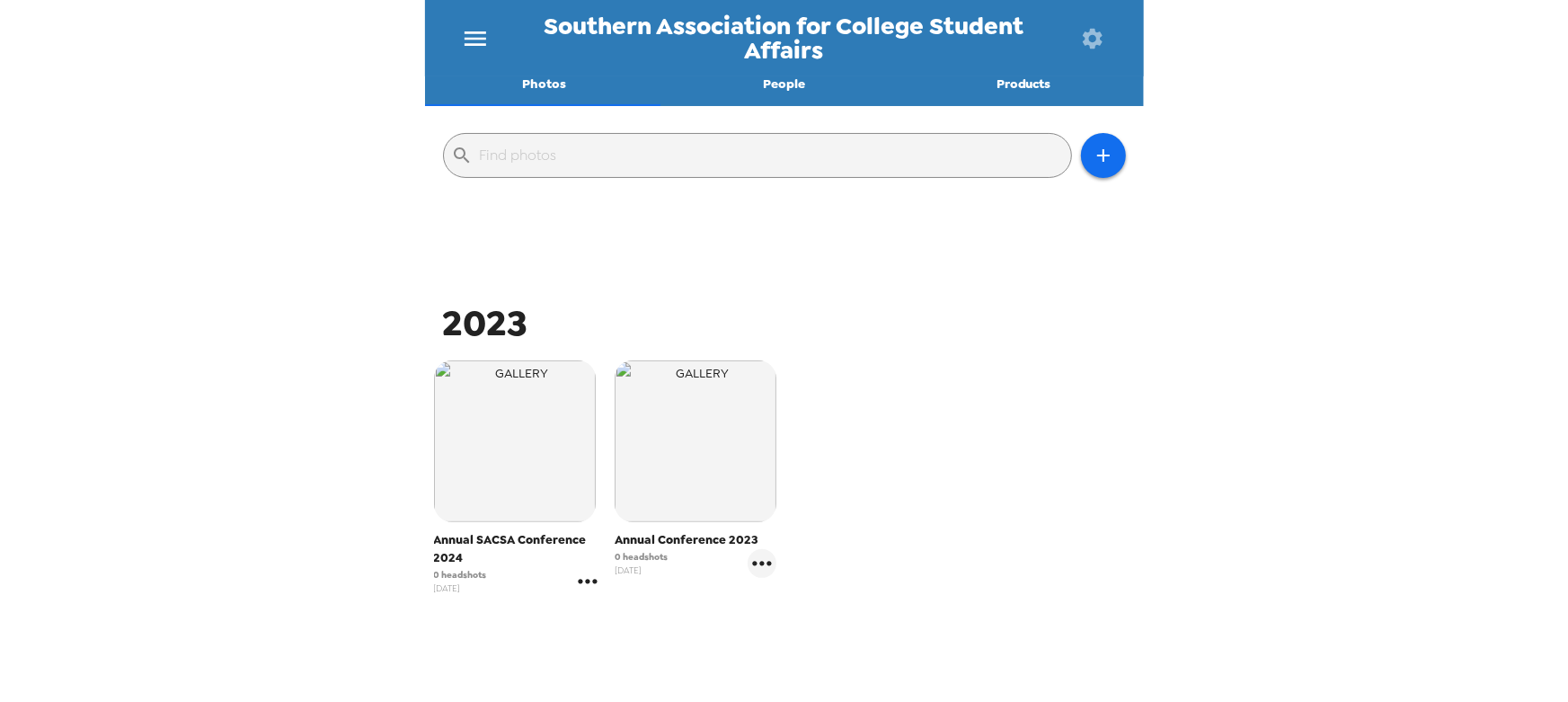 click 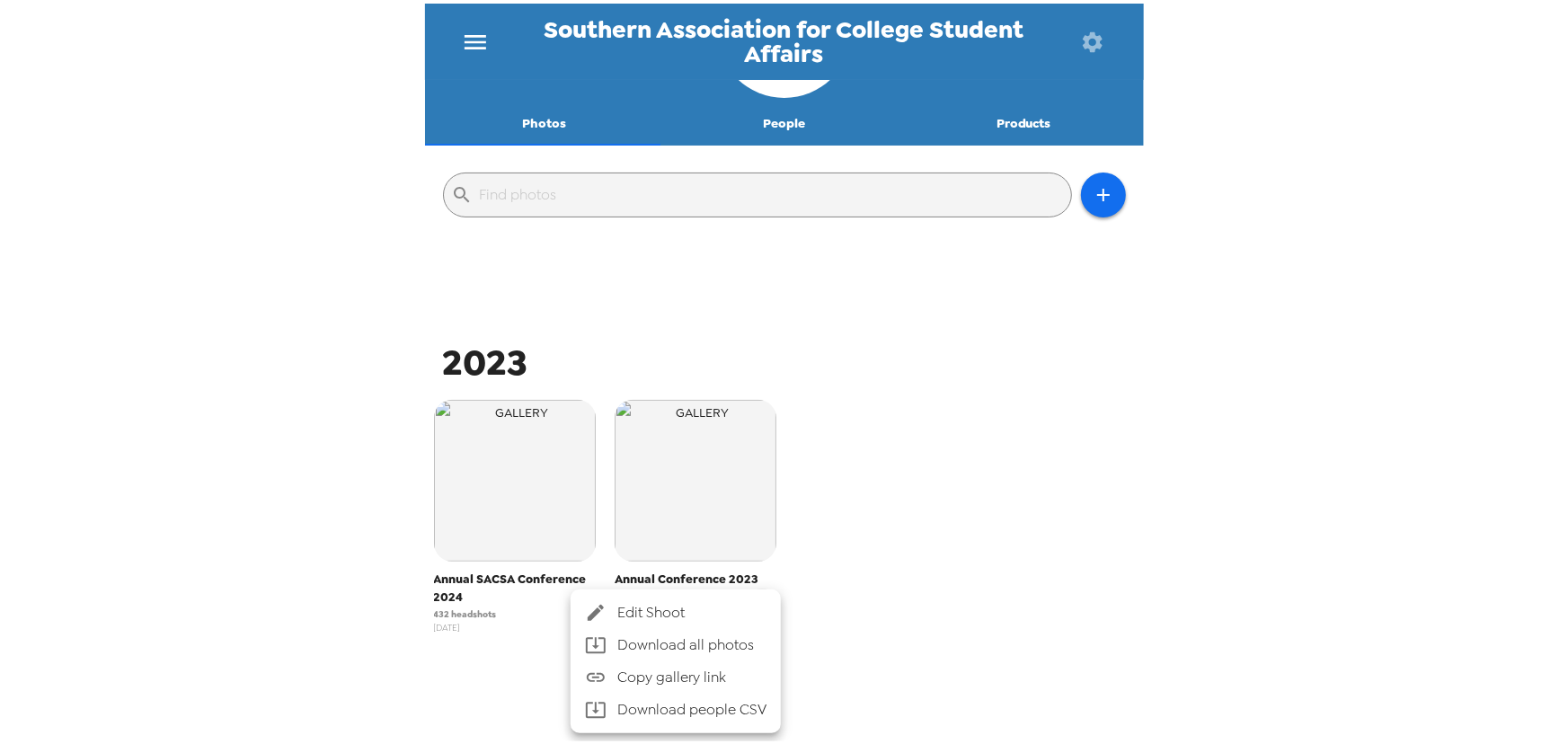 scroll, scrollTop: 111, scrollLeft: 0, axis: vertical 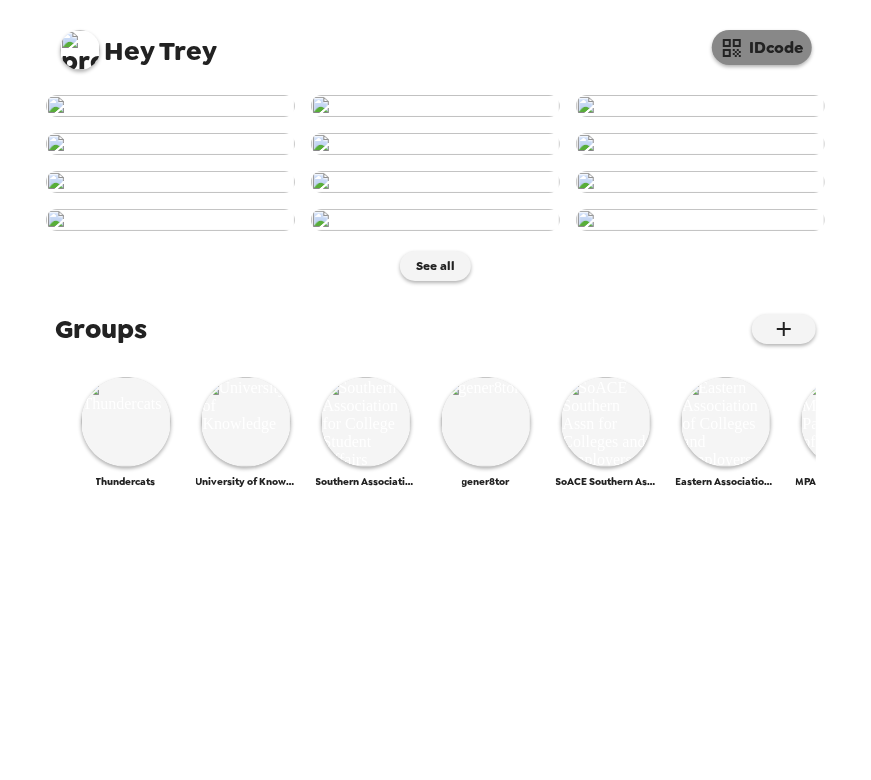 click on "IDcode" at bounding box center (762, 47) 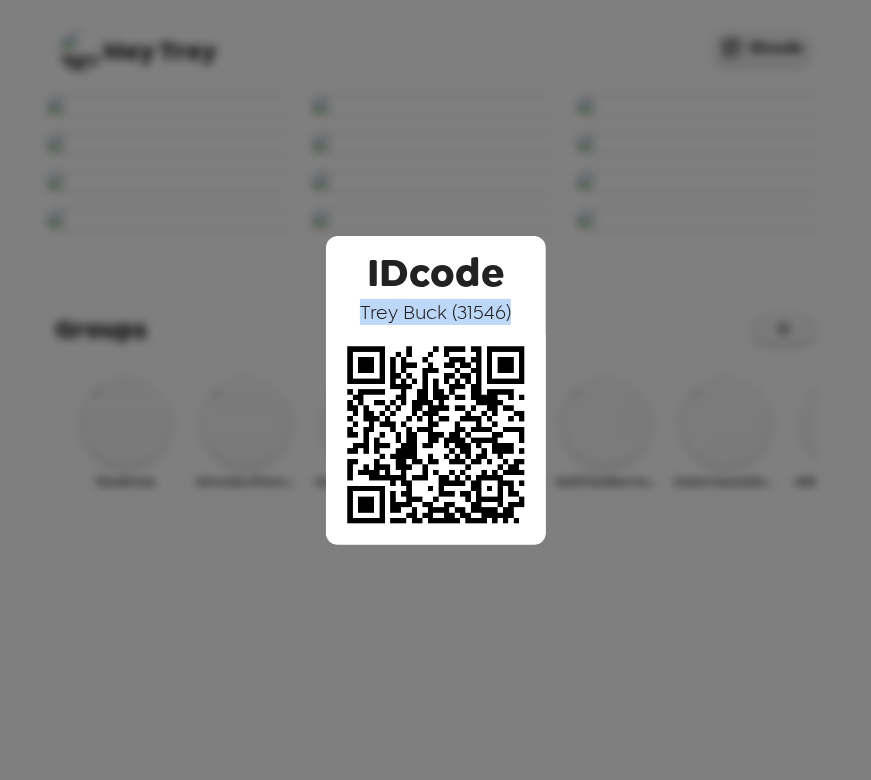 drag, startPoint x: 356, startPoint y: 311, endPoint x: 510, endPoint y: 321, distance: 154.32434 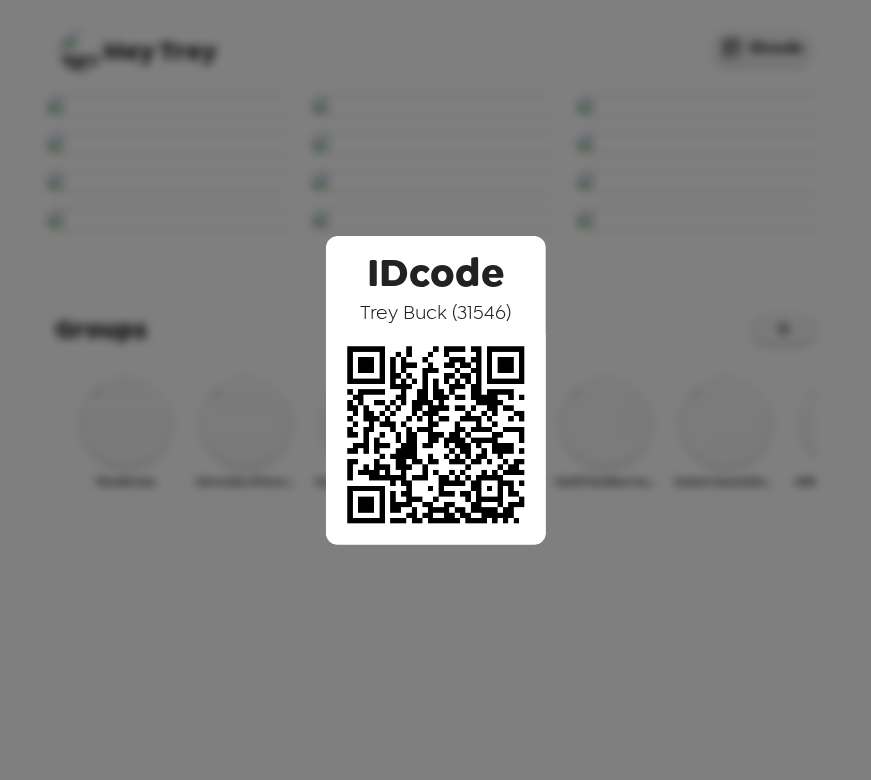 click on "IDcode Trey   Buck   ( 31546 )" at bounding box center [435, 390] 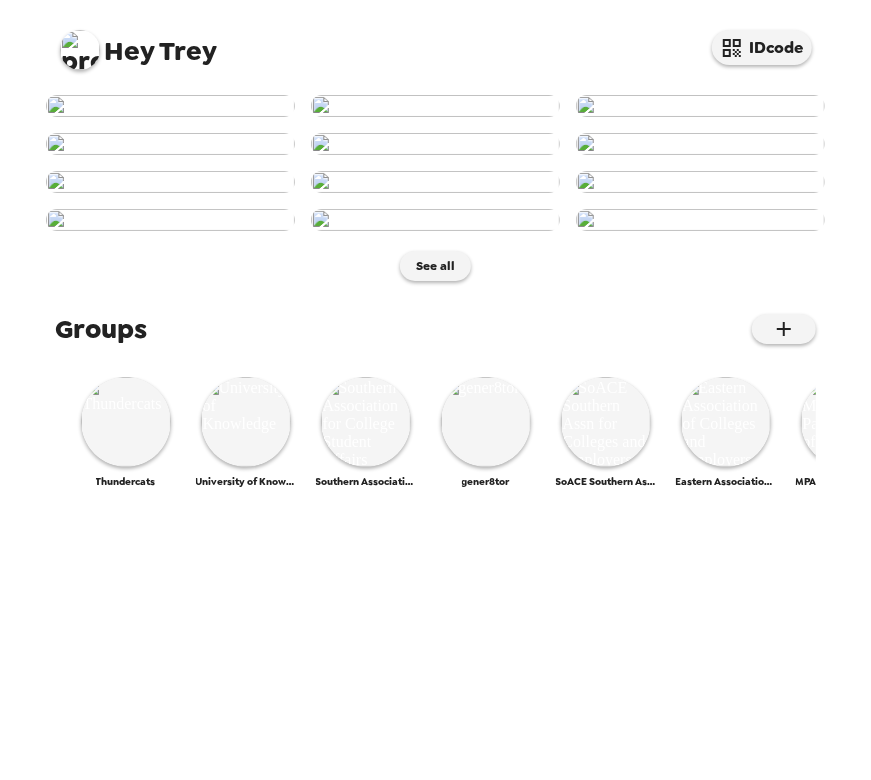 click at bounding box center [435, 106] 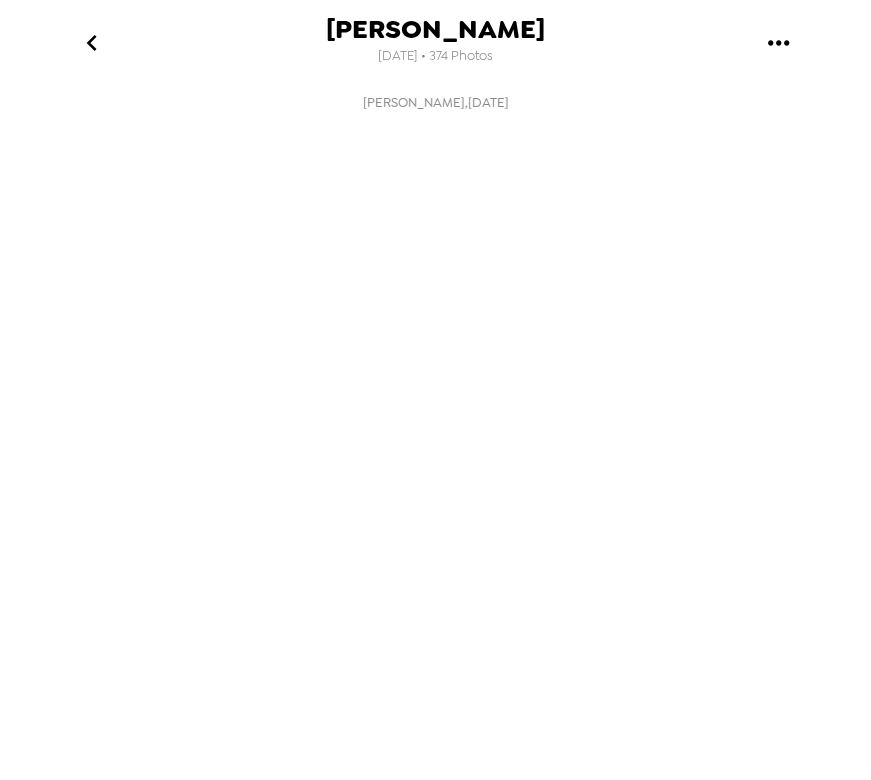 scroll, scrollTop: 0, scrollLeft: 162, axis: horizontal 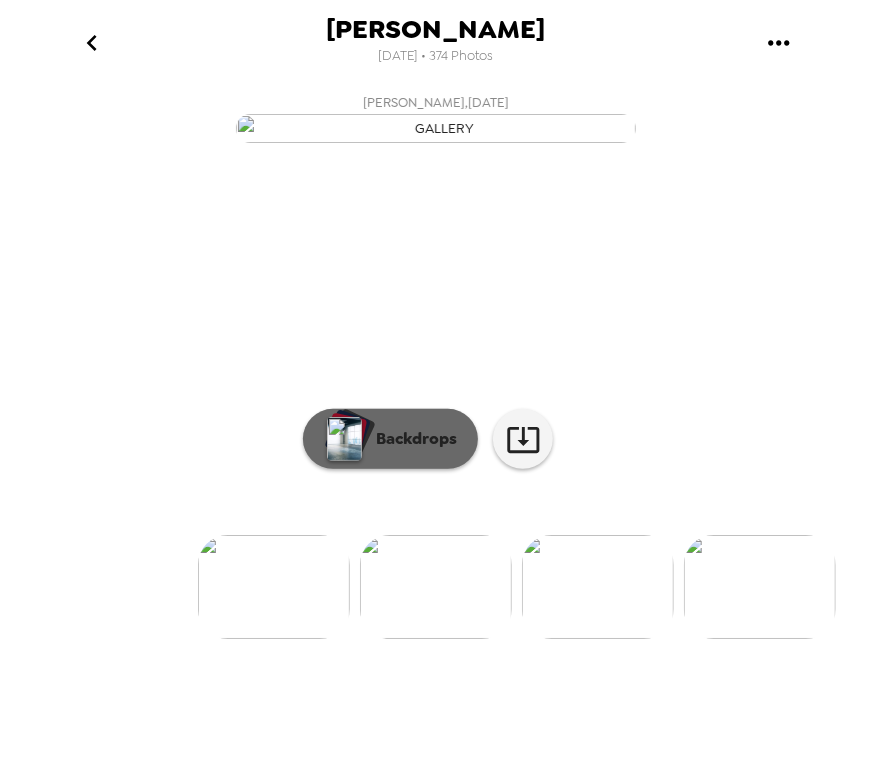 click on "Backdrops" at bounding box center [390, 439] 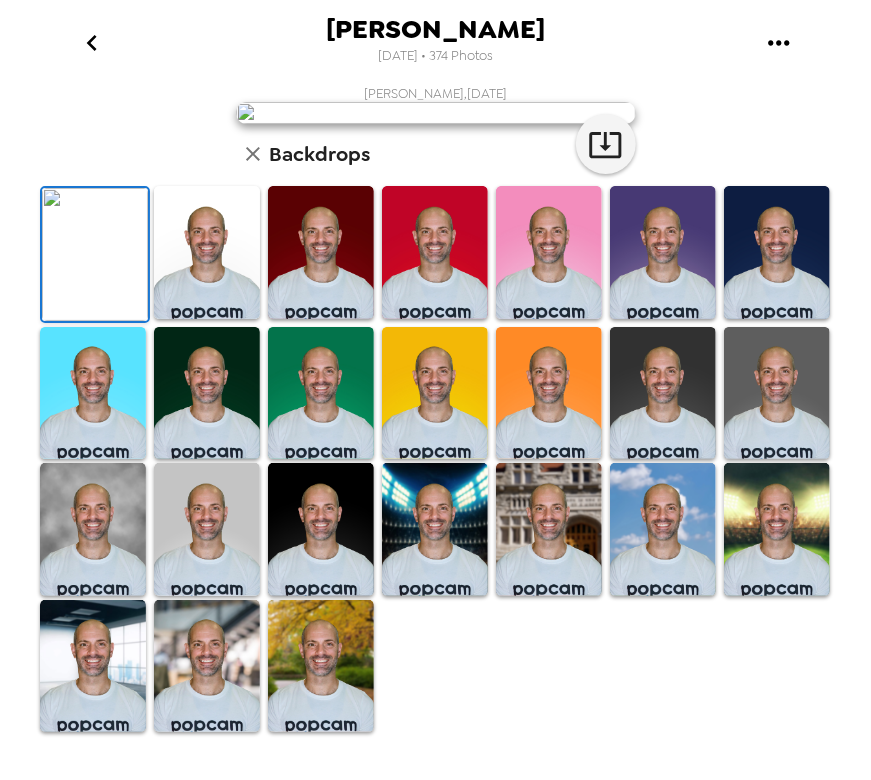 scroll, scrollTop: 90, scrollLeft: 0, axis: vertical 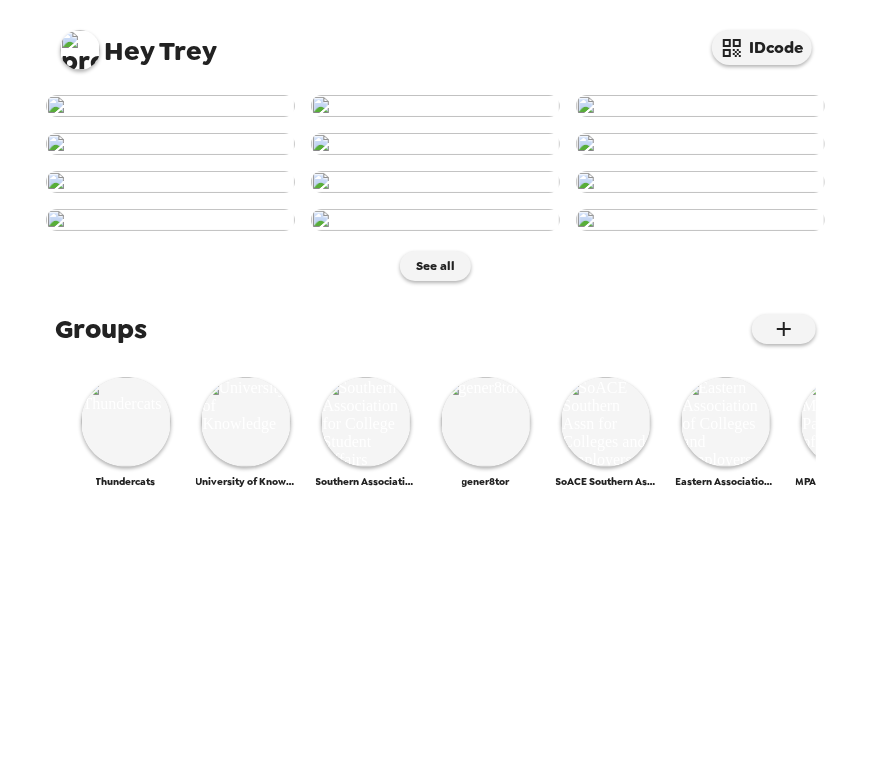 click at bounding box center (80, 50) 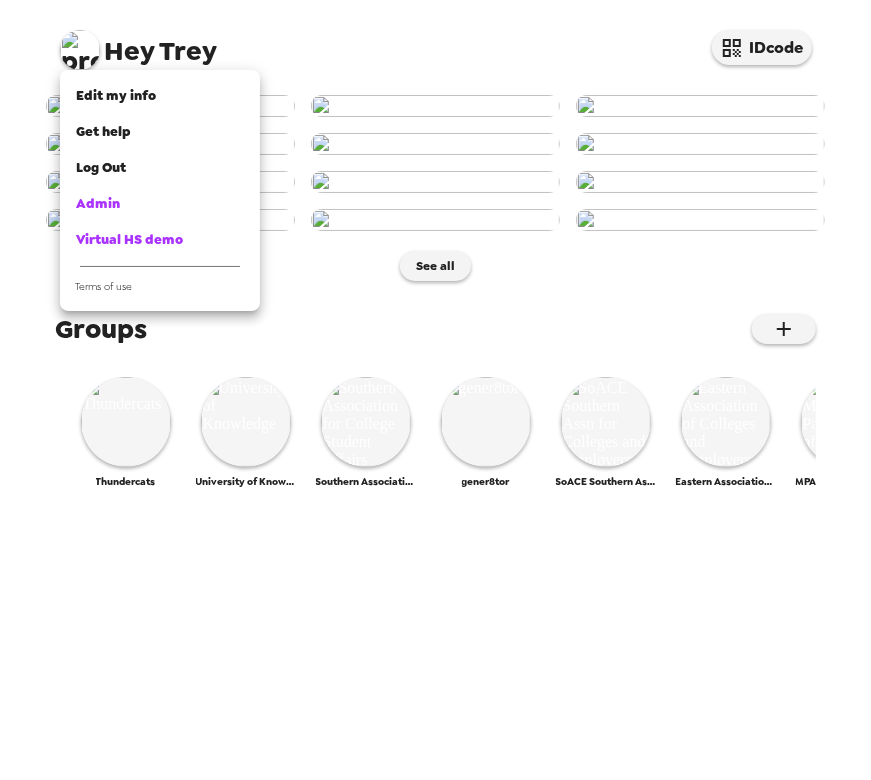 click at bounding box center (435, 390) 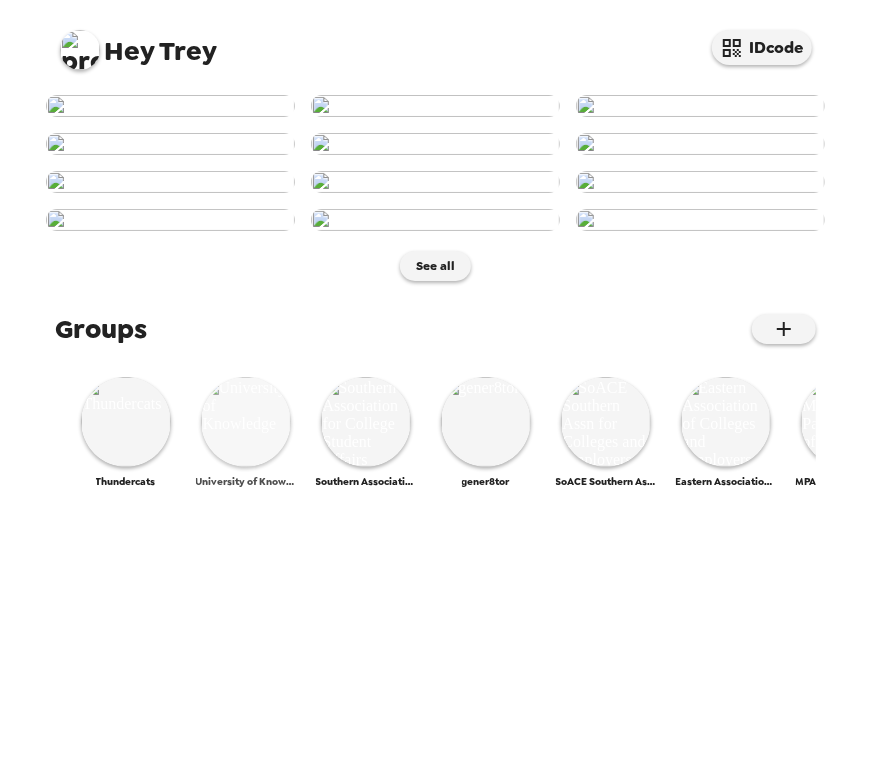 scroll, scrollTop: 894, scrollLeft: 0, axis: vertical 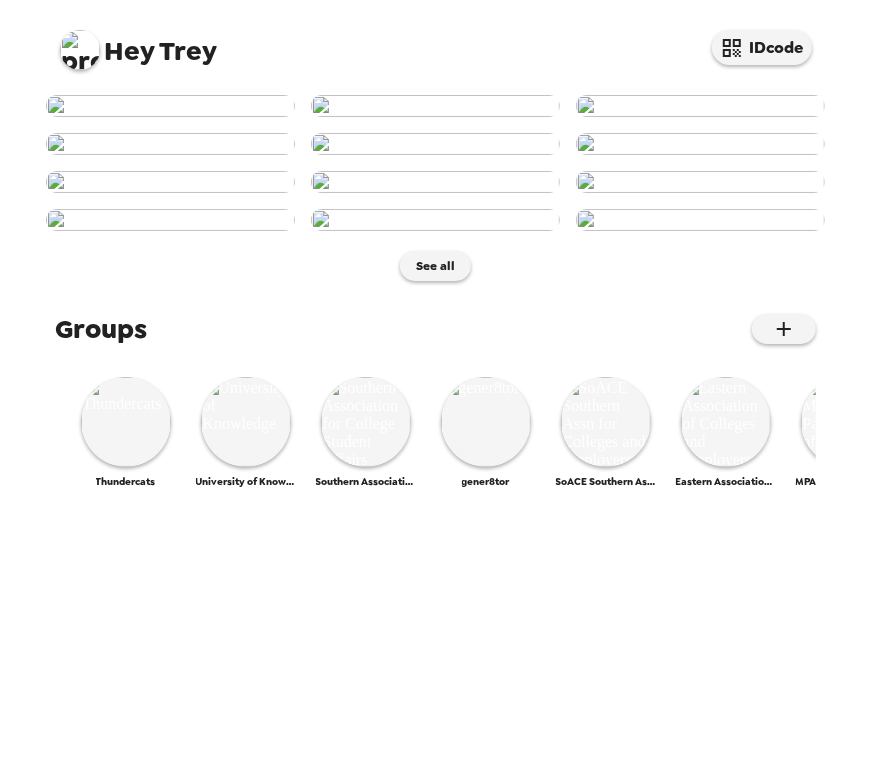 click at bounding box center (80, 50) 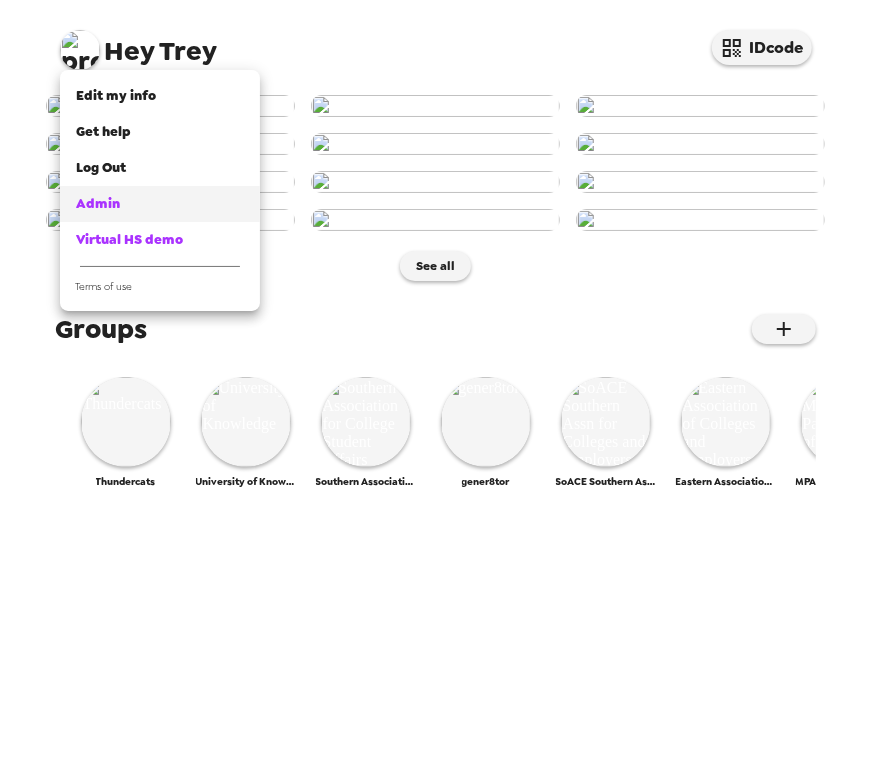 click on "Admin" at bounding box center [160, 204] 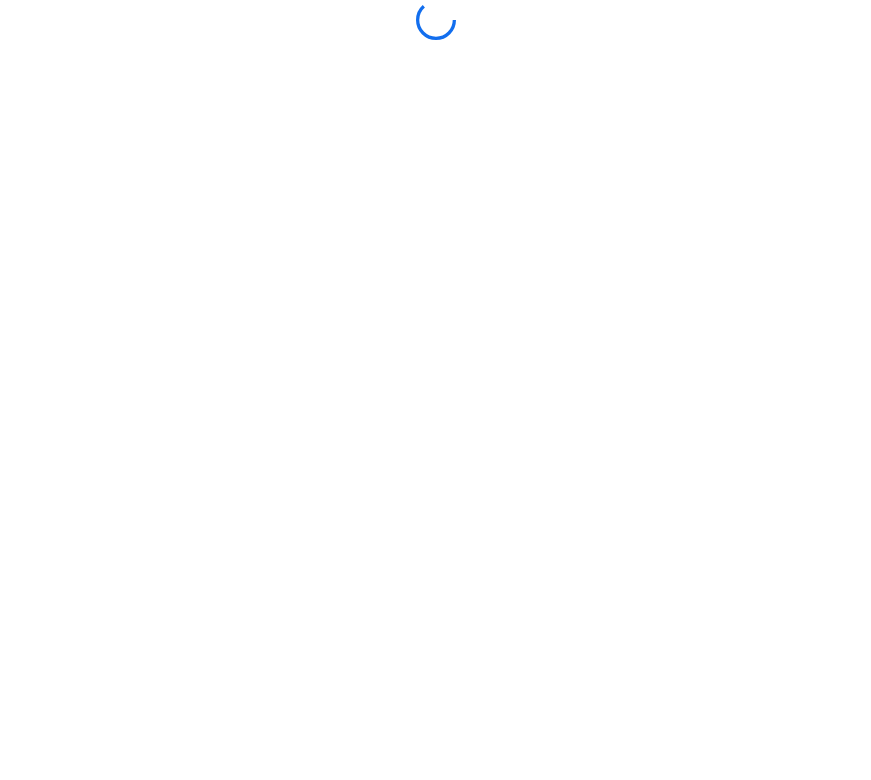 scroll, scrollTop: 0, scrollLeft: 0, axis: both 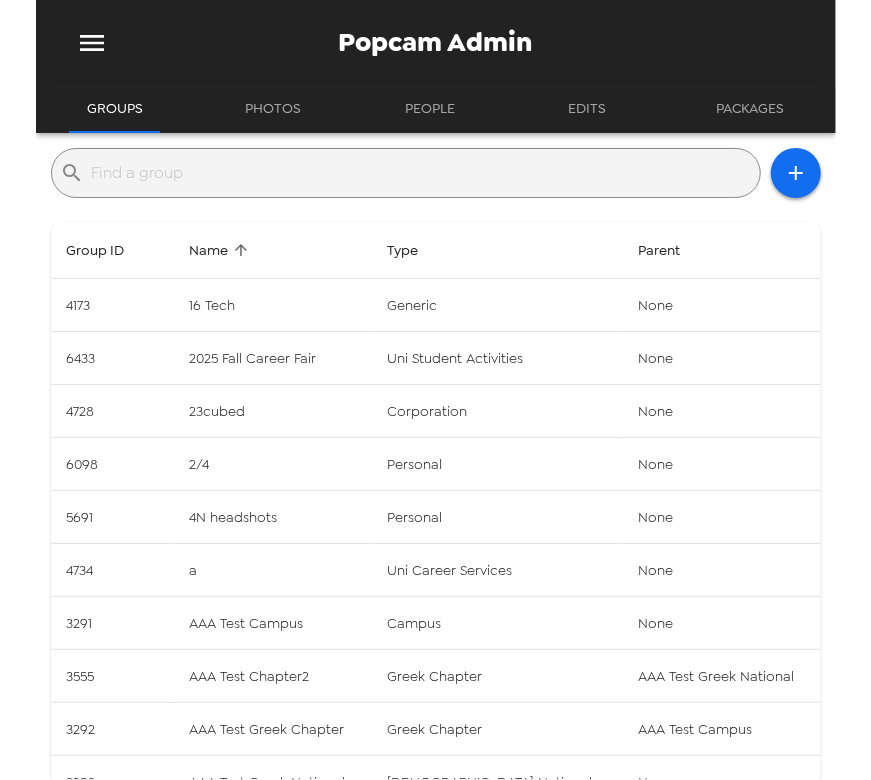 click on "​" at bounding box center [406, 173] 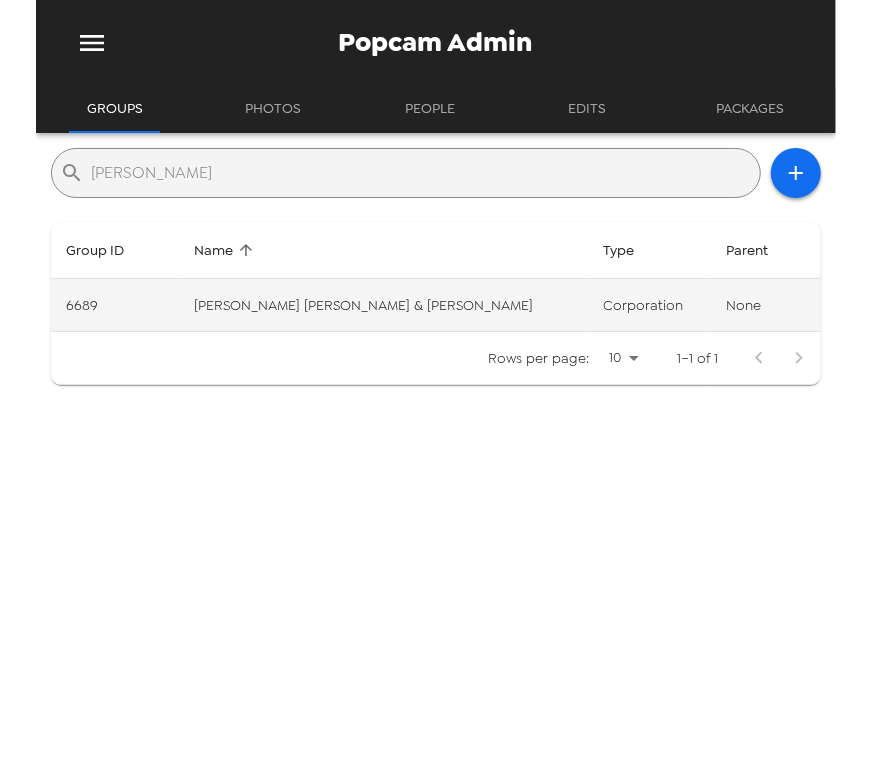 type on "[PERSON_NAME]" 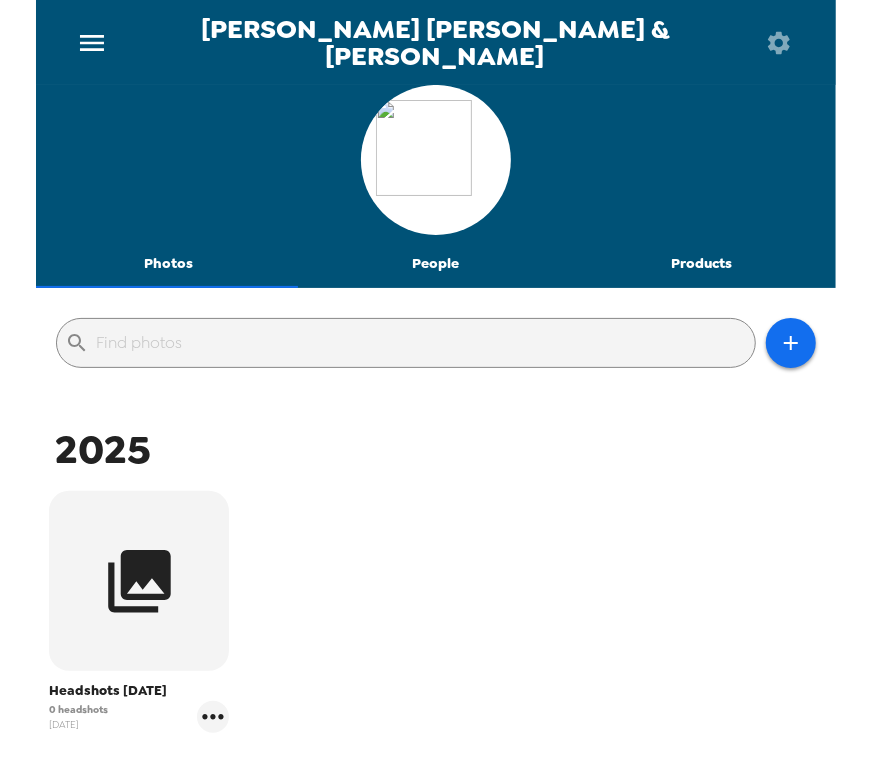 scroll, scrollTop: 0, scrollLeft: 0, axis: both 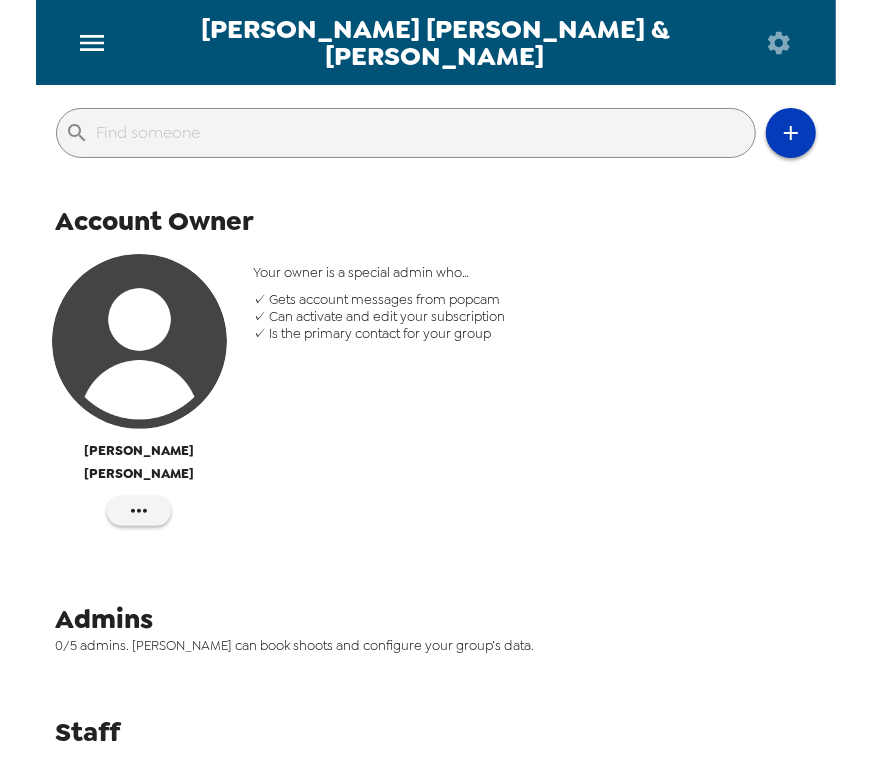 click 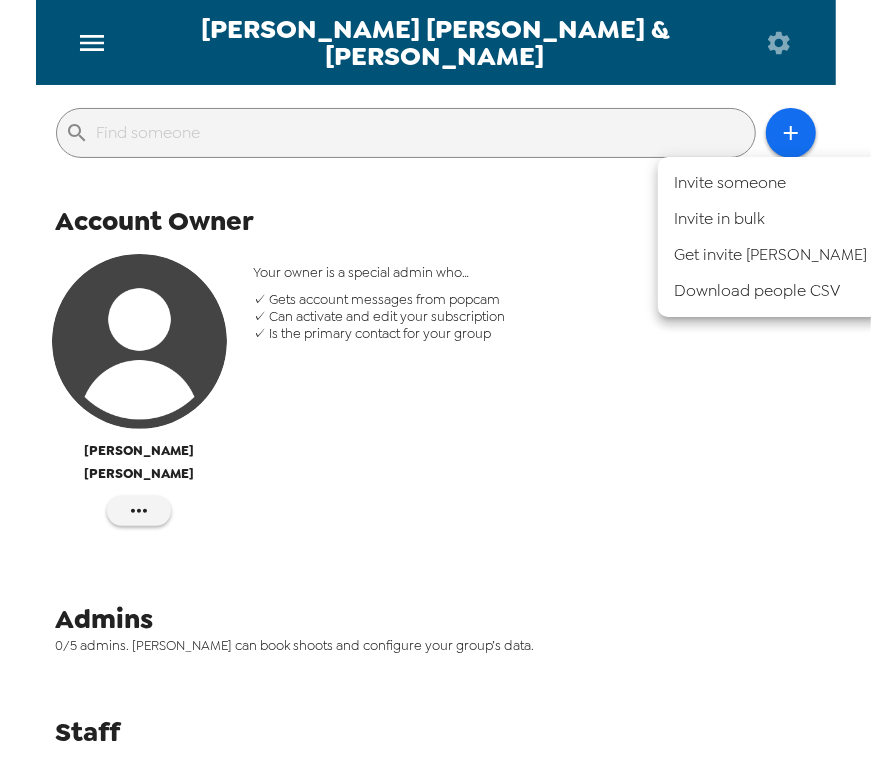 click at bounding box center [435, 390] 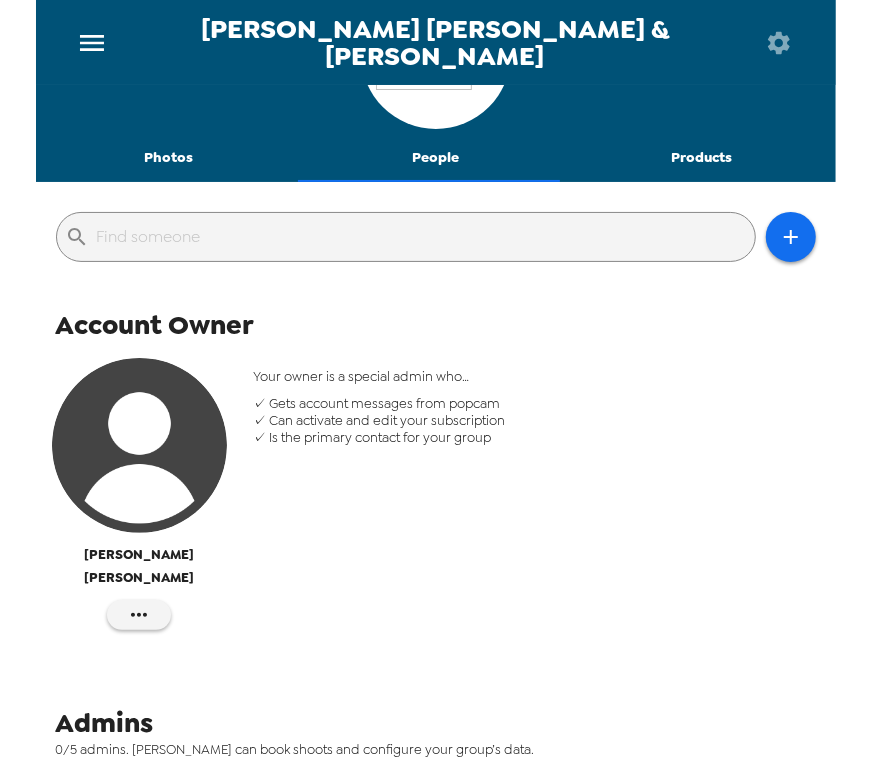 scroll, scrollTop: 0, scrollLeft: 0, axis: both 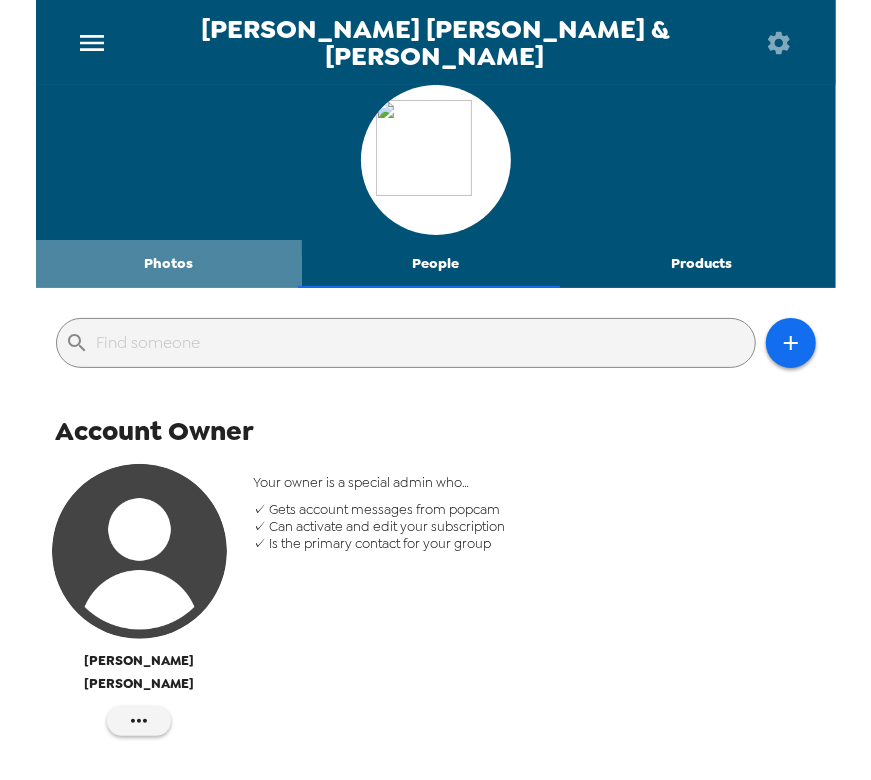 click on "Photos" at bounding box center [169, 264] 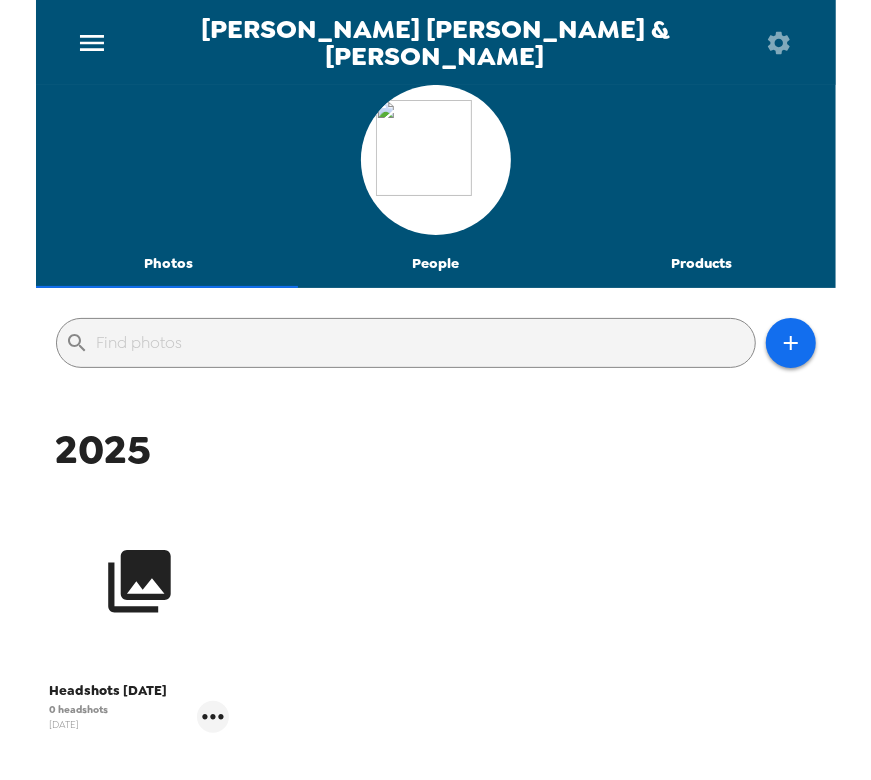 scroll, scrollTop: 90, scrollLeft: 0, axis: vertical 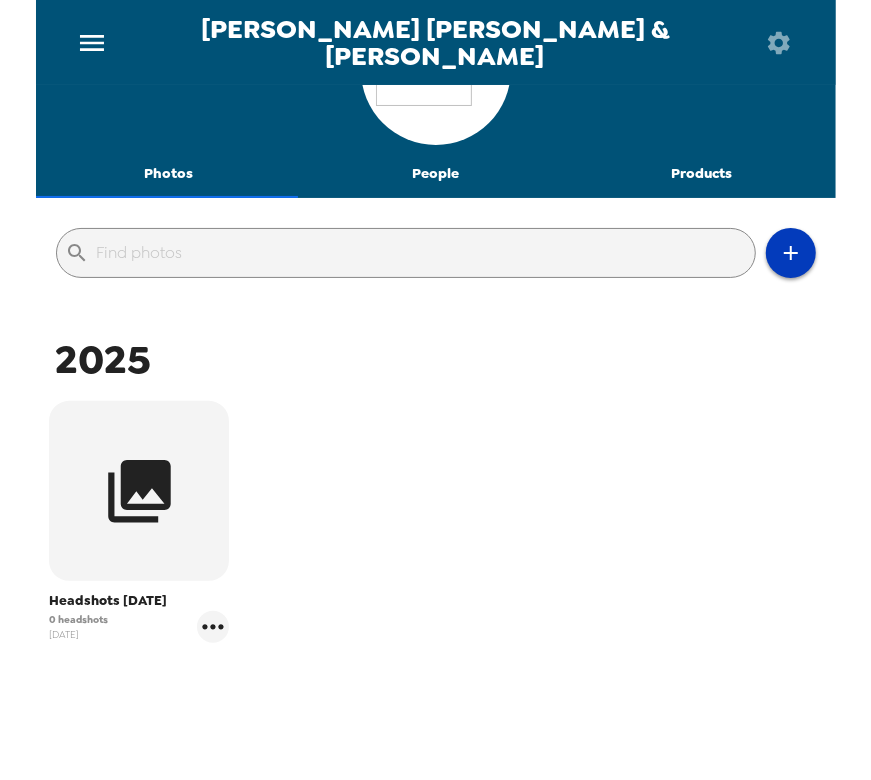 click 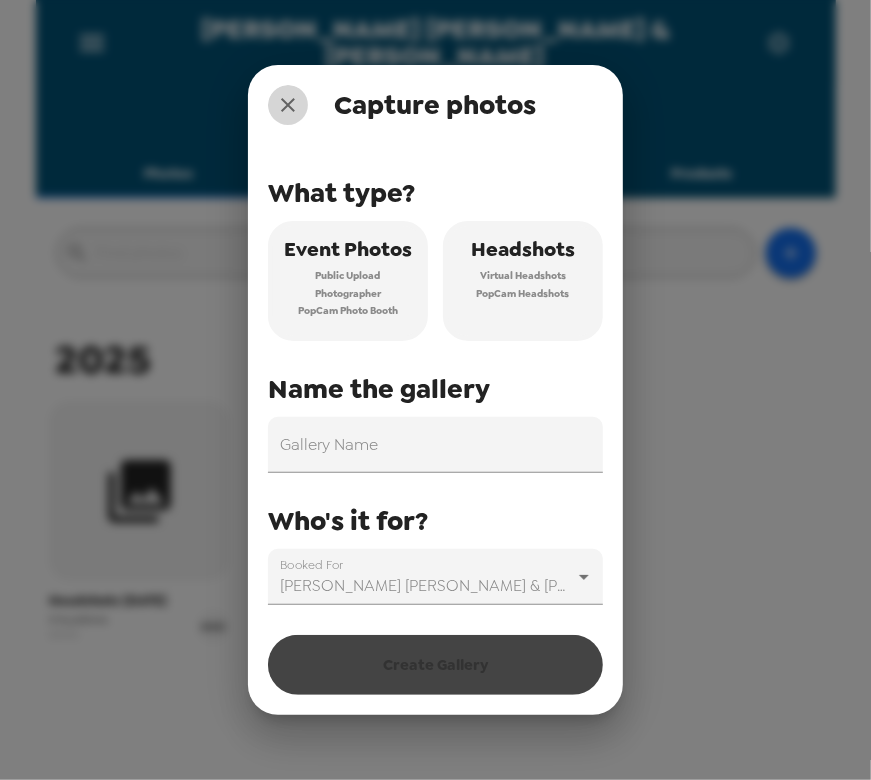 drag, startPoint x: 293, startPoint y: 113, endPoint x: 397, endPoint y: 172, distance: 119.57006 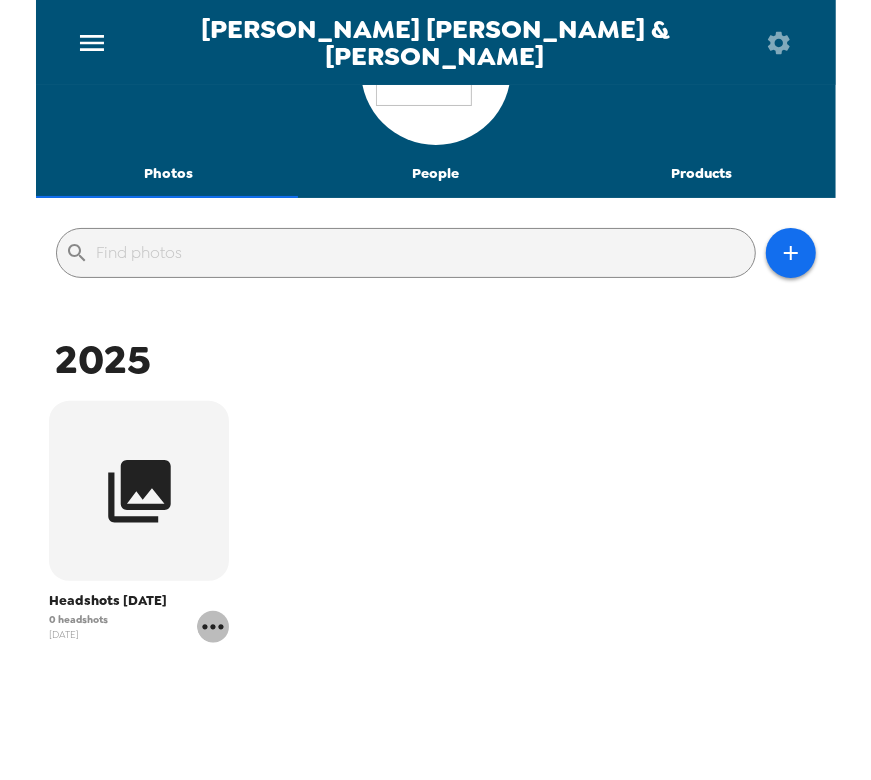 click 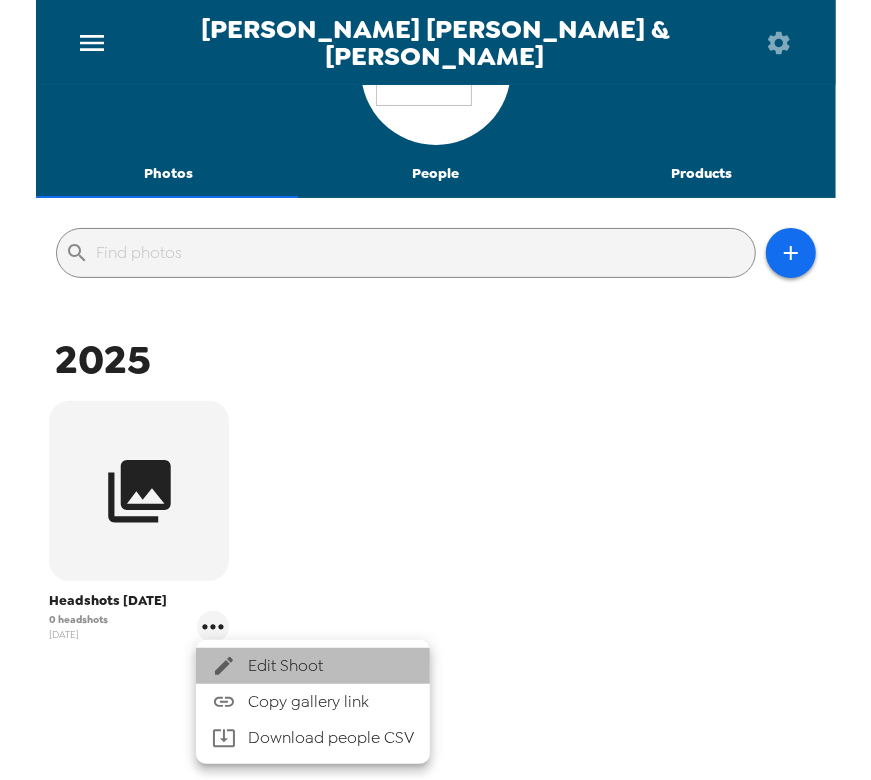 click on "Edit Shoot" at bounding box center [331, 666] 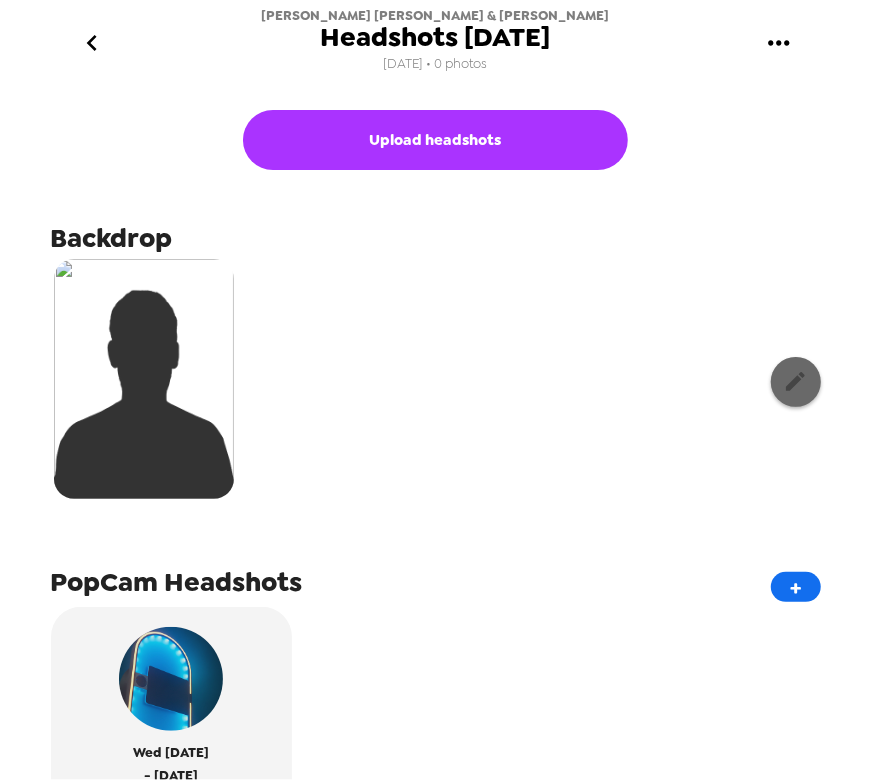click 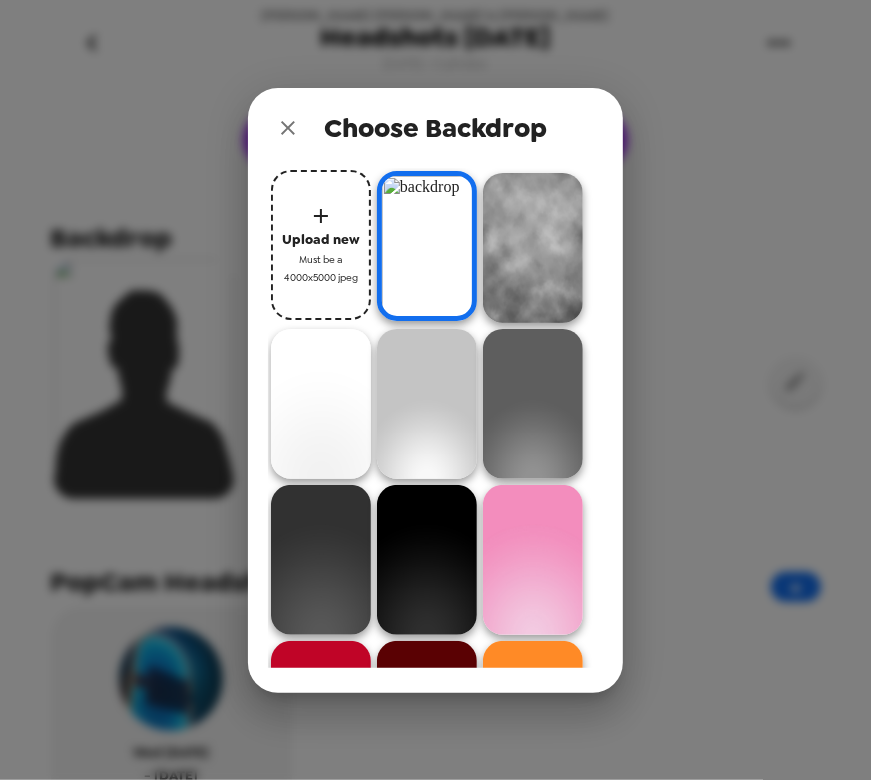 click at bounding box center [427, 246] 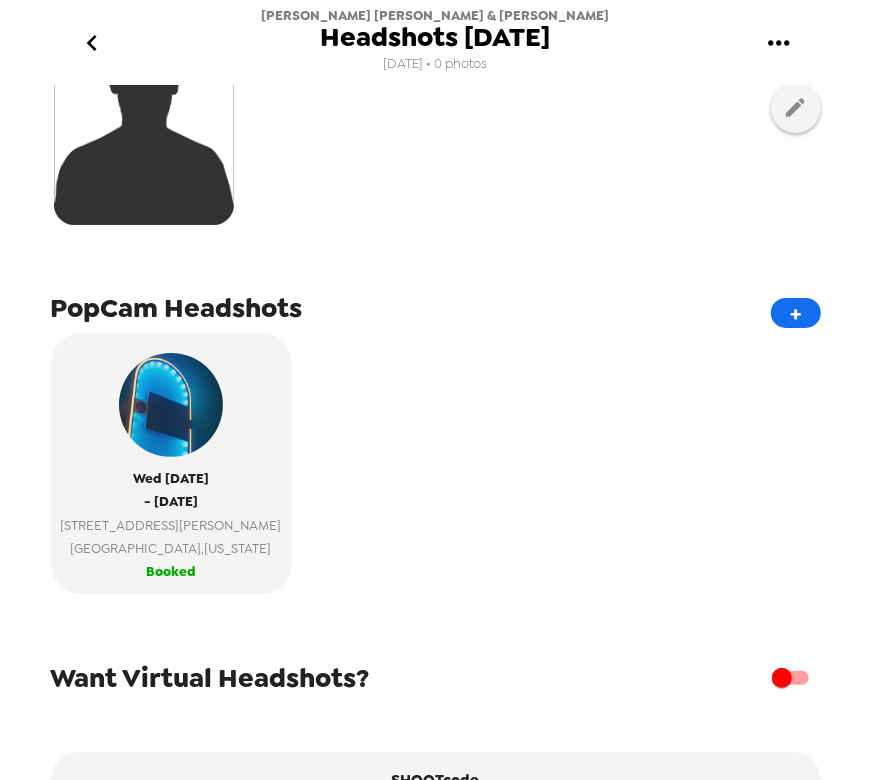 scroll, scrollTop: 363, scrollLeft: 0, axis: vertical 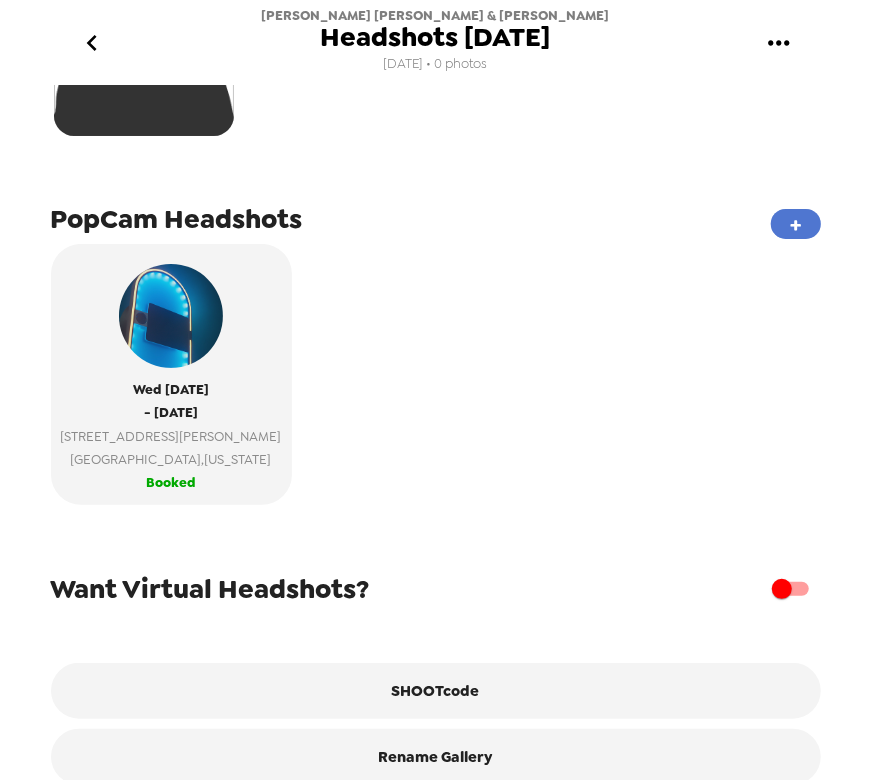 click on "+" at bounding box center [796, 224] 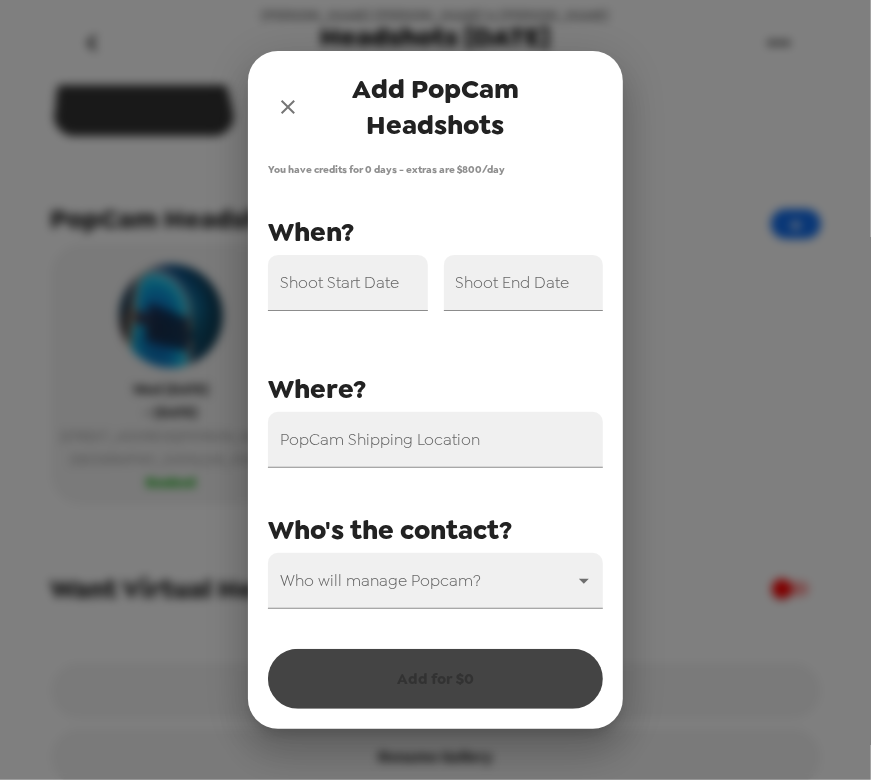 click 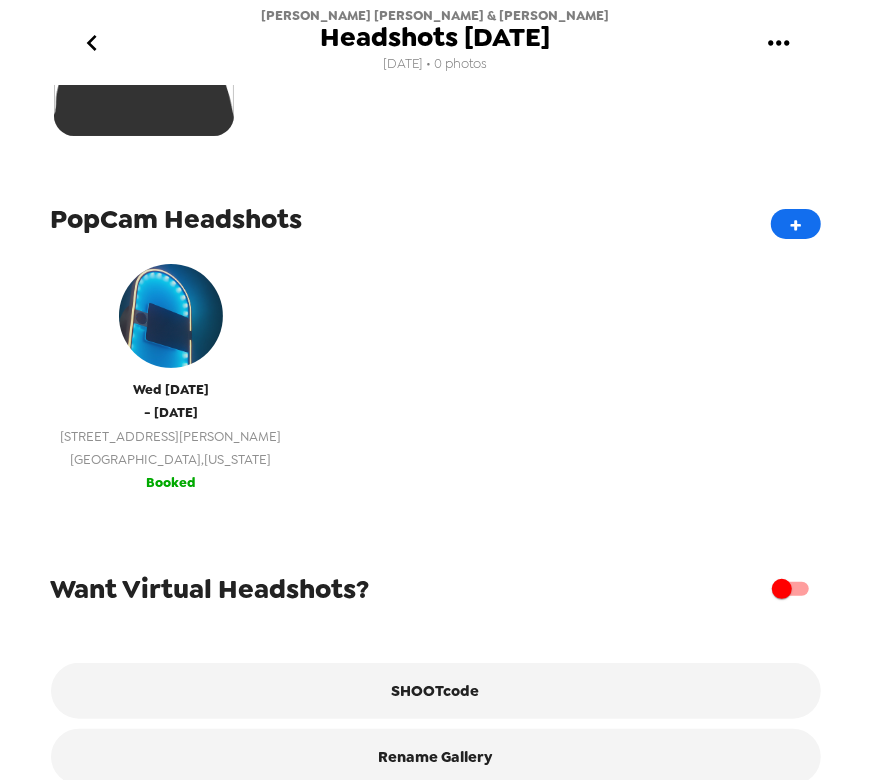 click on "[STREET_ADDRESS][PERSON_NAME]" at bounding box center [171, 436] 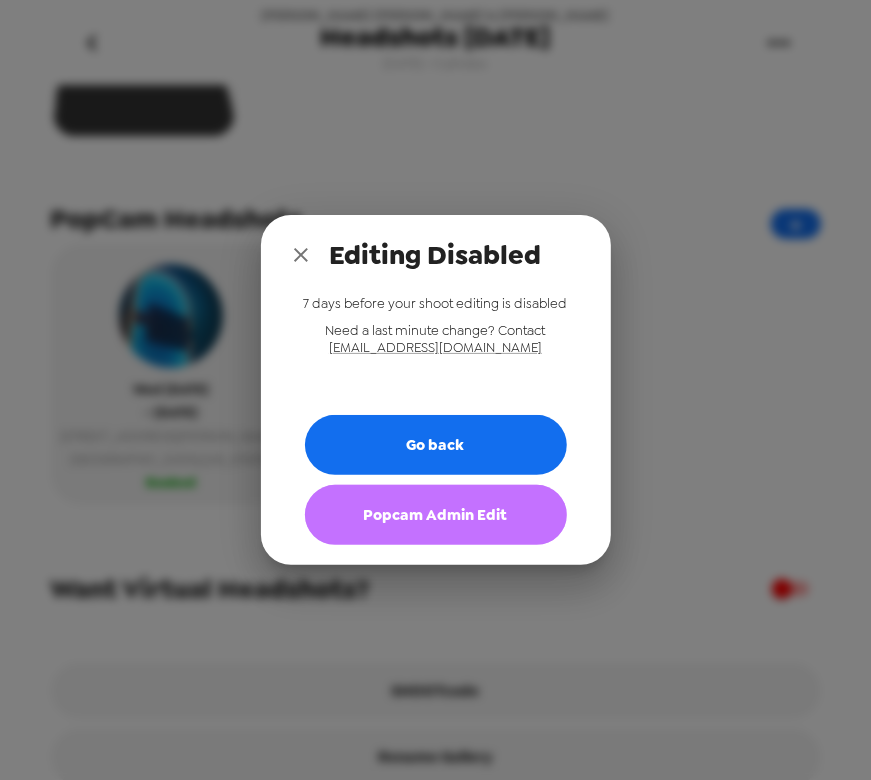 click on "Popcam Admin Edit" at bounding box center [436, 515] 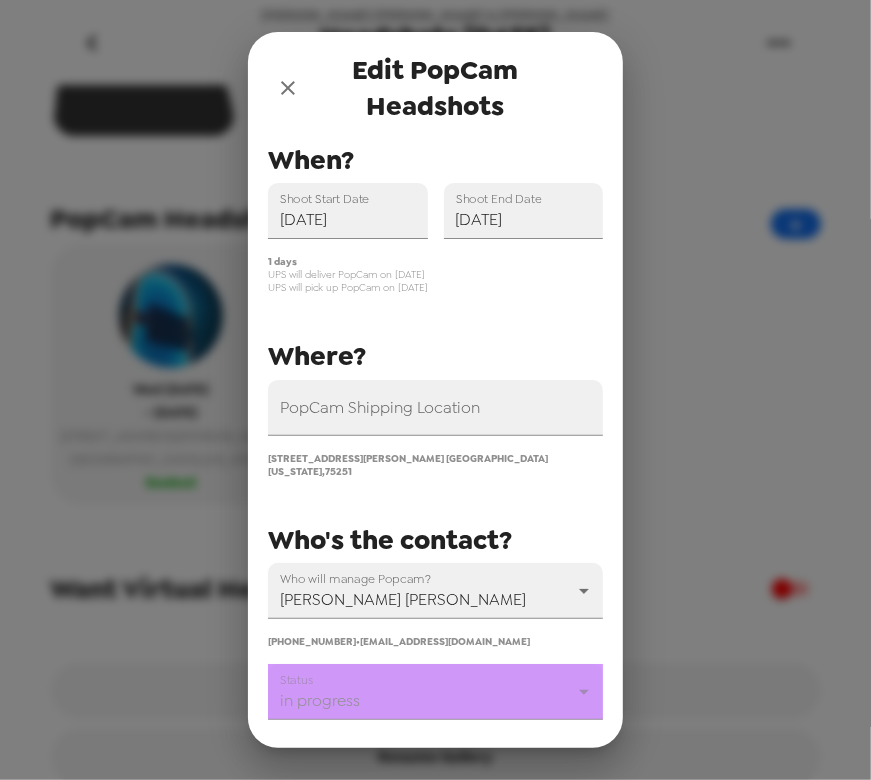 scroll, scrollTop: 0, scrollLeft: 0, axis: both 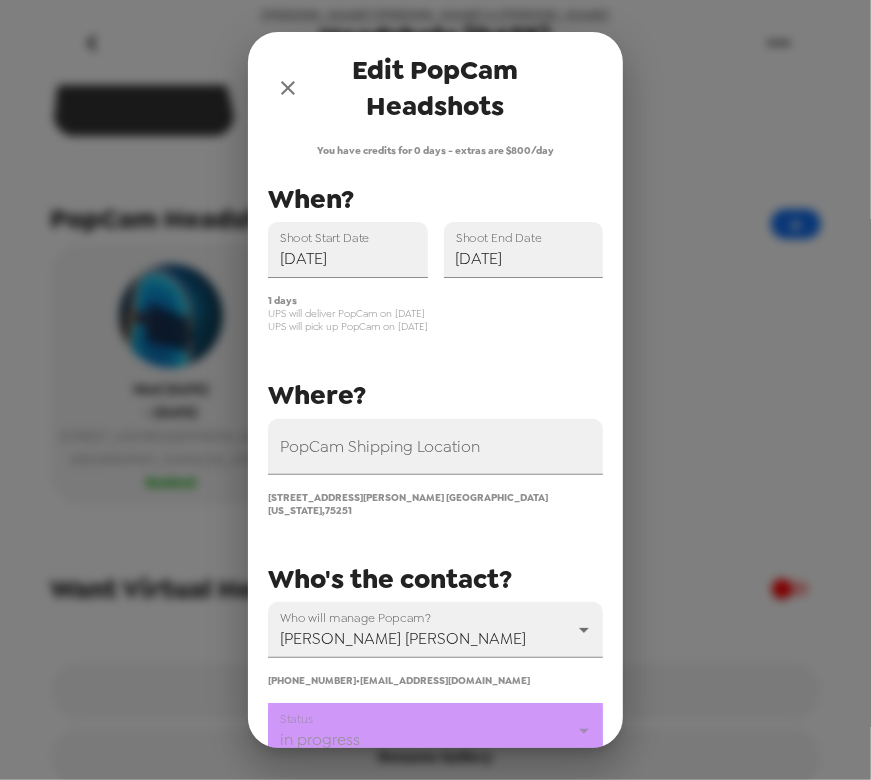 click 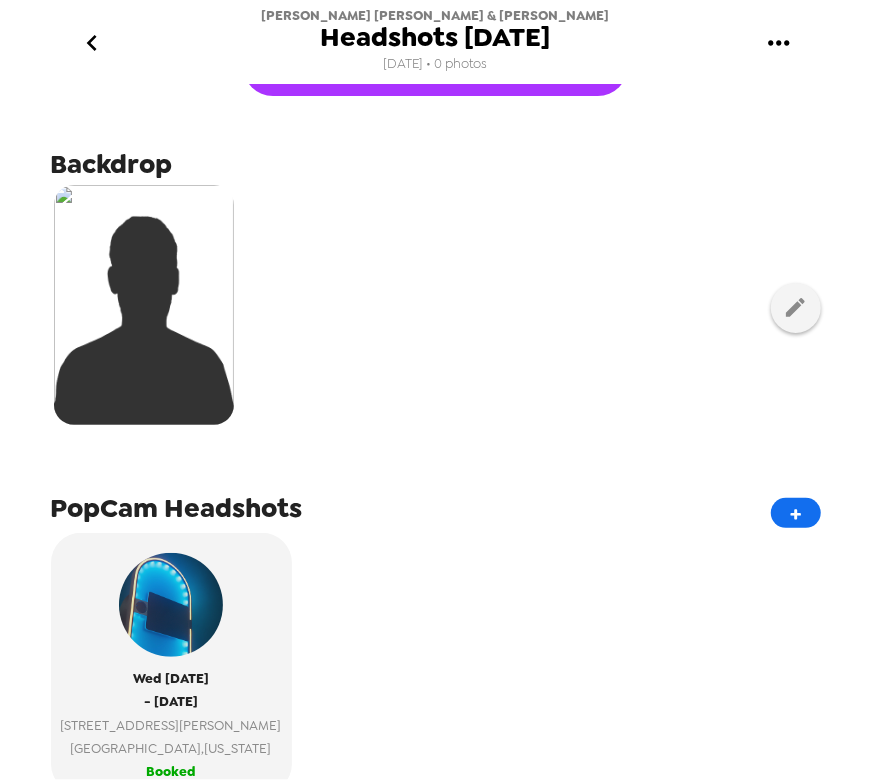 scroll, scrollTop: 0, scrollLeft: 0, axis: both 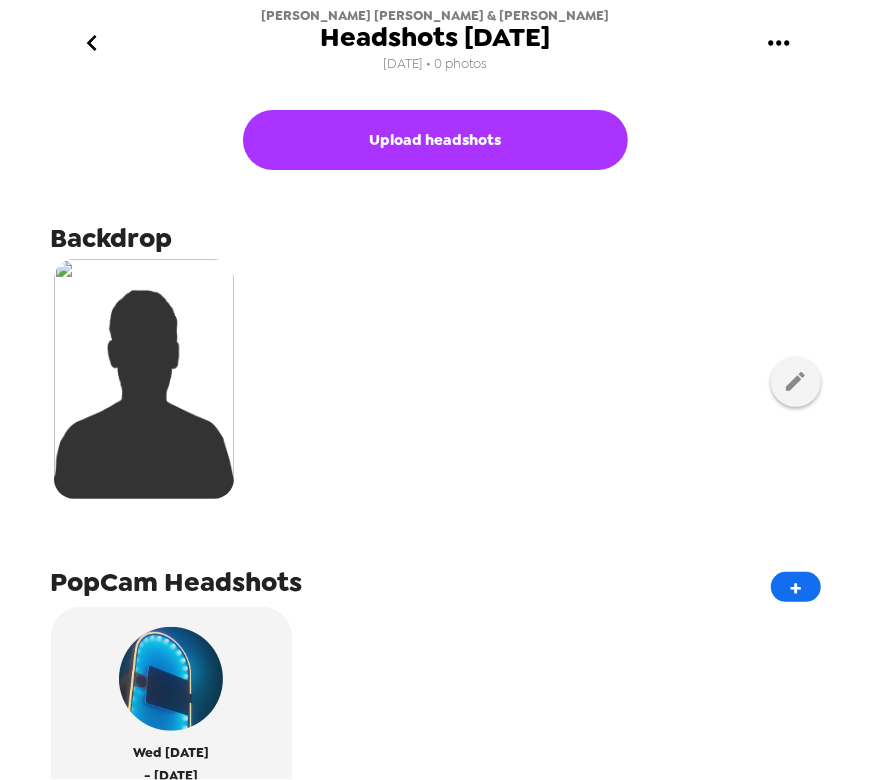 click 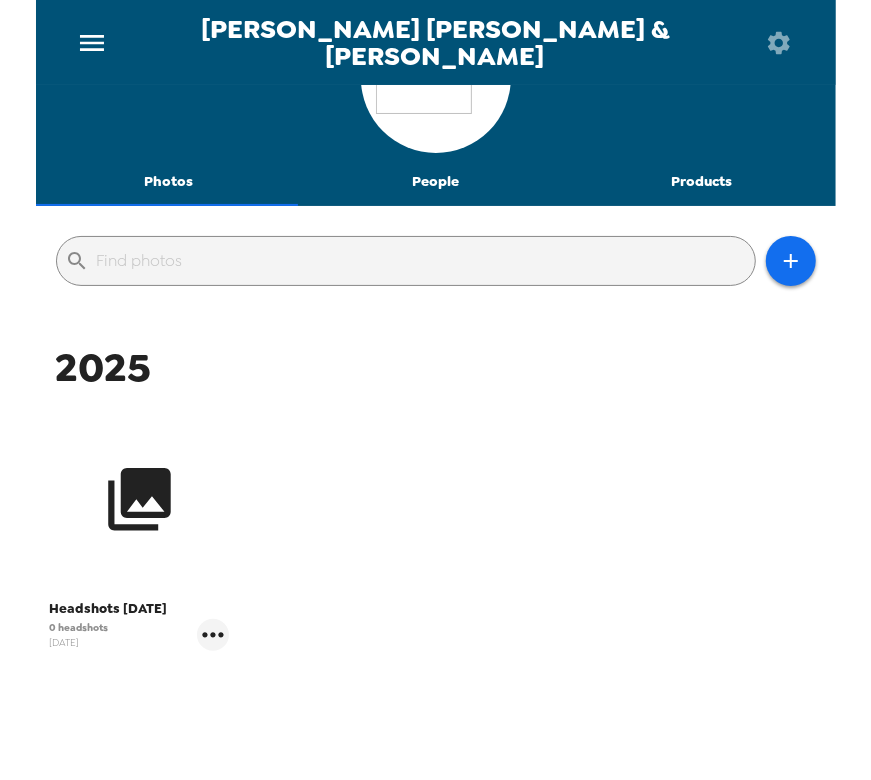 scroll, scrollTop: 153, scrollLeft: 0, axis: vertical 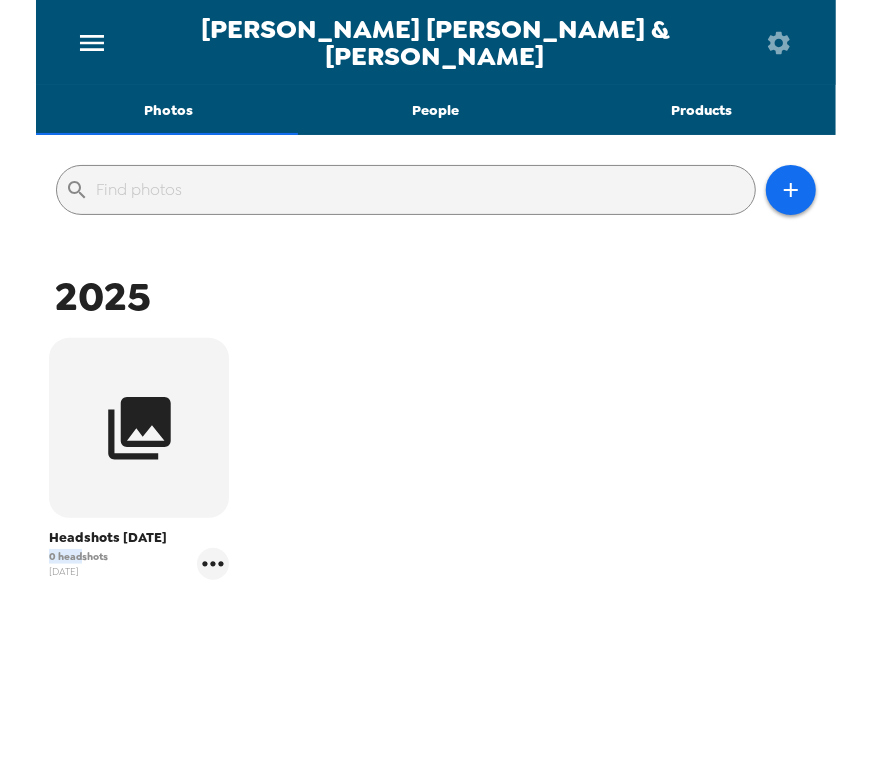 drag, startPoint x: 80, startPoint y: 559, endPoint x: 36, endPoint y: 551, distance: 44.72136 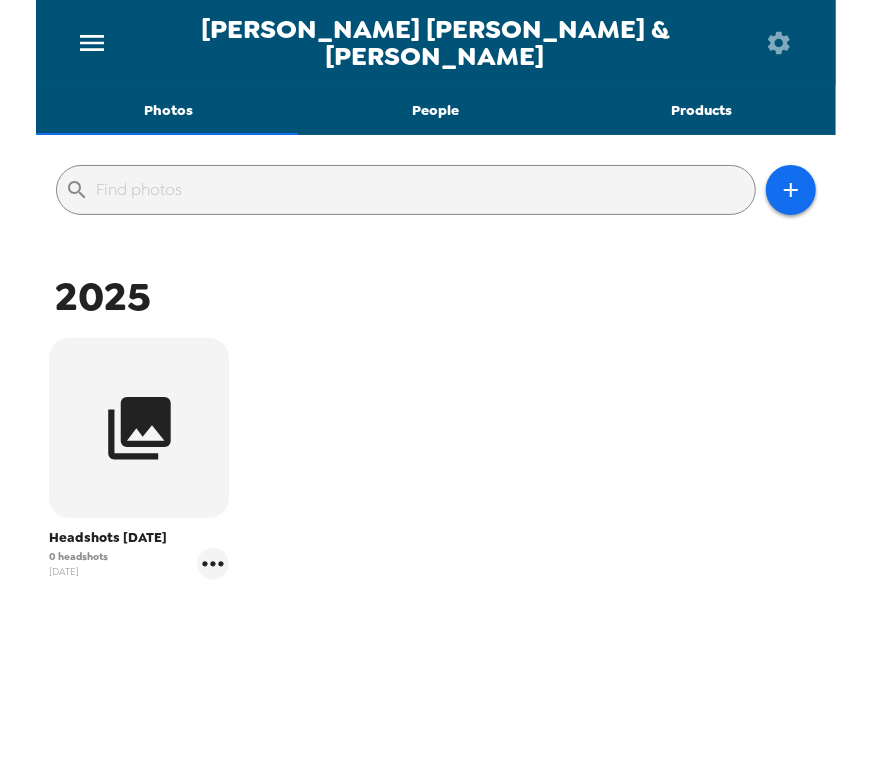 click on "0 headshots" at bounding box center (78, 556) 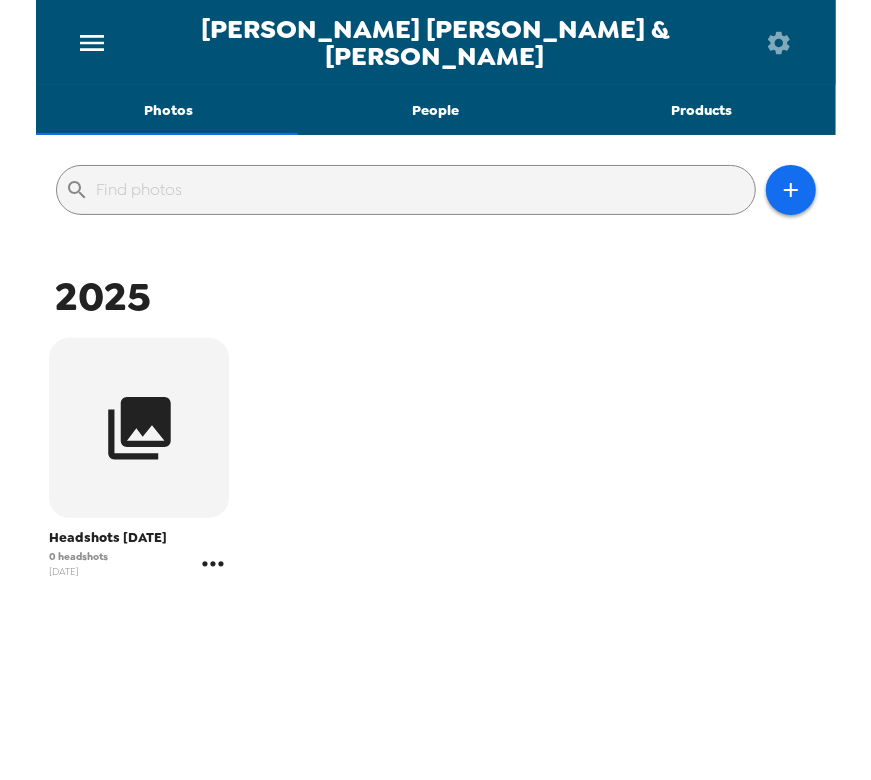 click 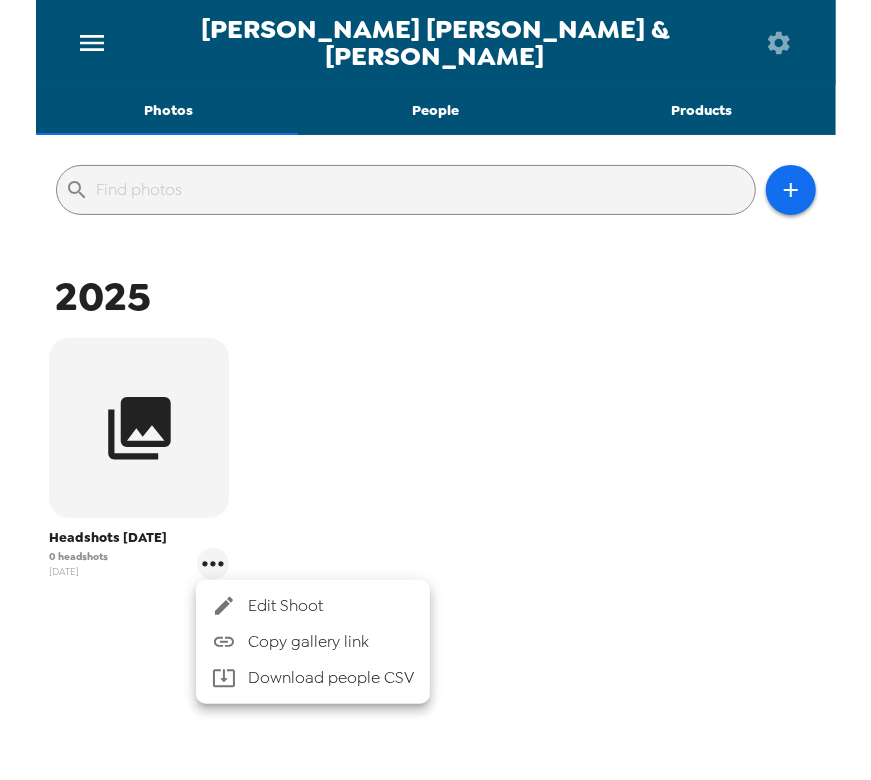 click on "Edit Shoot" at bounding box center (313, 606) 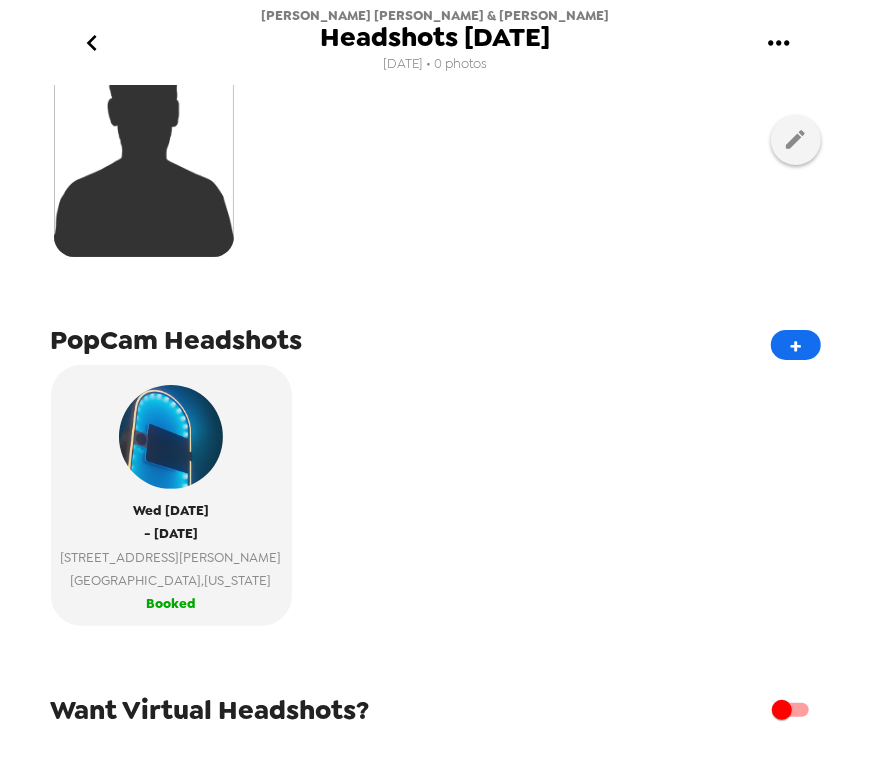 scroll, scrollTop: 396, scrollLeft: 0, axis: vertical 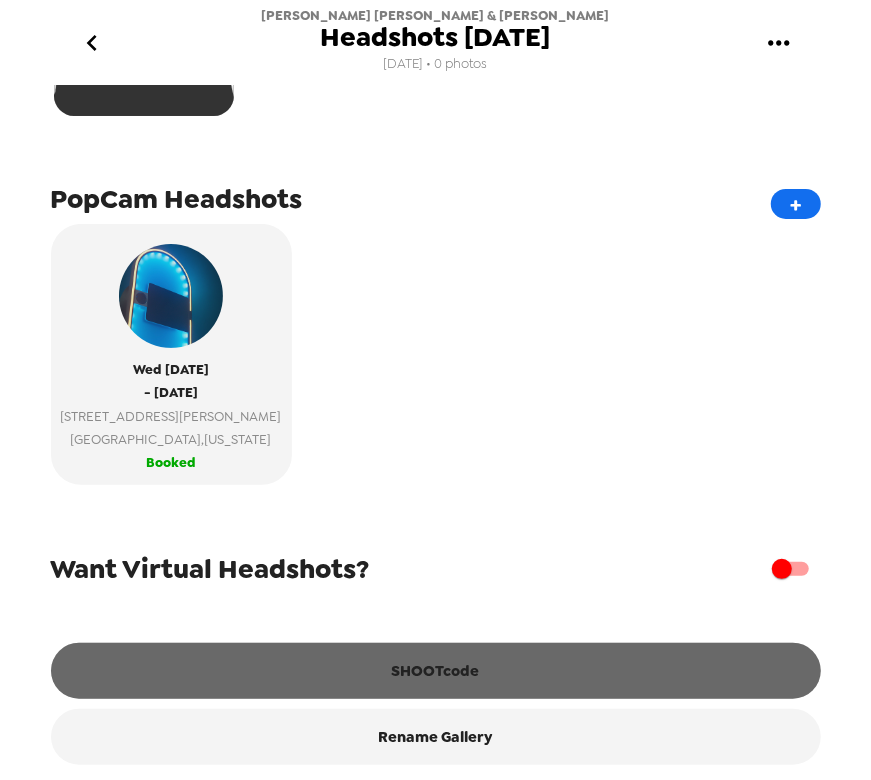 drag, startPoint x: 444, startPoint y: 679, endPoint x: 452, endPoint y: 670, distance: 12.0415945 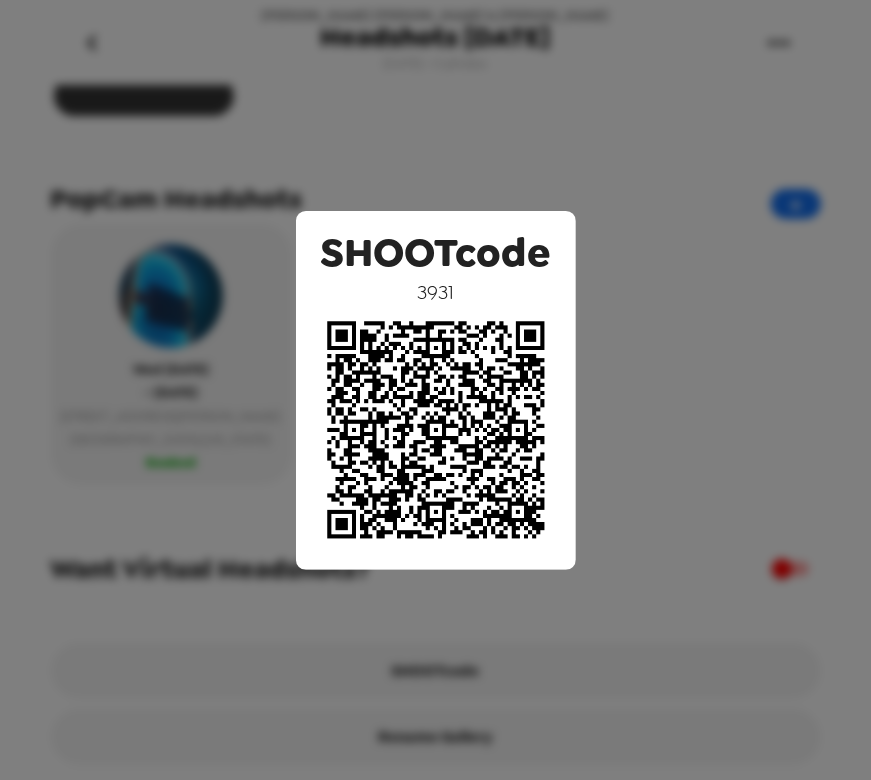 click on "SHOOTcode 3931" at bounding box center [435, 390] 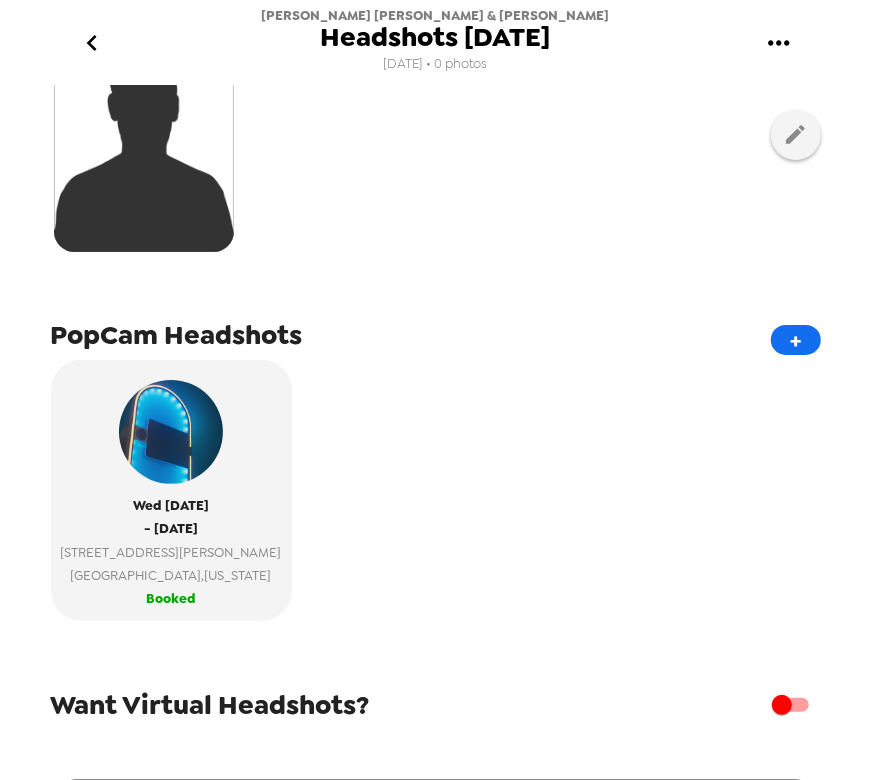 scroll, scrollTop: 396, scrollLeft: 0, axis: vertical 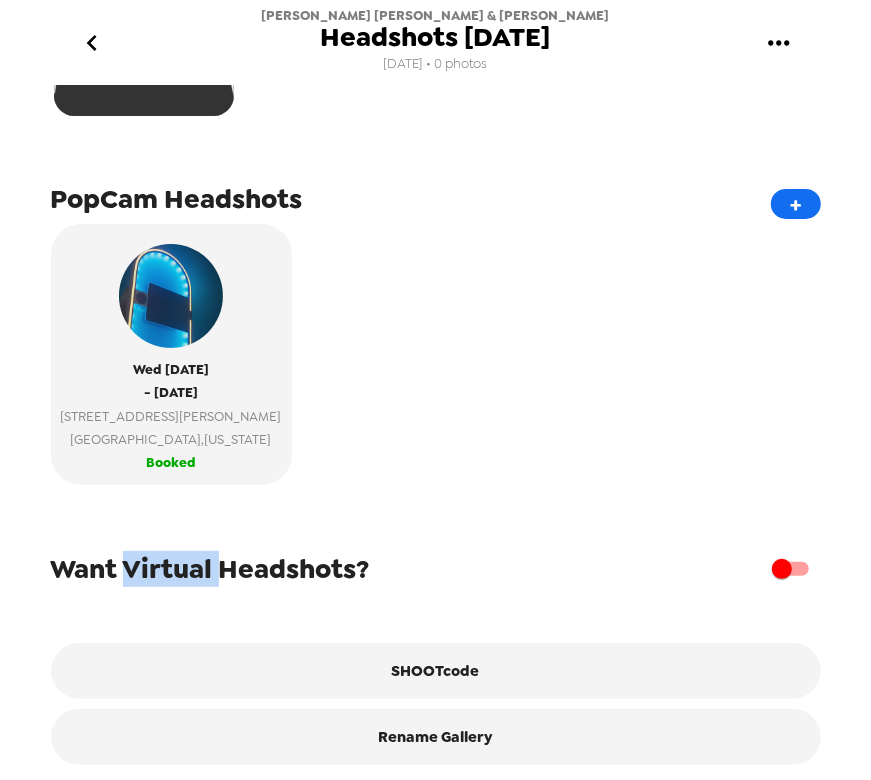 drag, startPoint x: 130, startPoint y: 571, endPoint x: 220, endPoint y: 576, distance: 90.13878 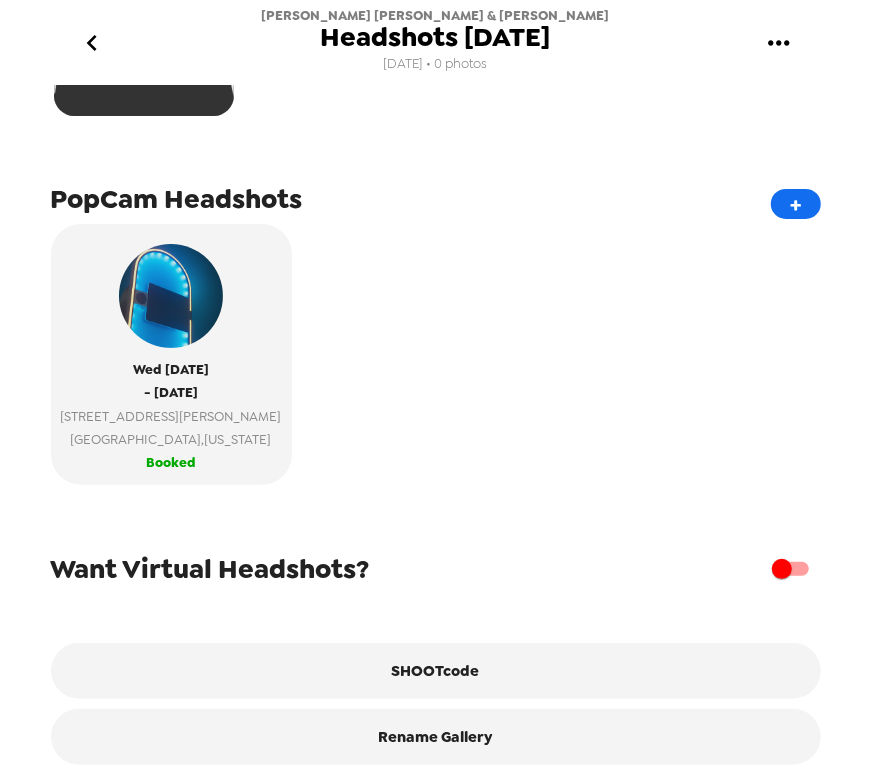click on "Want Virtual Headshots?" at bounding box center [210, 569] 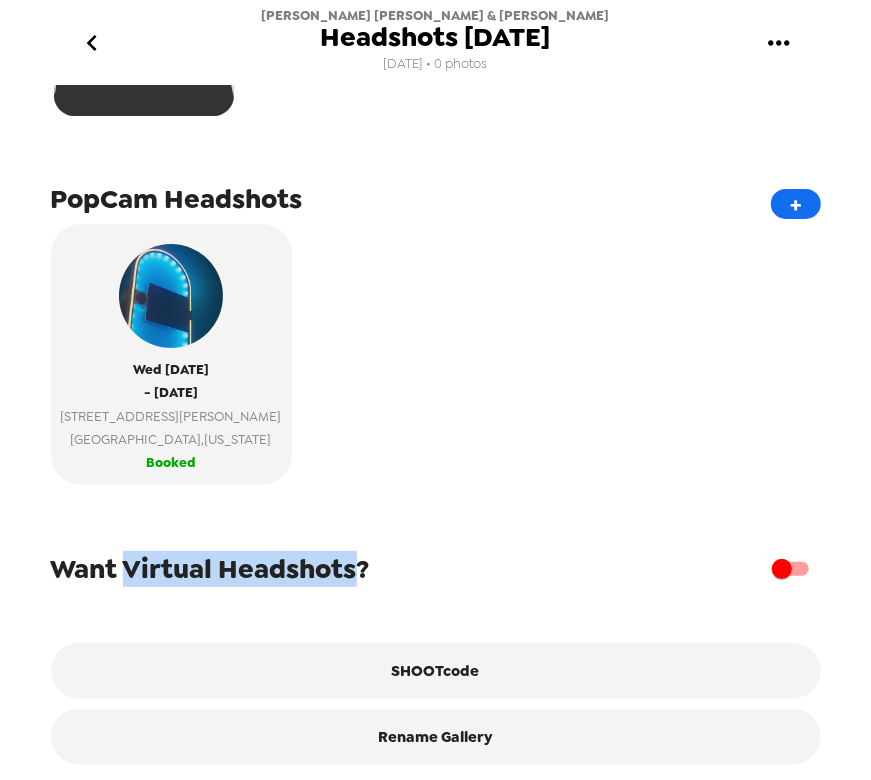 drag, startPoint x: 129, startPoint y: 572, endPoint x: 361, endPoint y: 565, distance: 232.10558 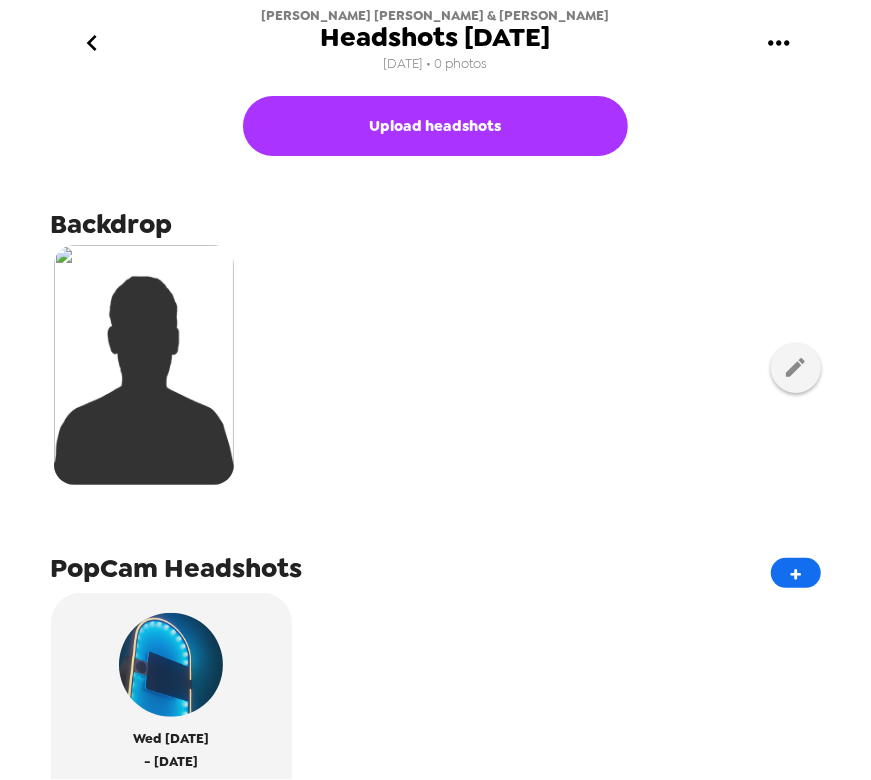 scroll, scrollTop: 0, scrollLeft: 0, axis: both 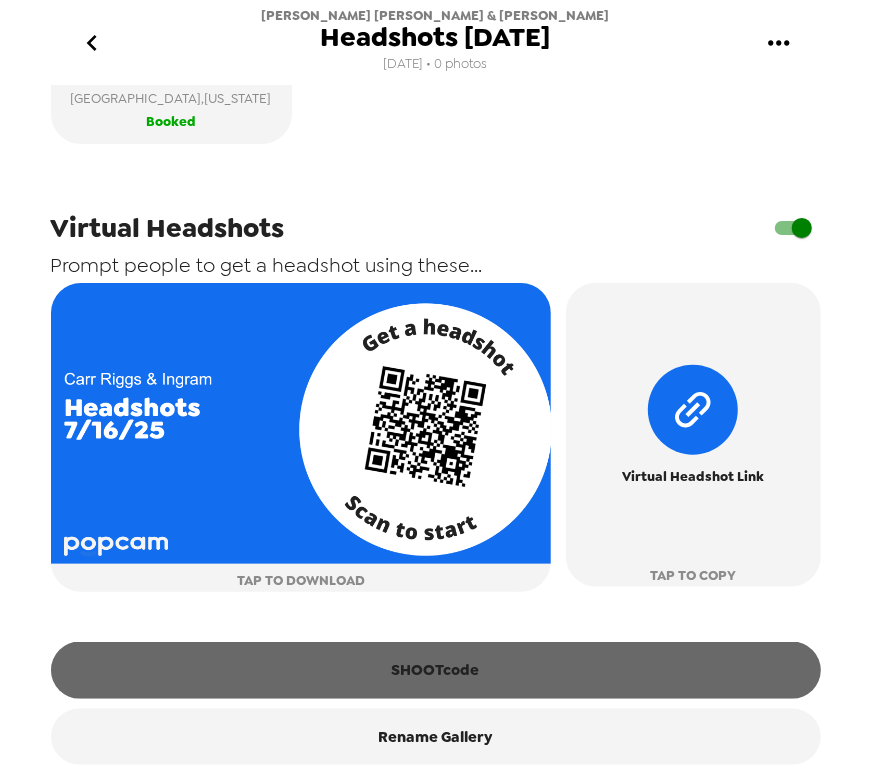 click on "SHOOTcode" at bounding box center (436, 670) 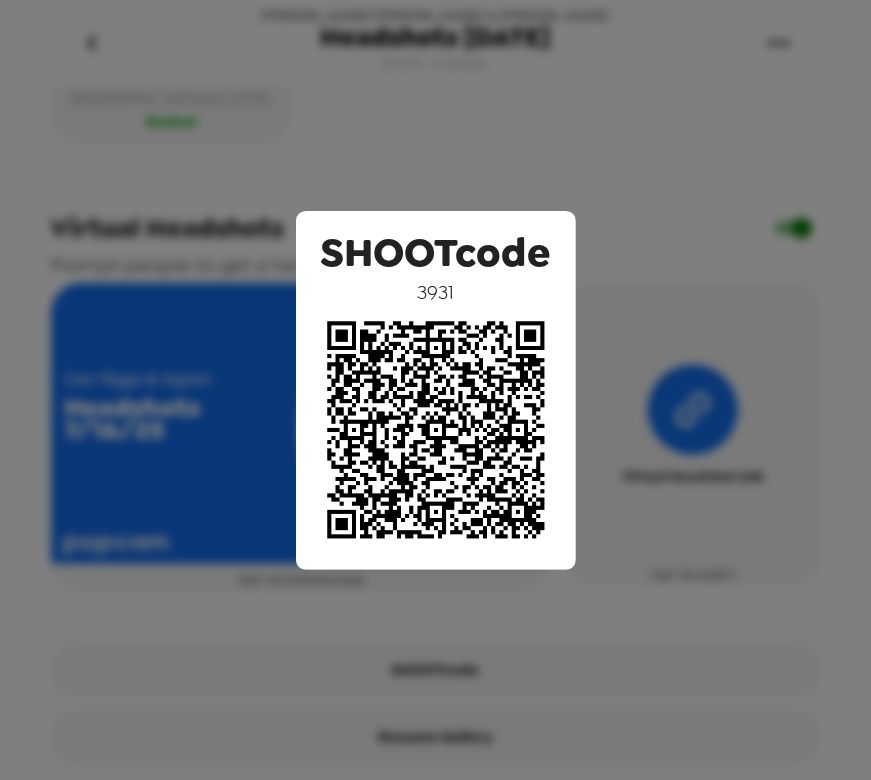 click on "SHOOTcode 3931" at bounding box center (435, 390) 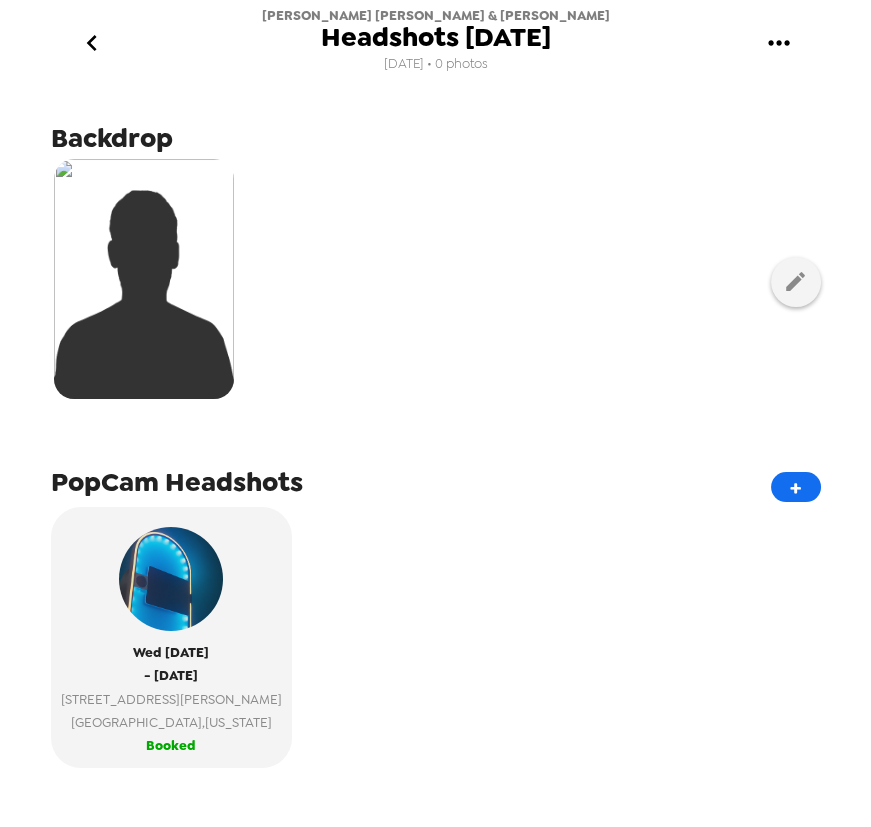 scroll, scrollTop: 0, scrollLeft: 0, axis: both 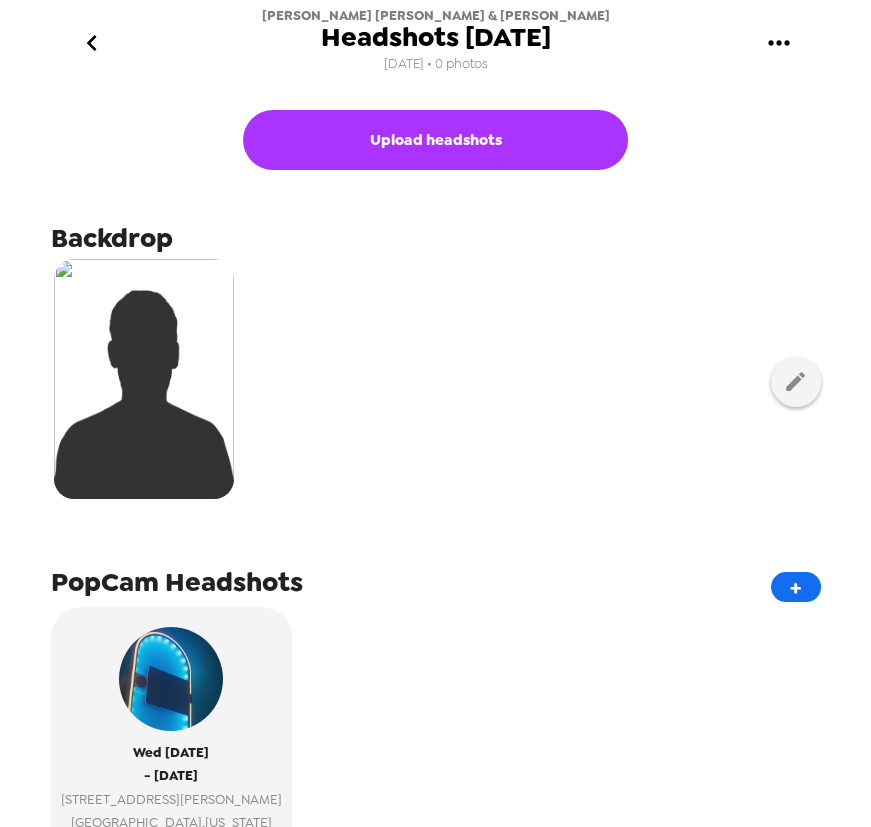 click 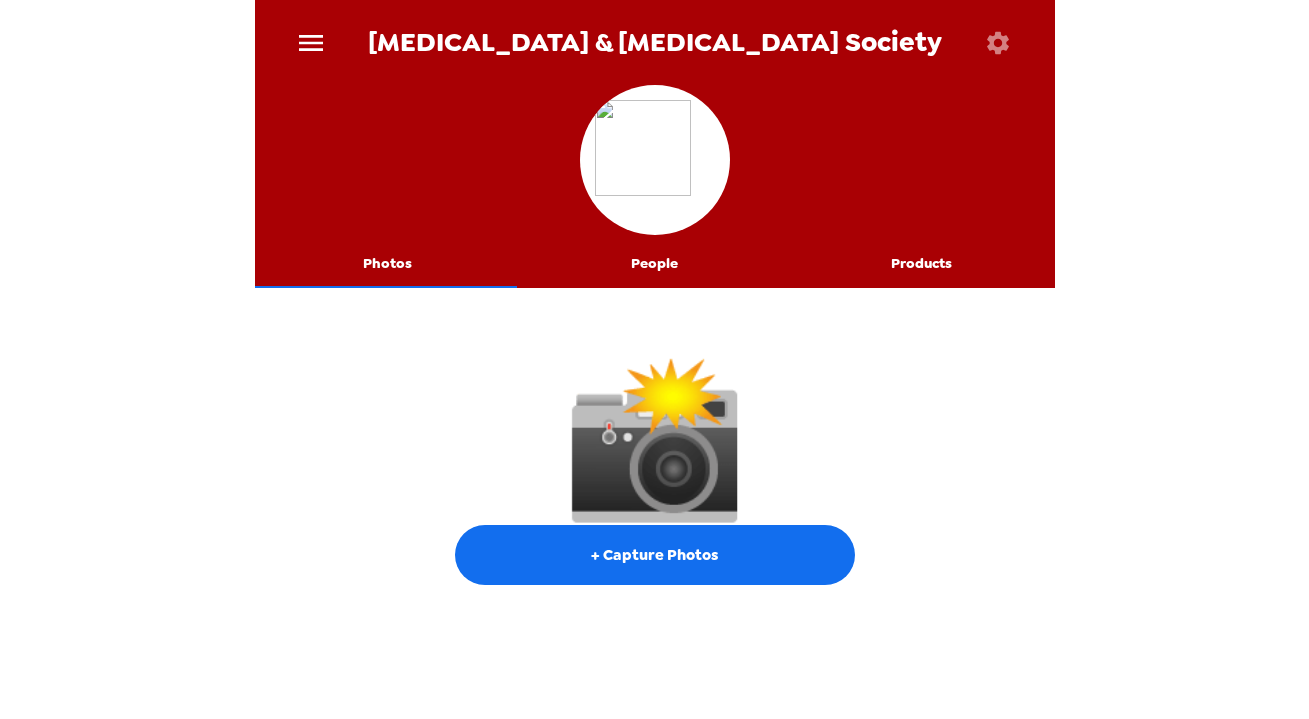 scroll, scrollTop: 0, scrollLeft: 0, axis: both 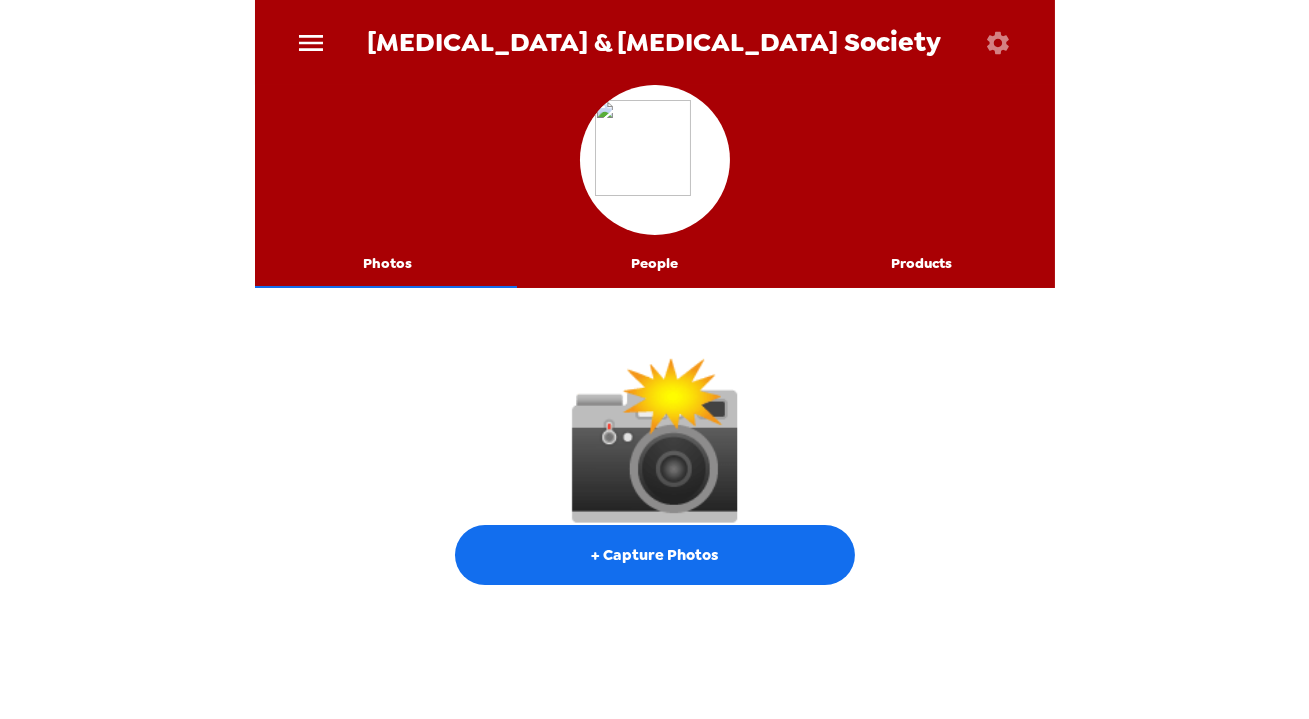 click on "People" at bounding box center (654, 264) 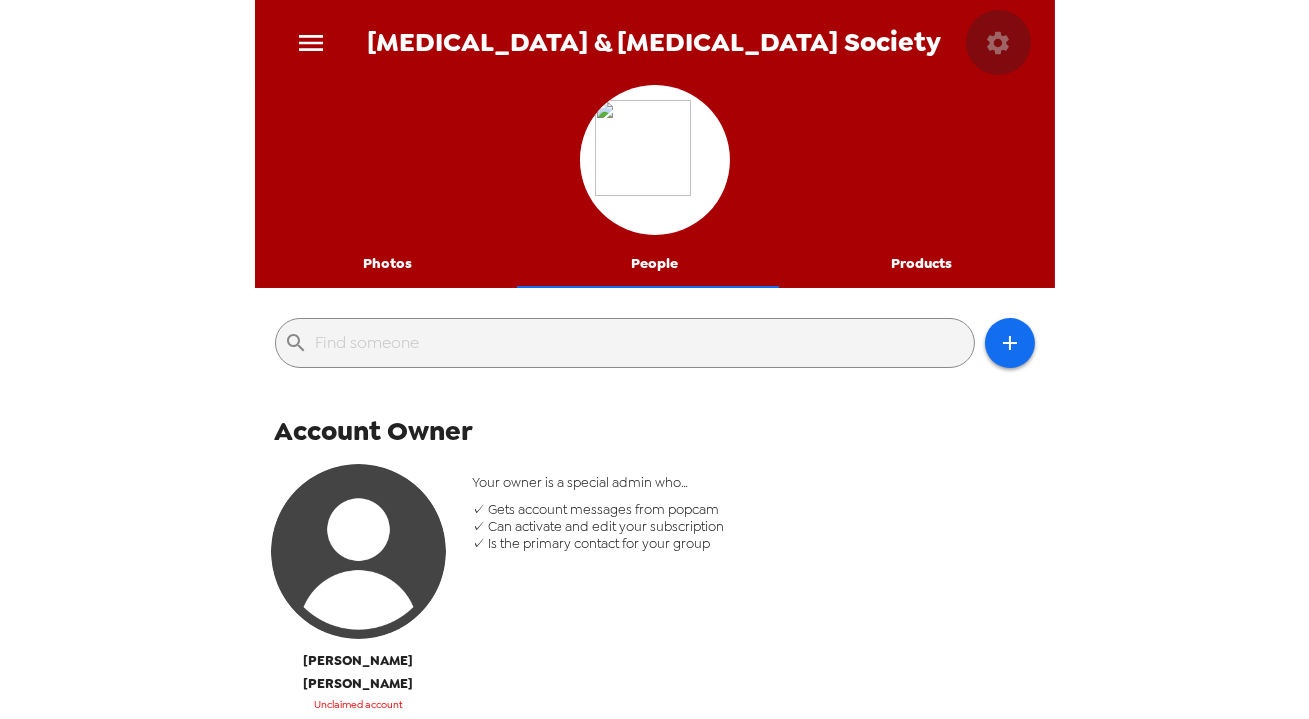 click 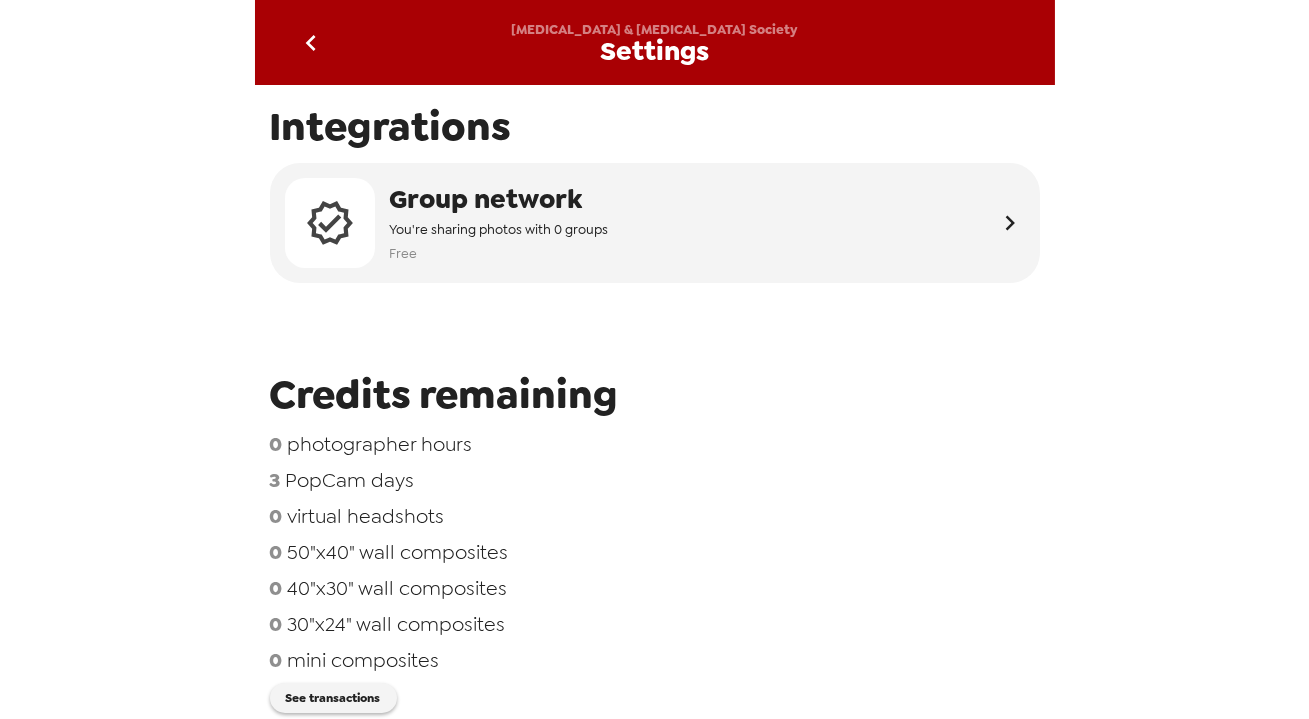 click 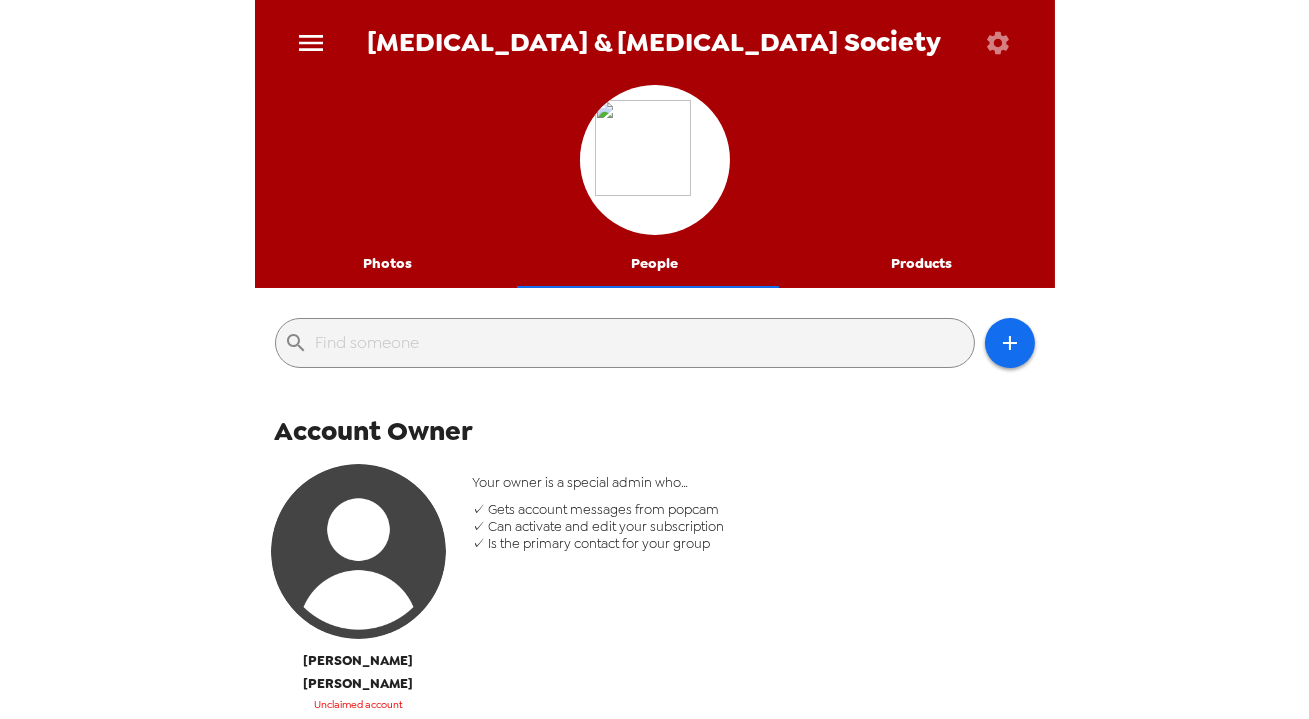 click on "[MEDICAL_DATA] & [MEDICAL_DATA] Society Photos People Products ​ Account Owner [PERSON_NAME] Unclaimed account Your owner is a special admin who… ✓  Gets account messages from popcam ✓  Can activate and edit your subscription ✓  Is the primary contact for your group Admins 0/5 admins. [PERSON_NAME] can book shoots and configure your group’s data. Staff" at bounding box center (654, 359) 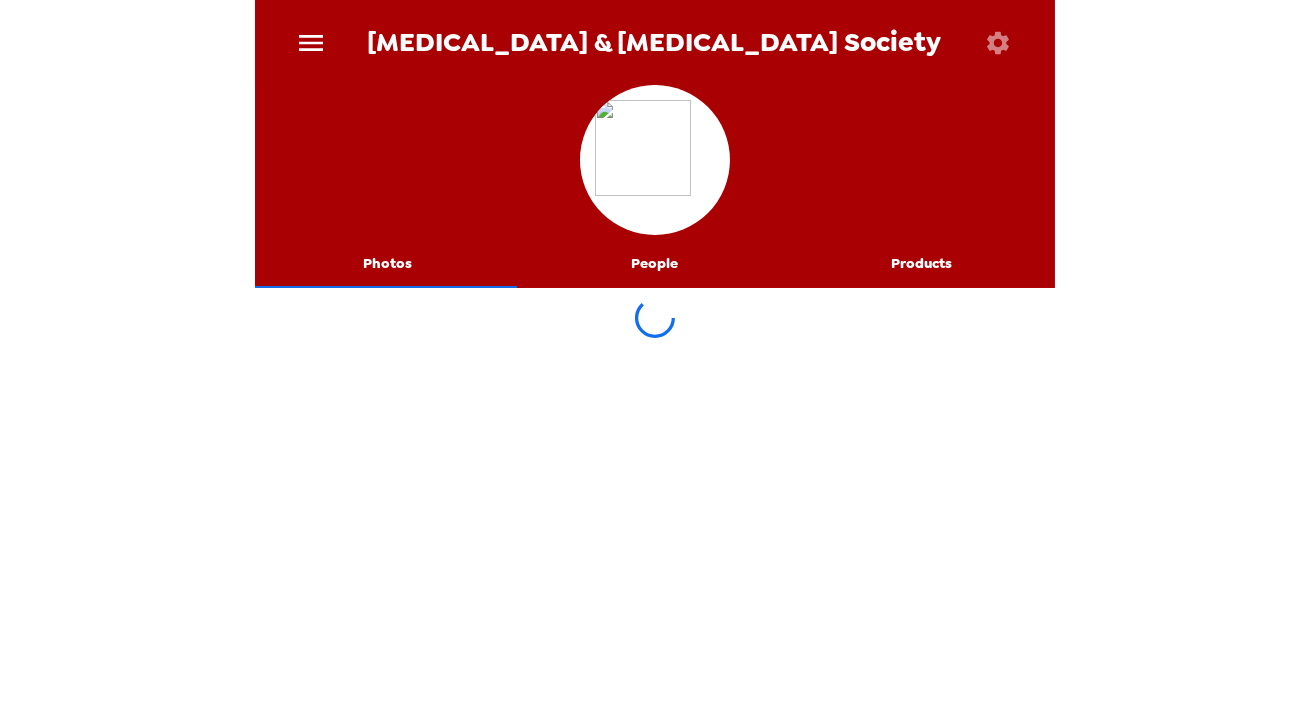 type 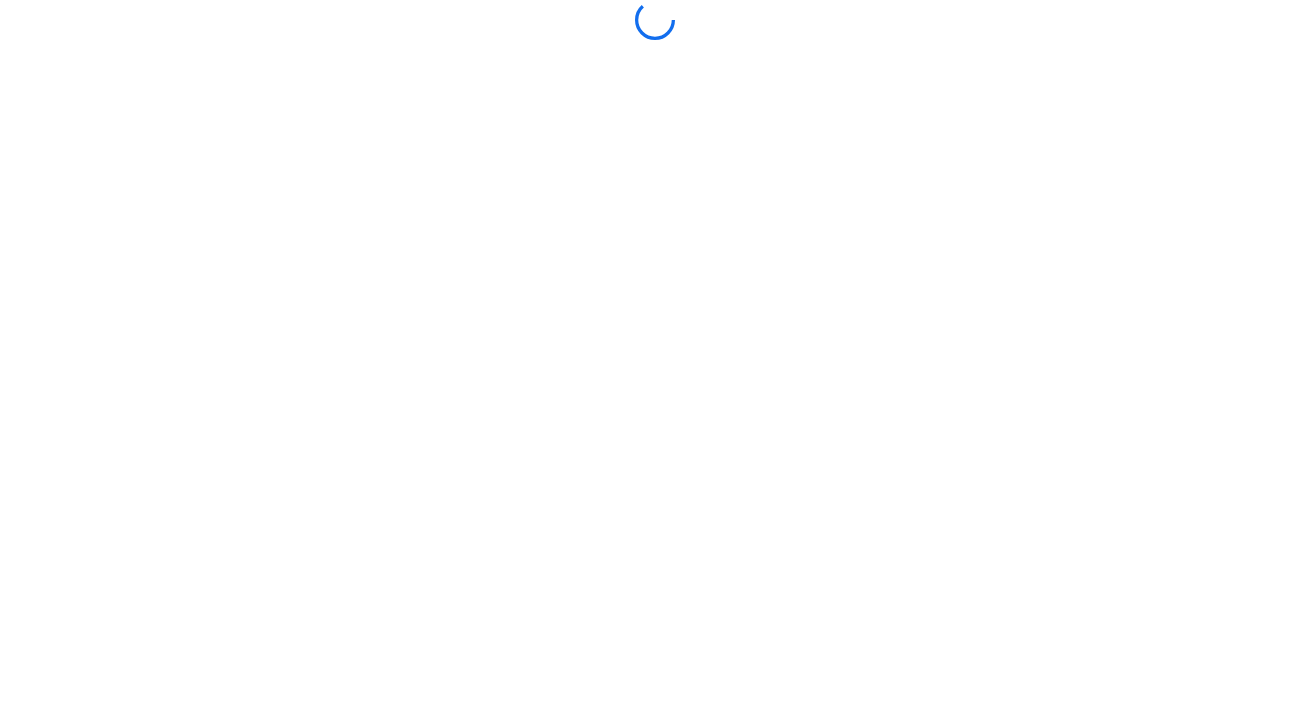 scroll, scrollTop: 0, scrollLeft: 0, axis: both 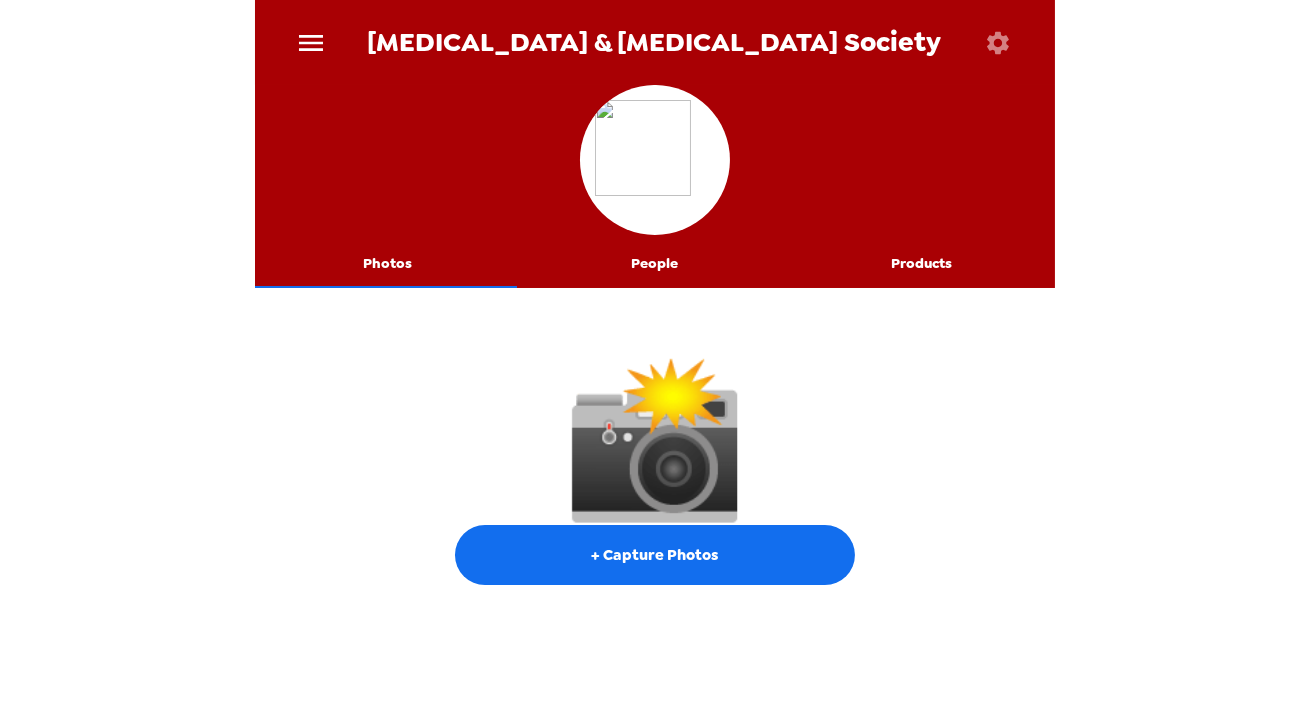 click on "People" at bounding box center [654, 264] 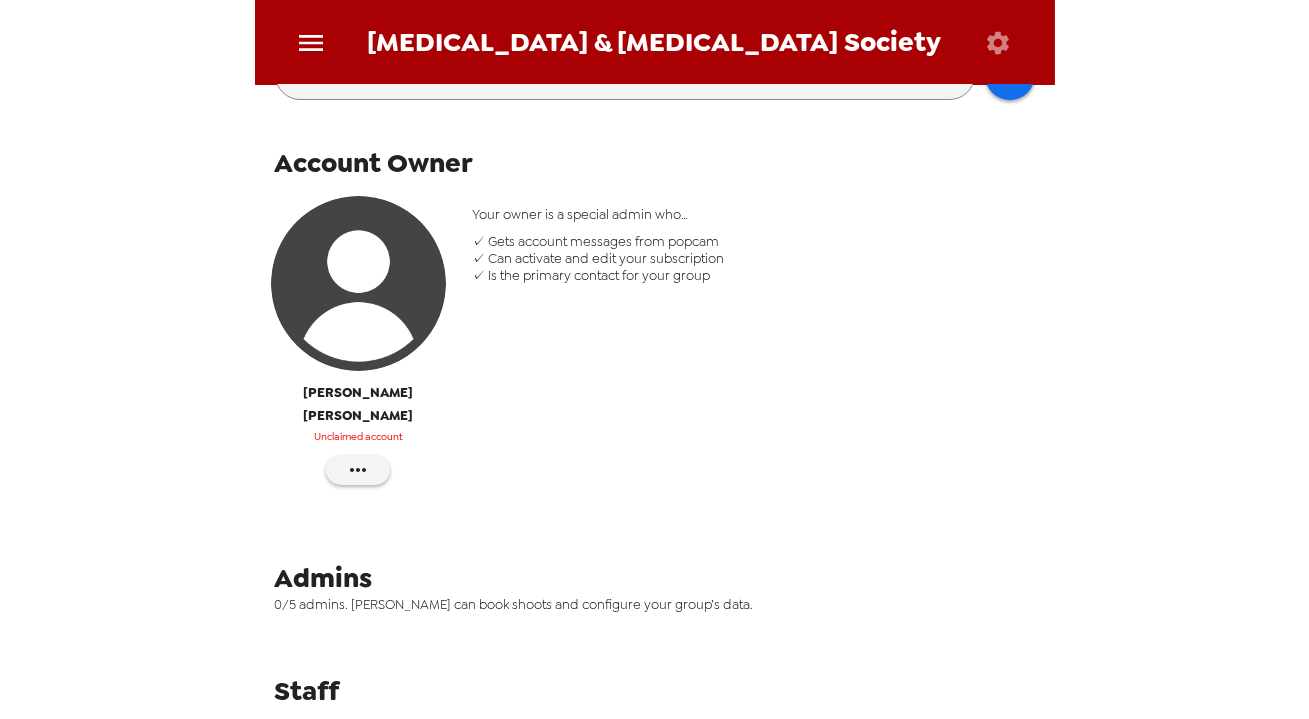 scroll, scrollTop: 272, scrollLeft: 0, axis: vertical 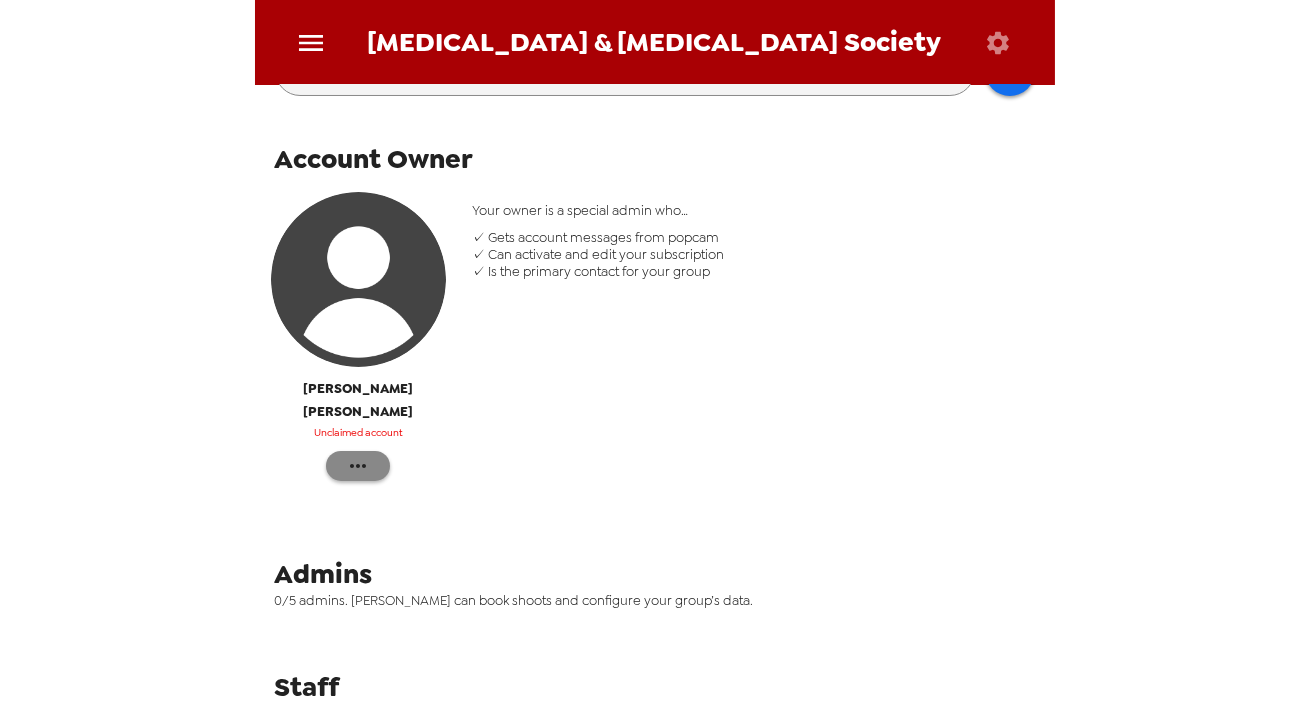 click 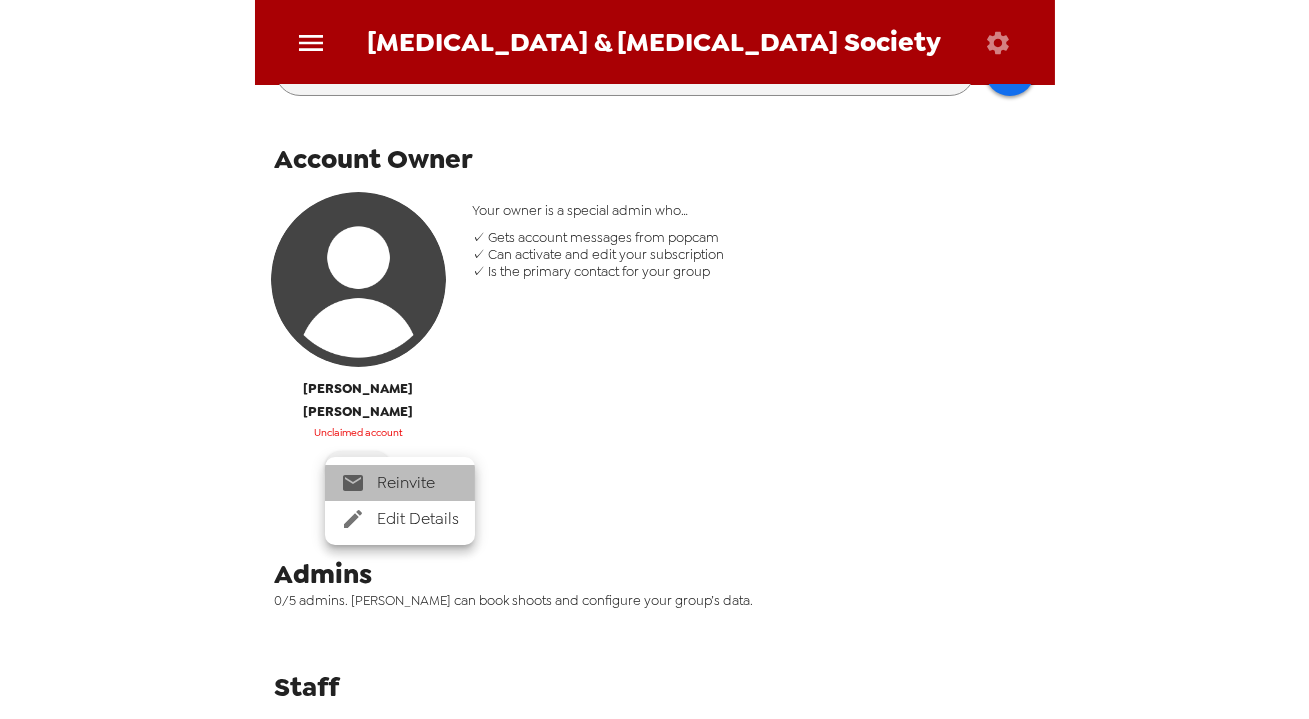 click on "Reinvite" at bounding box center [400, 483] 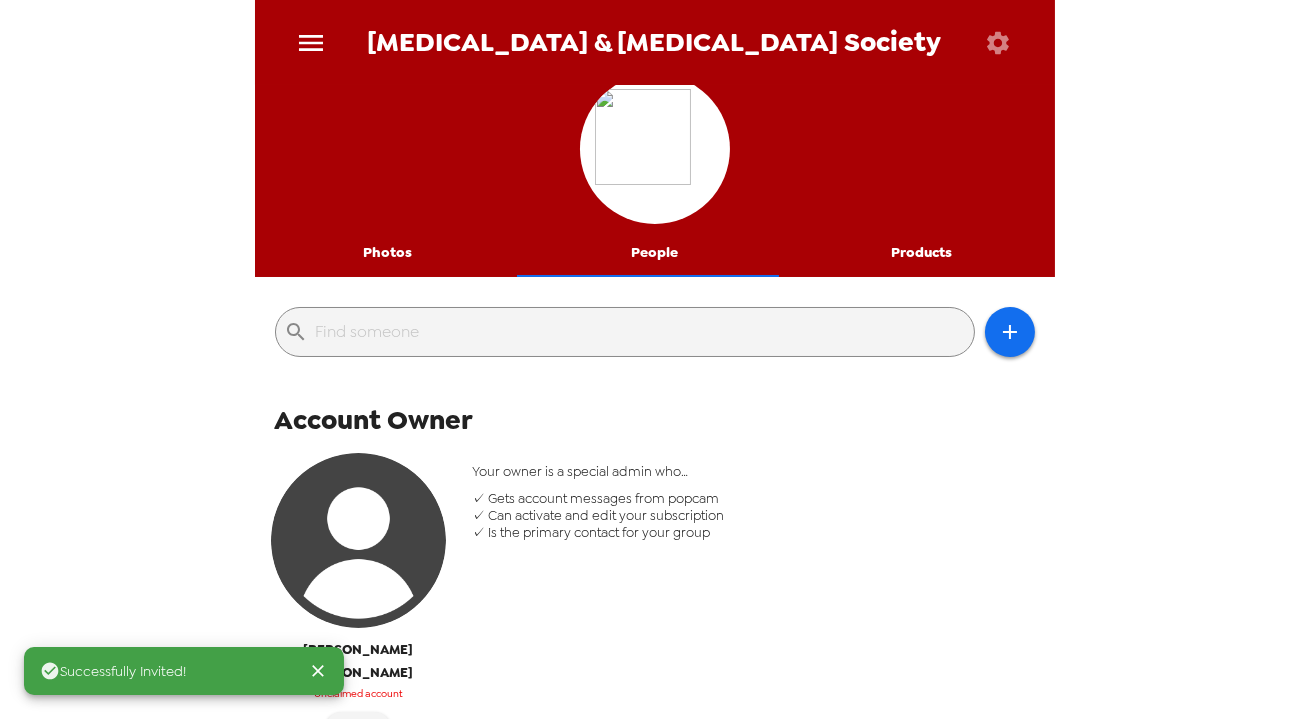 scroll, scrollTop: 0, scrollLeft: 0, axis: both 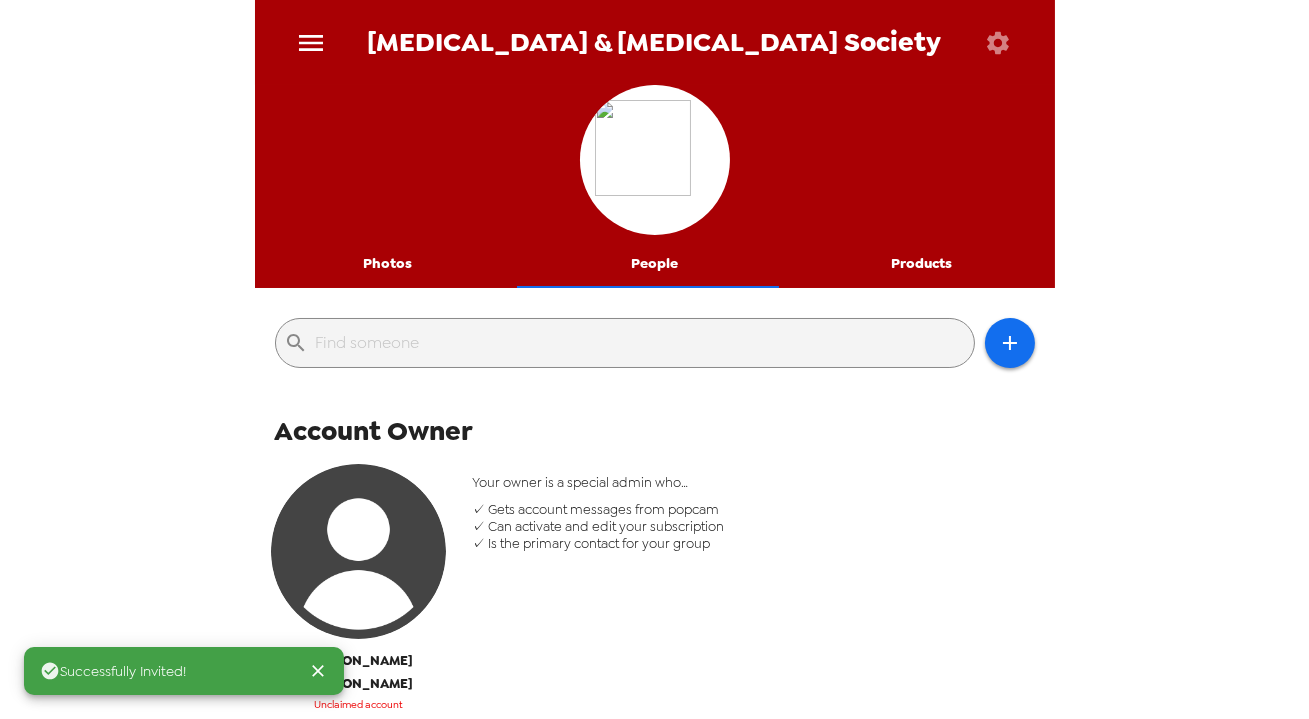 click on "Photos" at bounding box center [388, 264] 